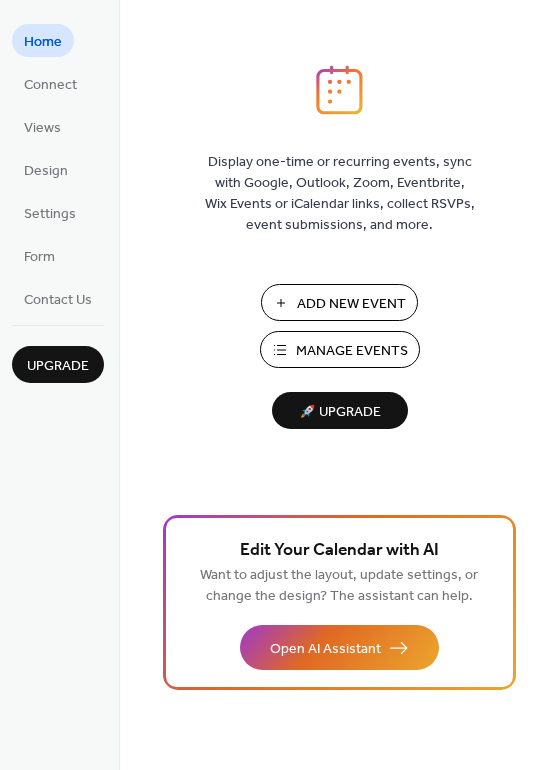scroll, scrollTop: 0, scrollLeft: 0, axis: both 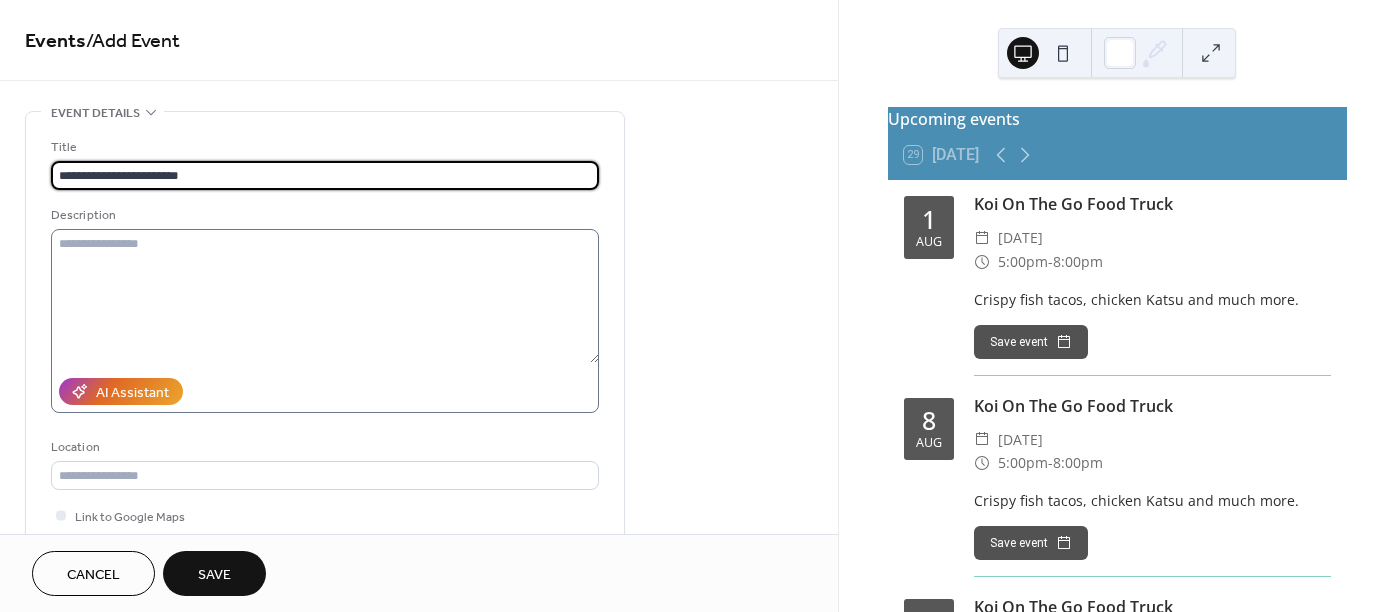 type on "**********" 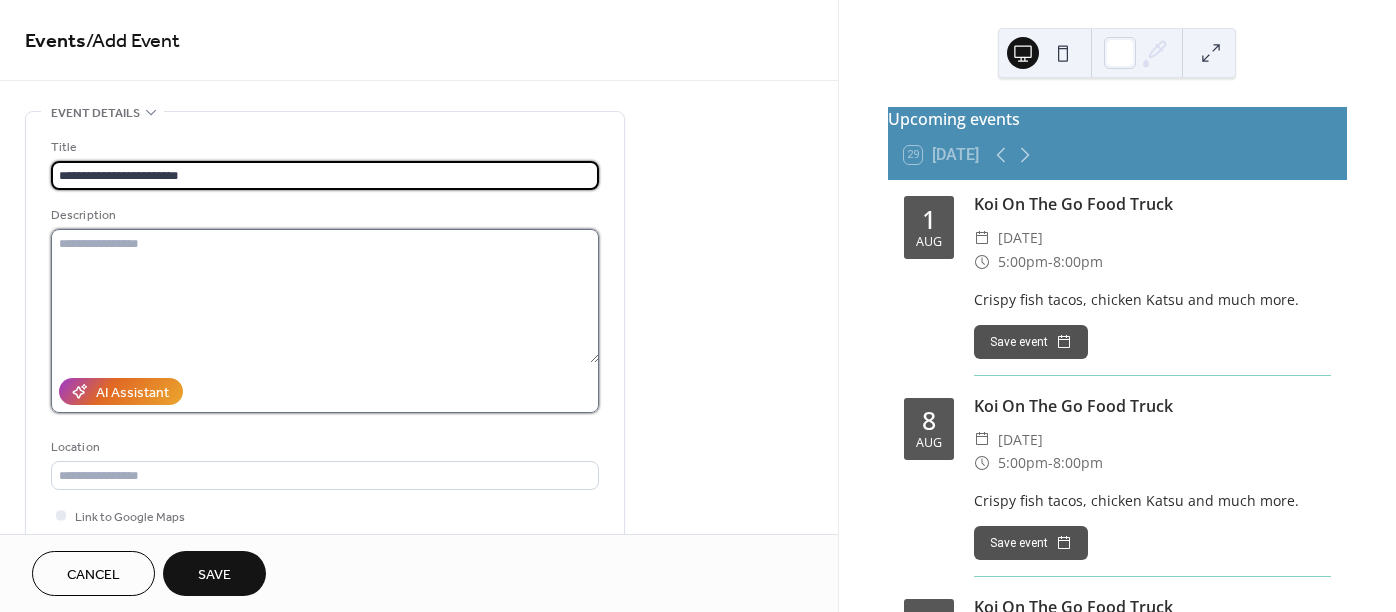 click at bounding box center (325, 296) 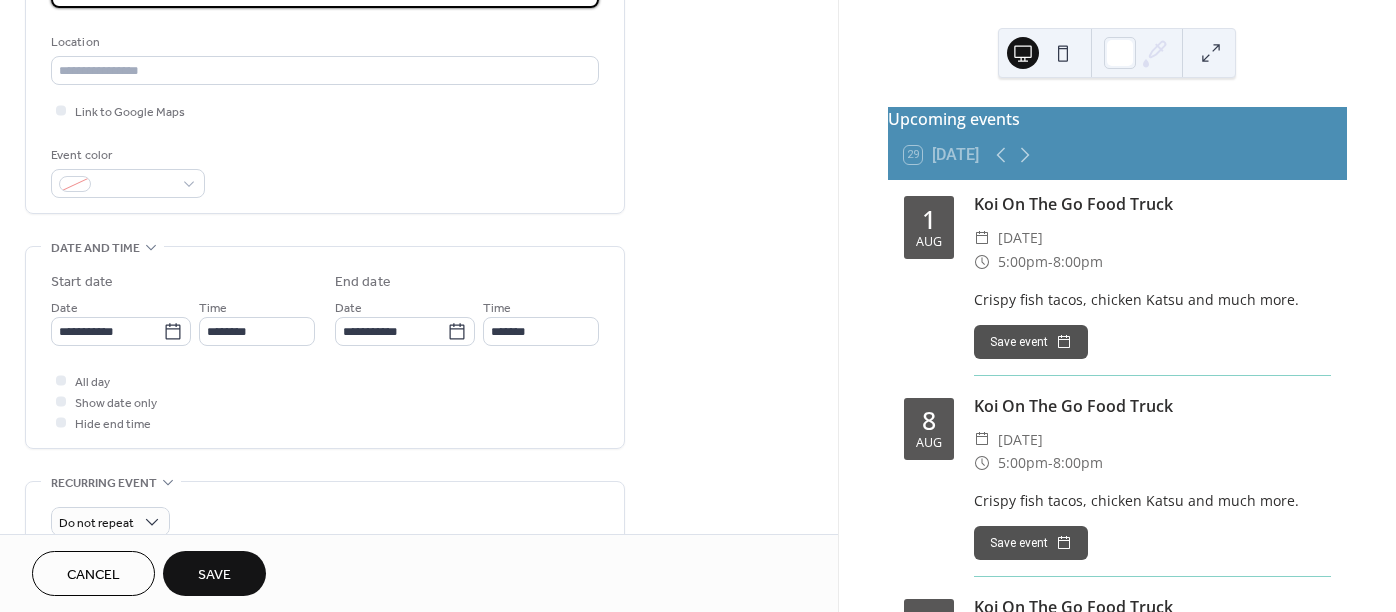 scroll, scrollTop: 500, scrollLeft: 0, axis: vertical 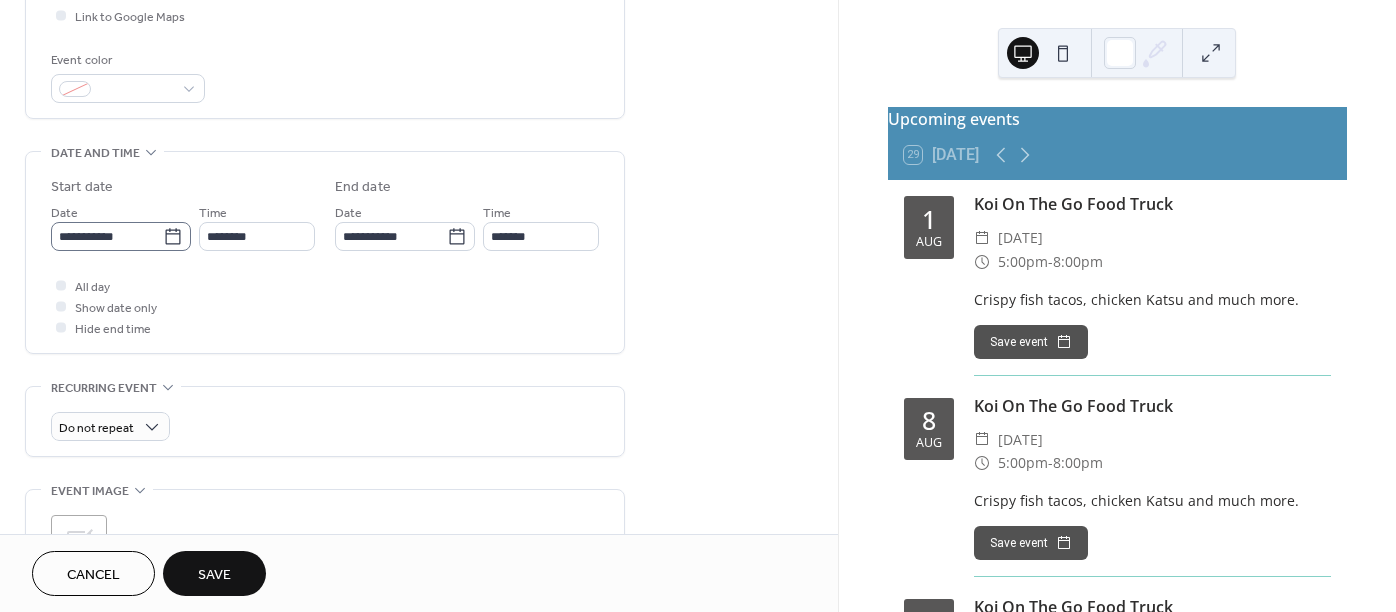 type on "**********" 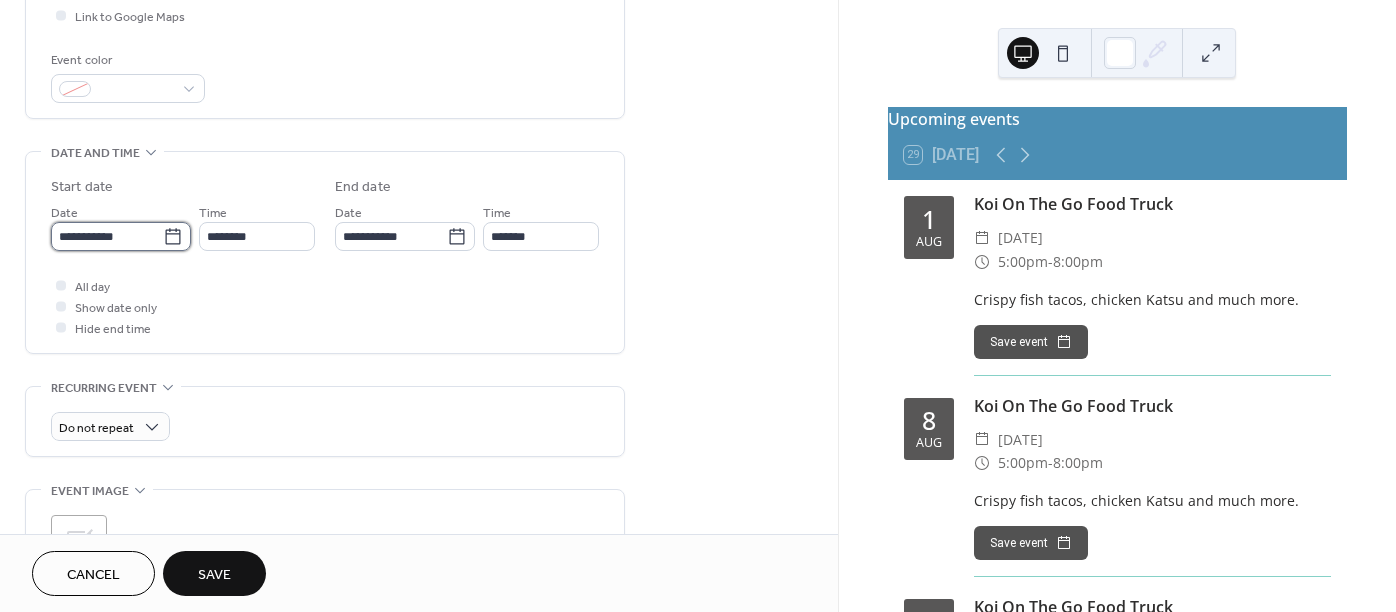 click on "**********" at bounding box center (107, 236) 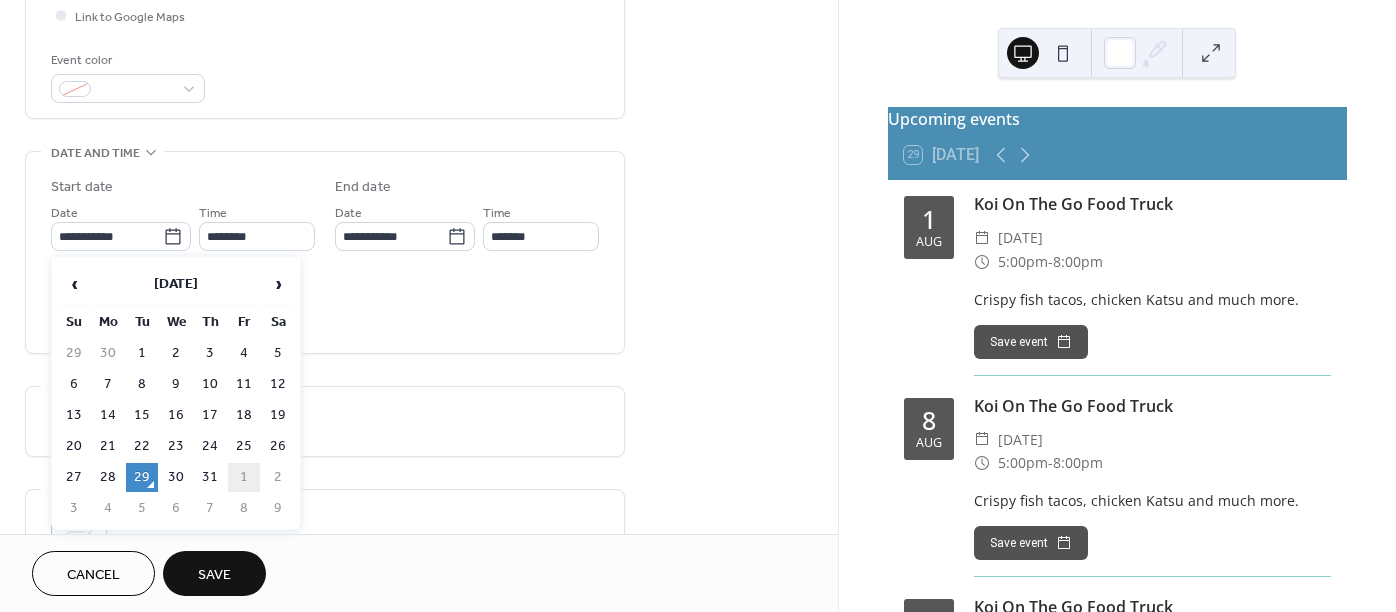 click on "1" at bounding box center [244, 477] 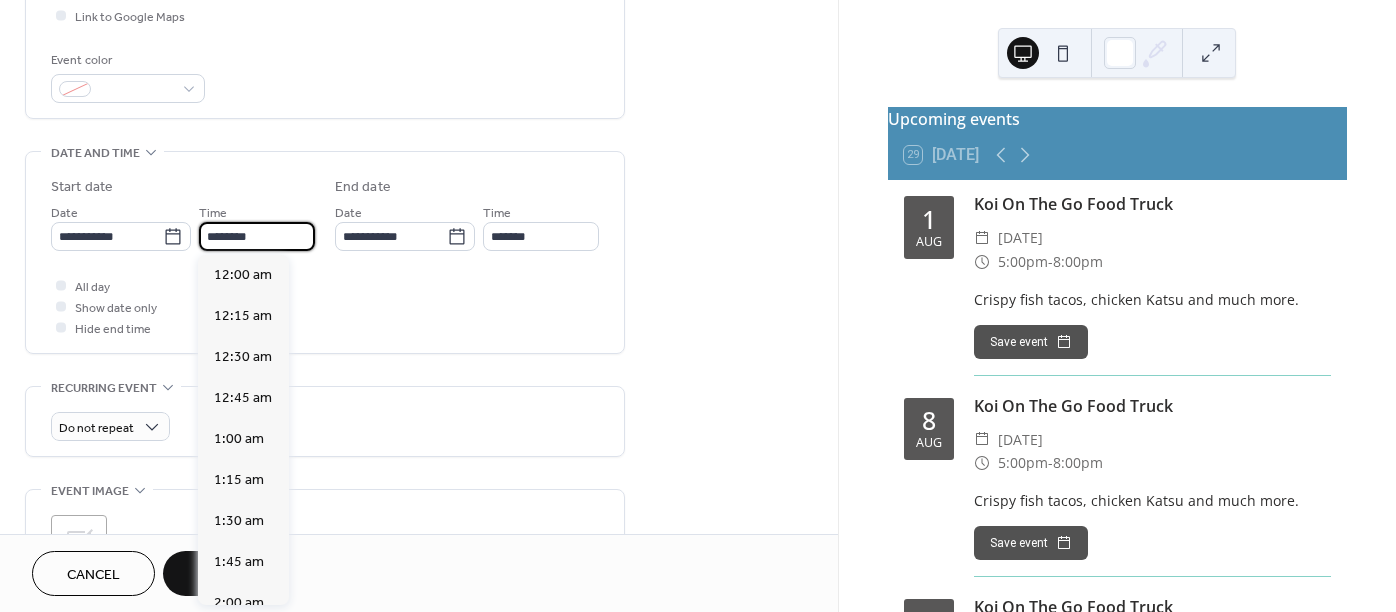 scroll, scrollTop: 1968, scrollLeft: 0, axis: vertical 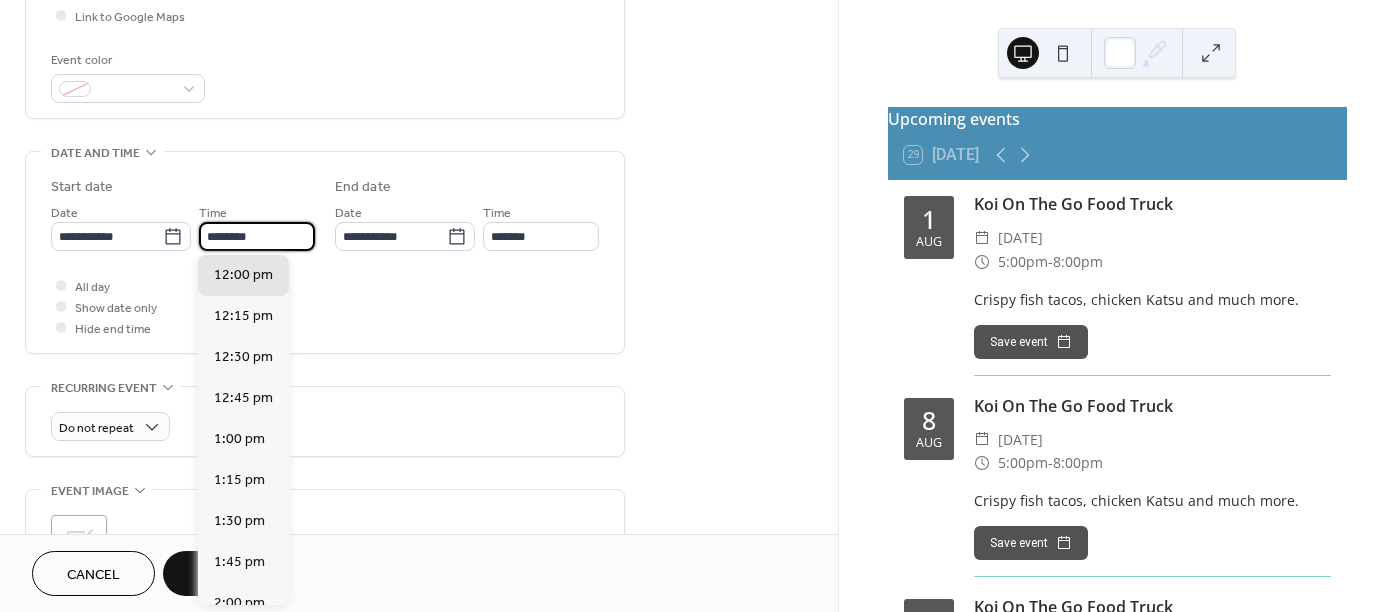 drag, startPoint x: 272, startPoint y: 239, endPoint x: 206, endPoint y: 241, distance: 66.0303 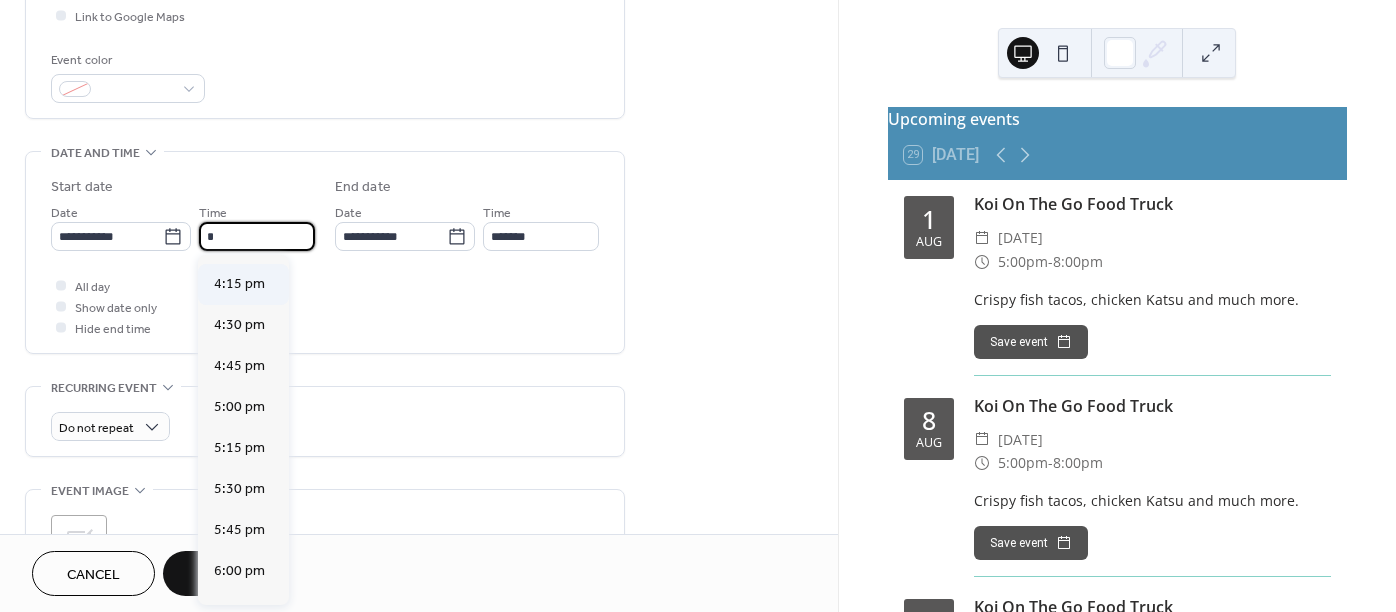 scroll, scrollTop: 2556, scrollLeft: 0, axis: vertical 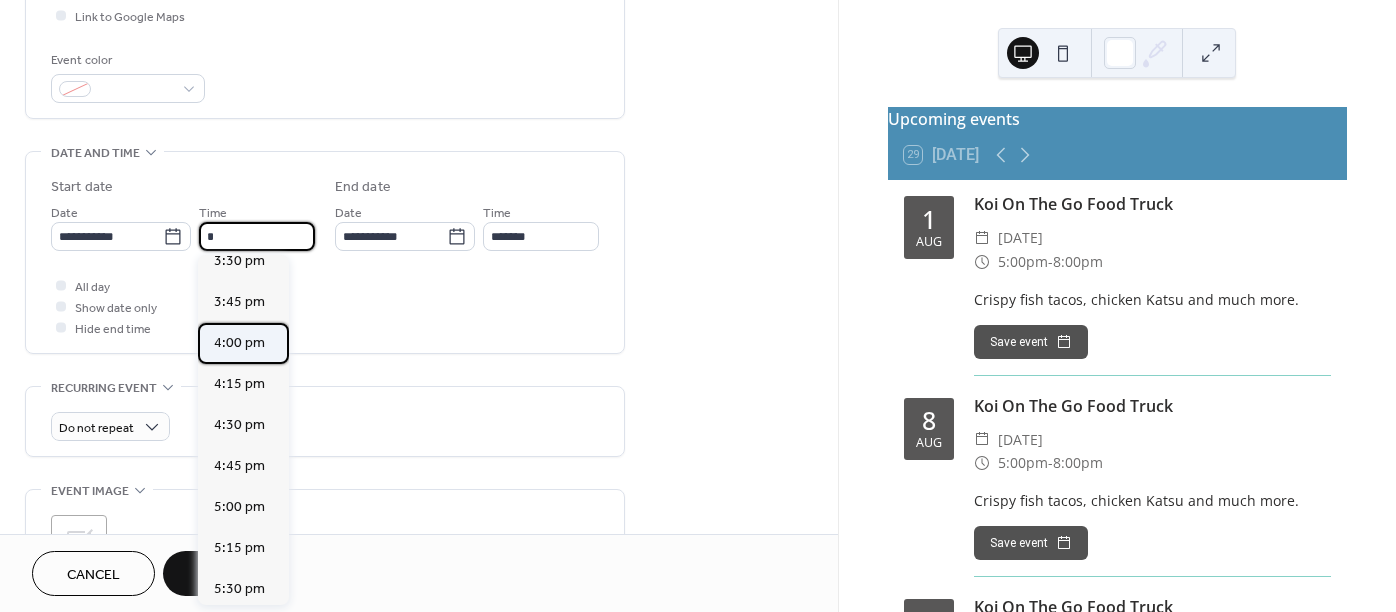 click on "4:00 pm" at bounding box center [239, 343] 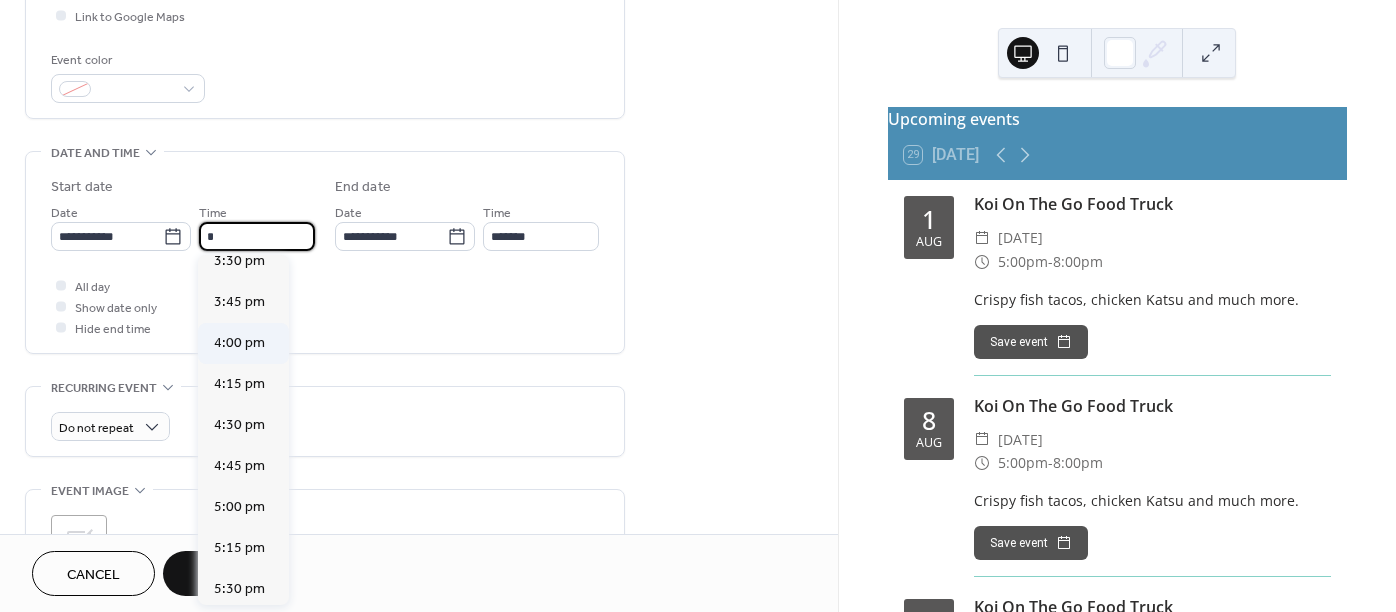 type on "*******" 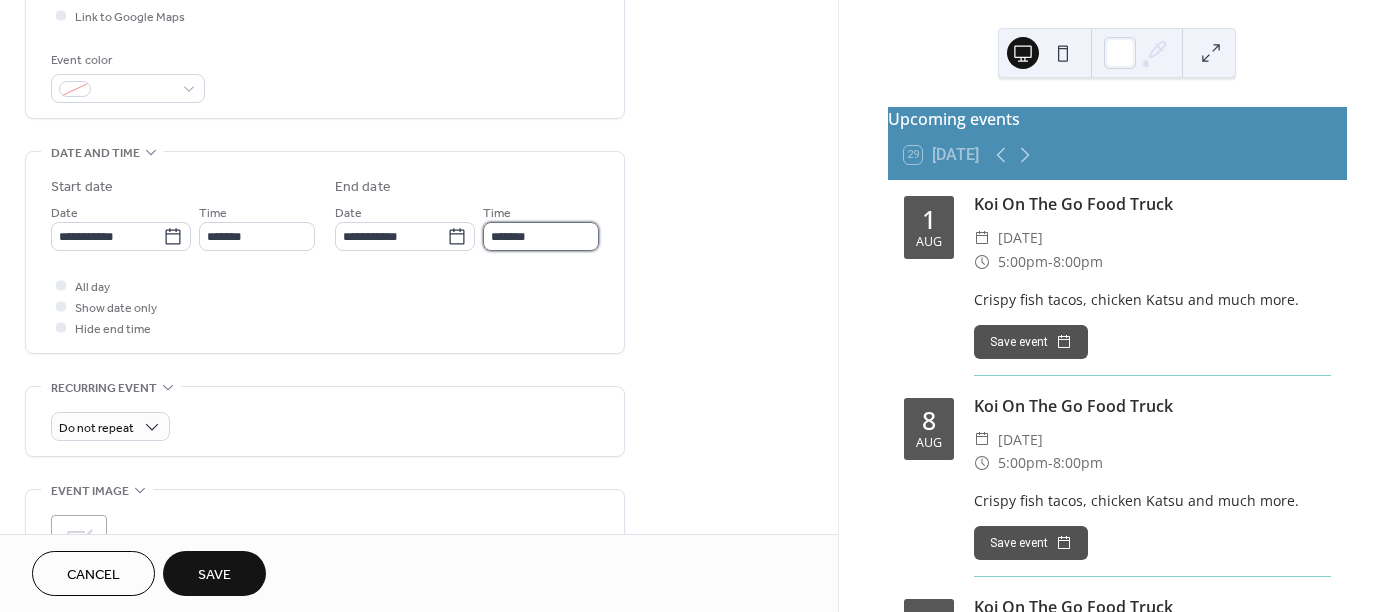 click on "*******" at bounding box center (541, 236) 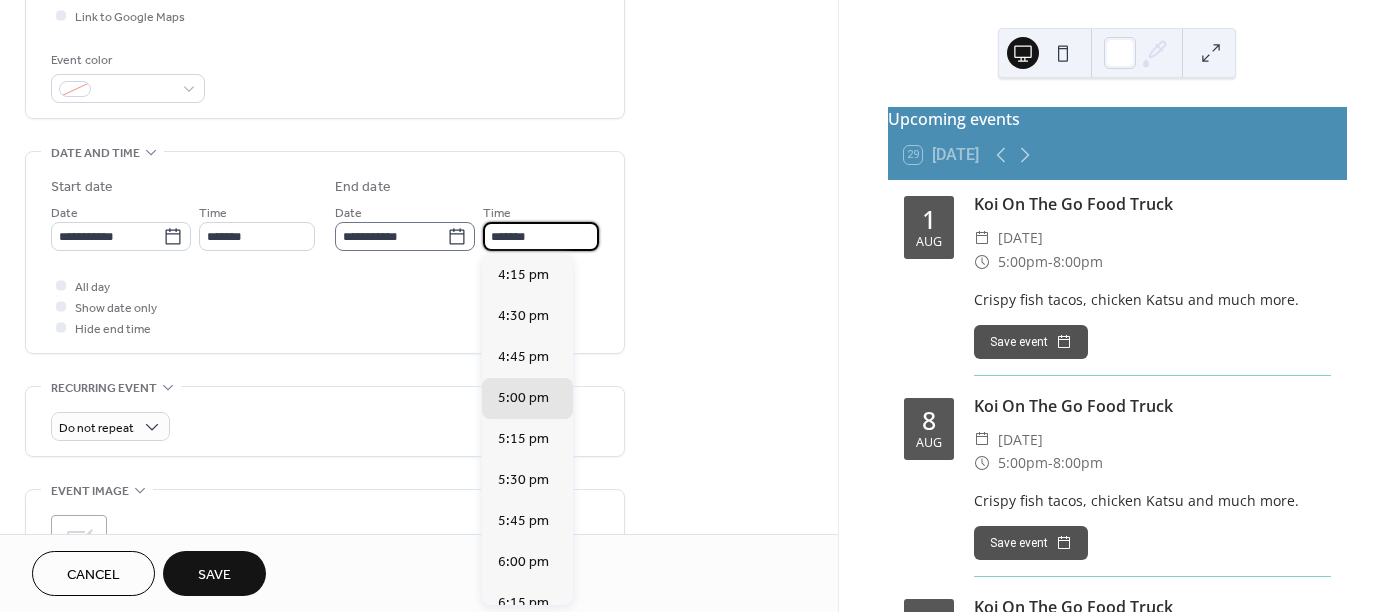drag, startPoint x: 550, startPoint y: 235, endPoint x: 451, endPoint y: 236, distance: 99.00505 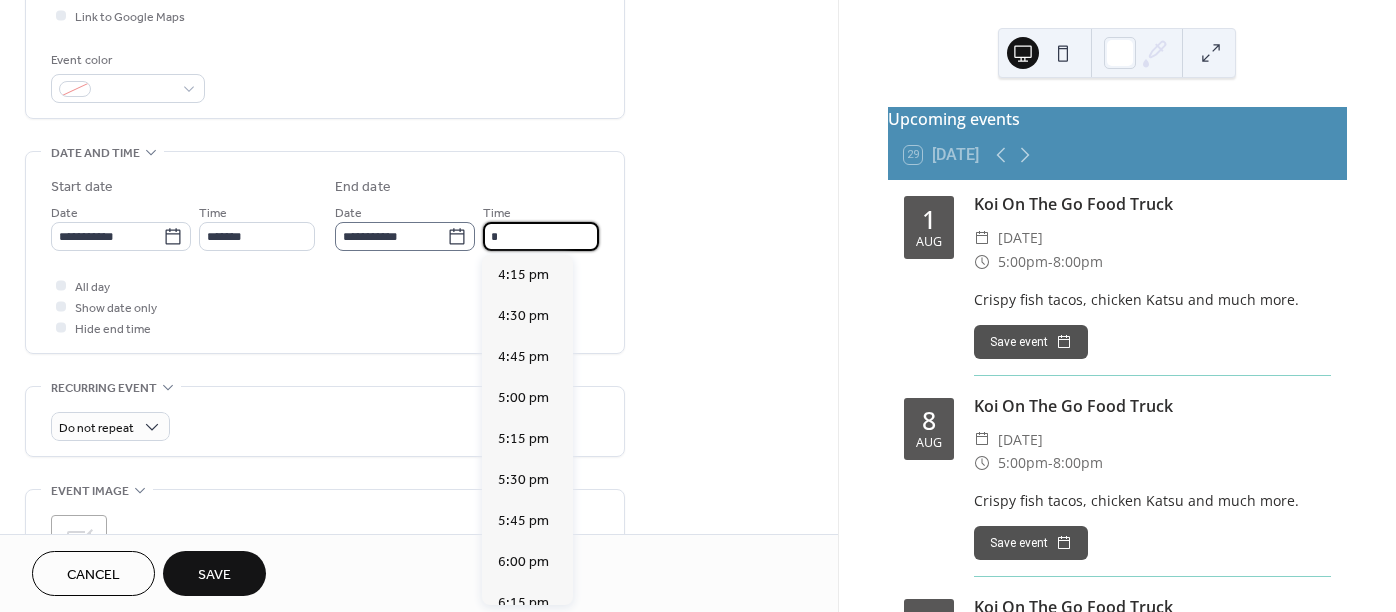 scroll, scrollTop: 779, scrollLeft: 0, axis: vertical 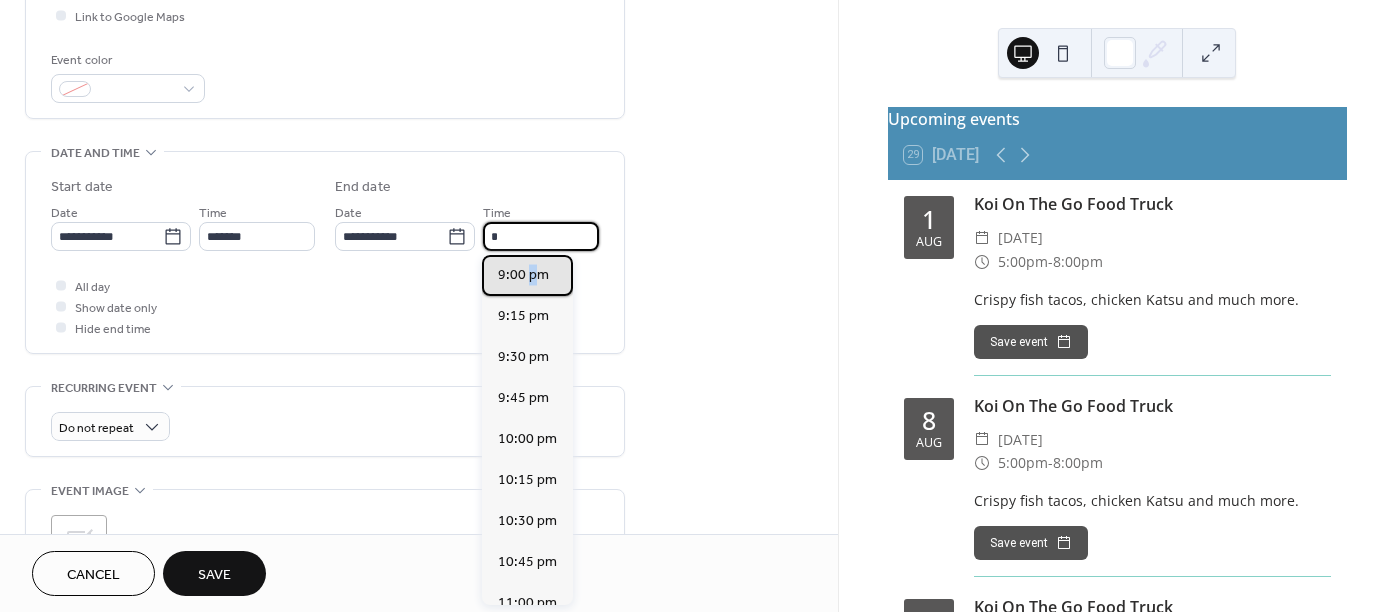 click on "9:00 pm" at bounding box center (527, 275) 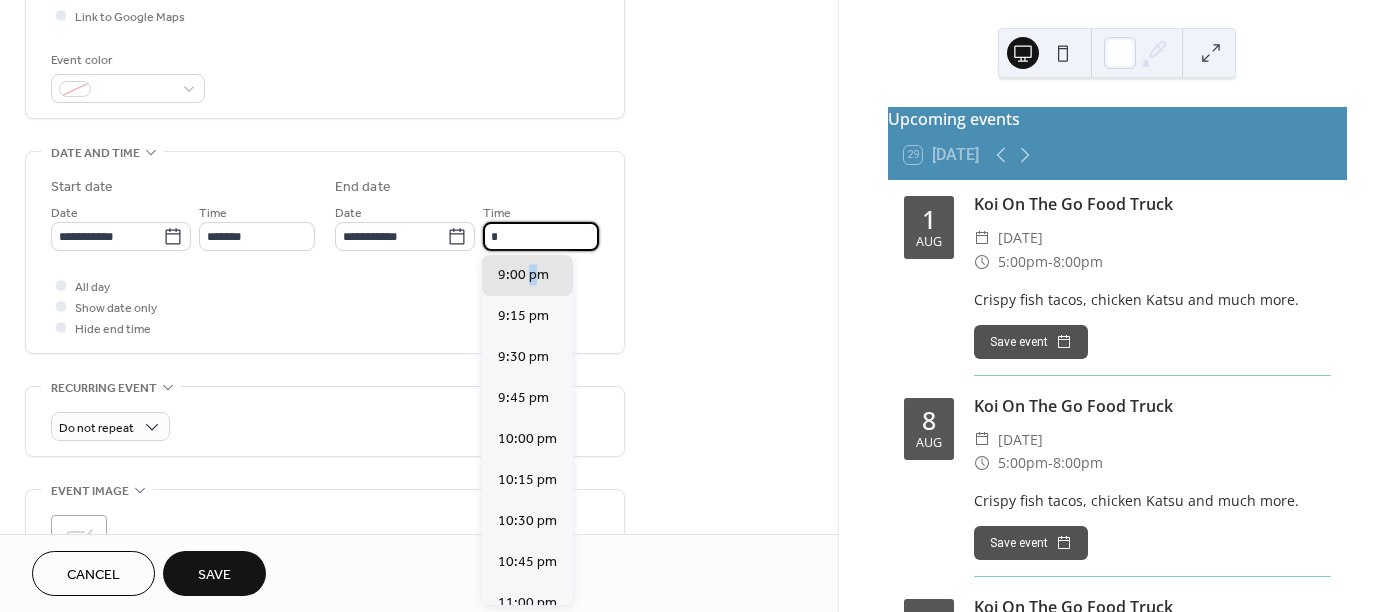 type on "*******" 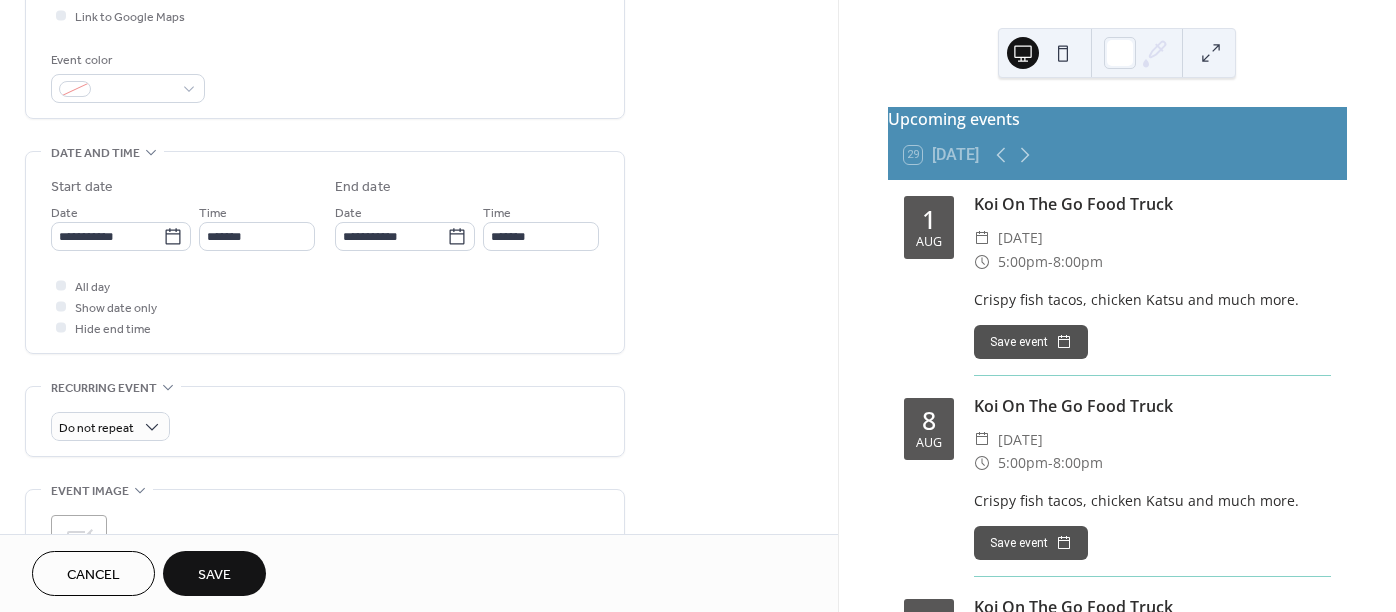 click on "All day Show date only Hide end time" at bounding box center [325, 306] 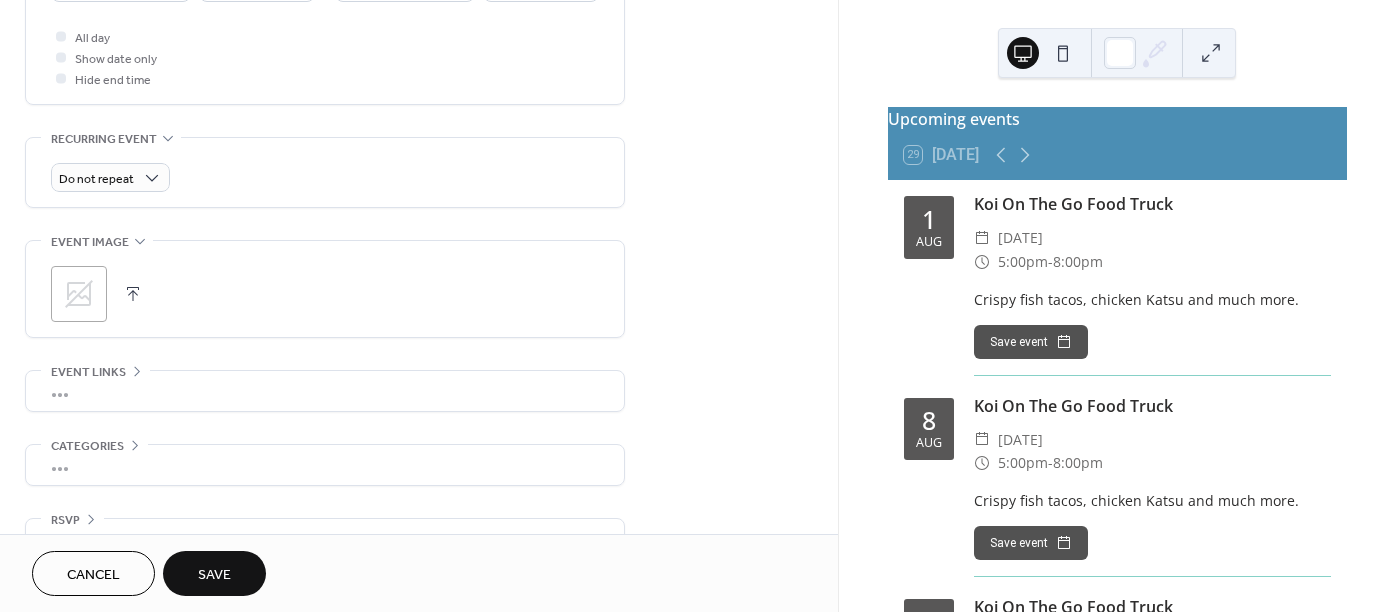 scroll, scrollTop: 795, scrollLeft: 0, axis: vertical 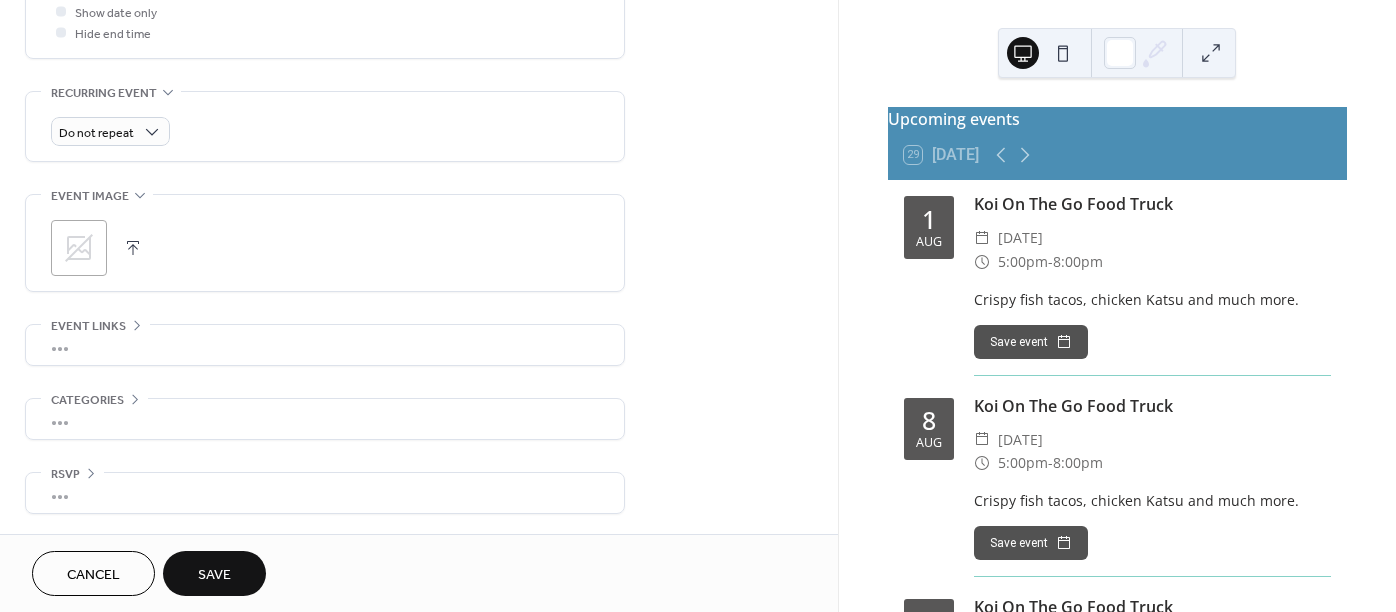 click on "Save" at bounding box center (214, 575) 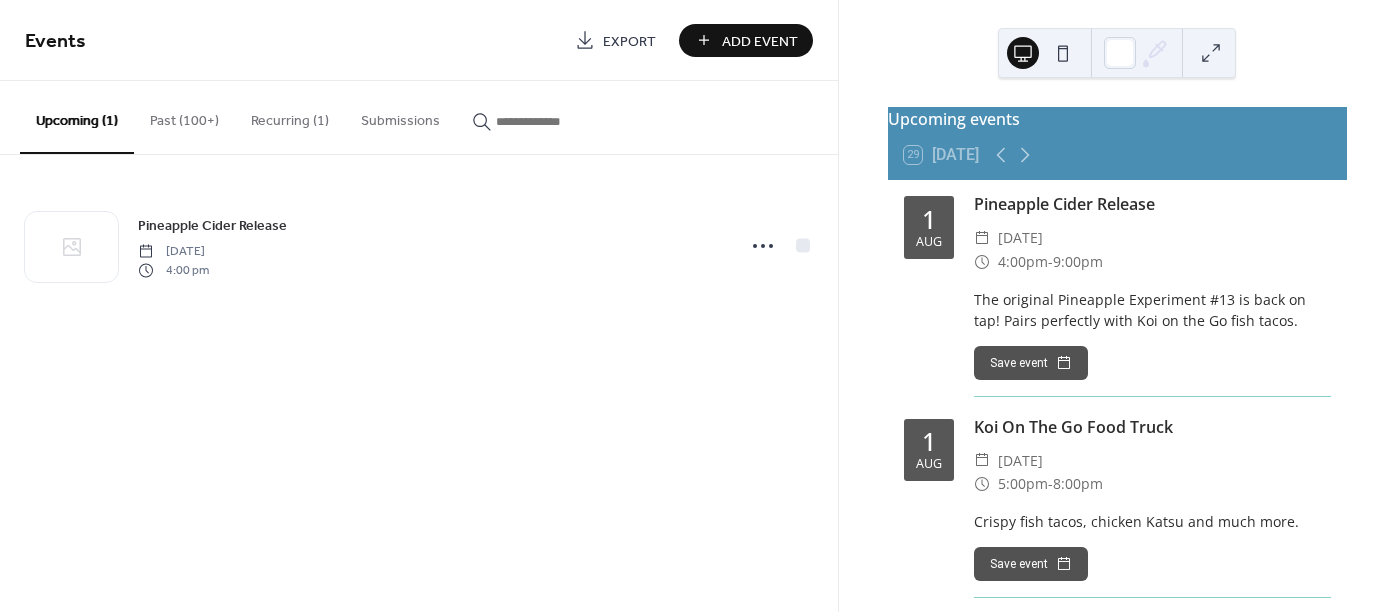 click on "Add Event" at bounding box center (760, 41) 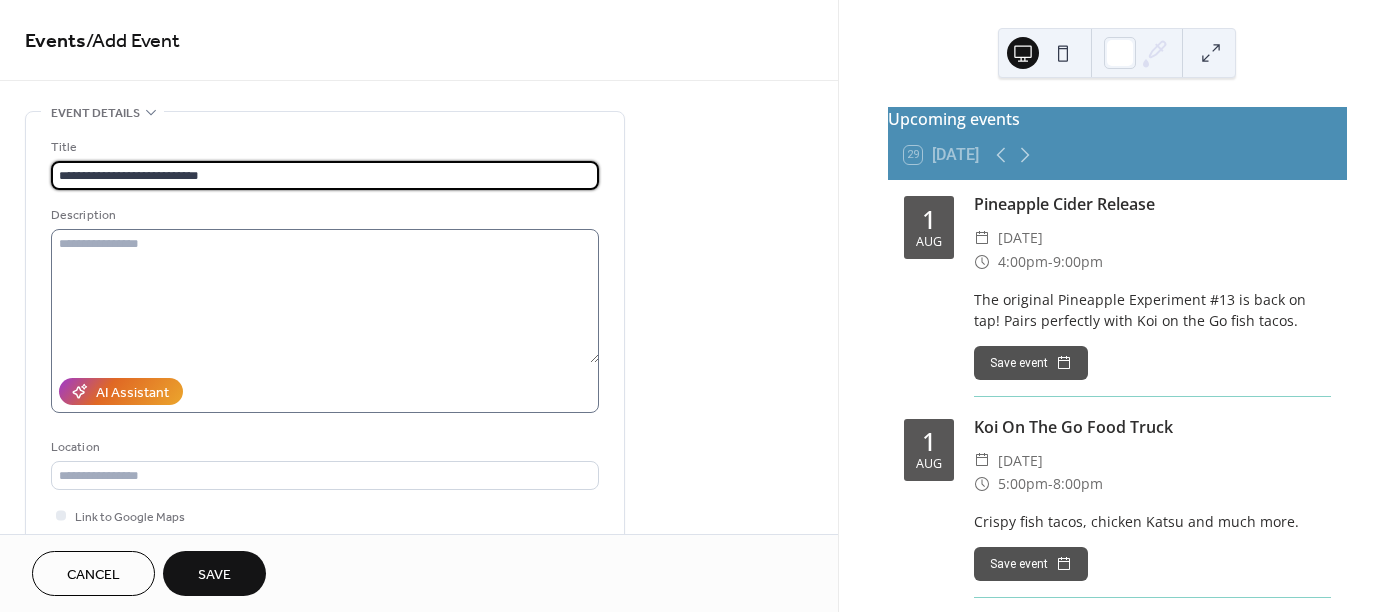 type on "**********" 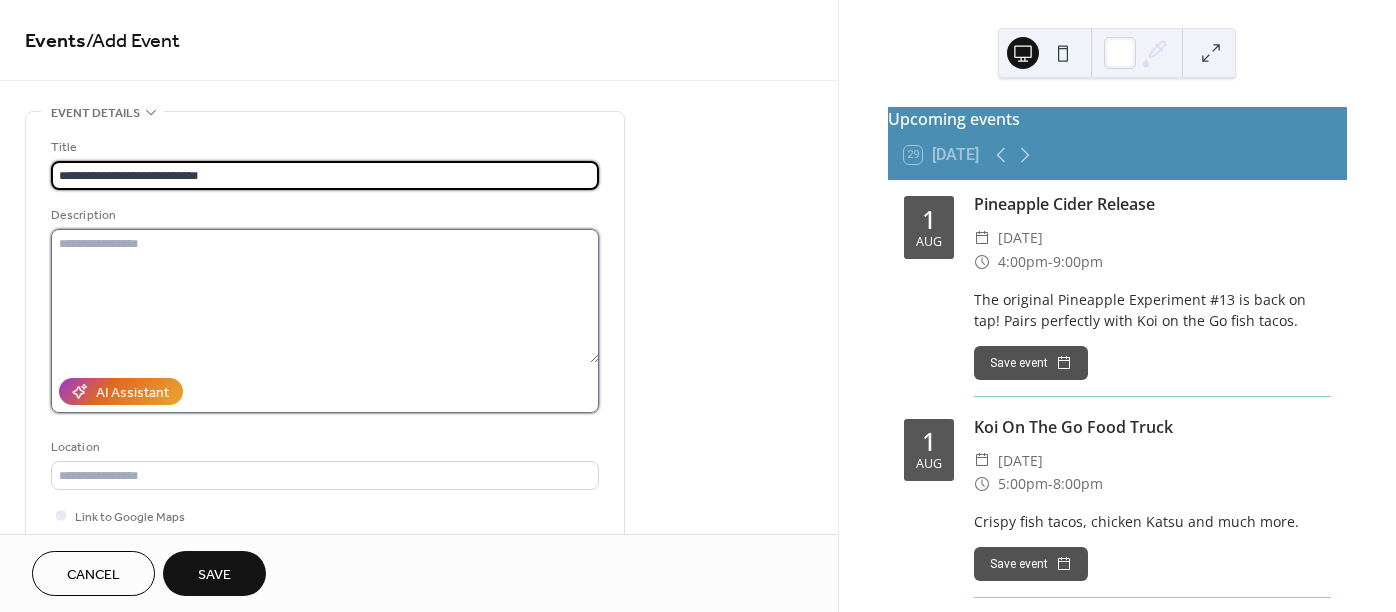 click at bounding box center (325, 296) 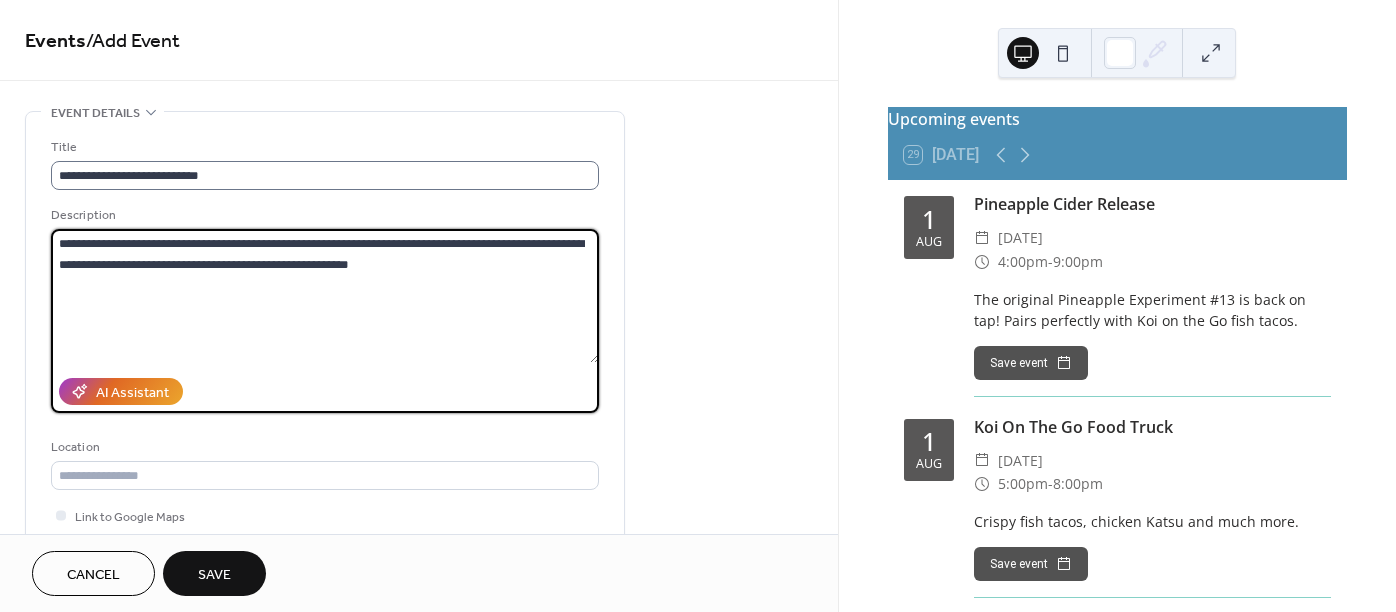 type on "**********" 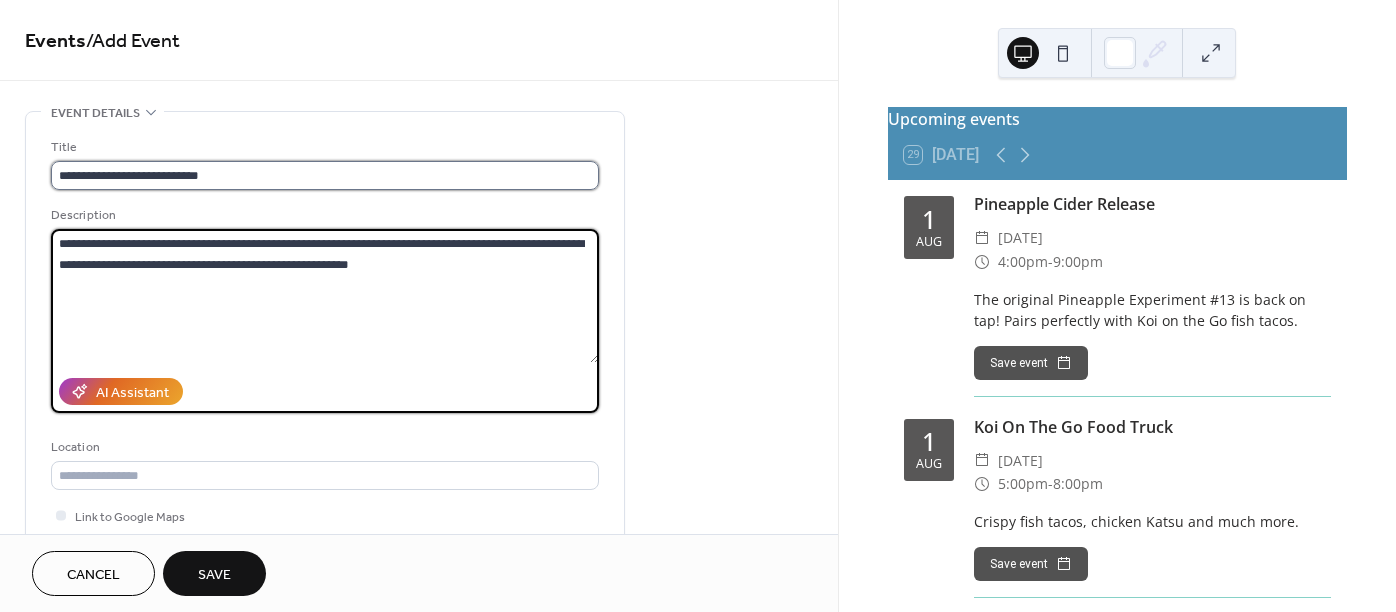 click on "**********" at bounding box center (325, 175) 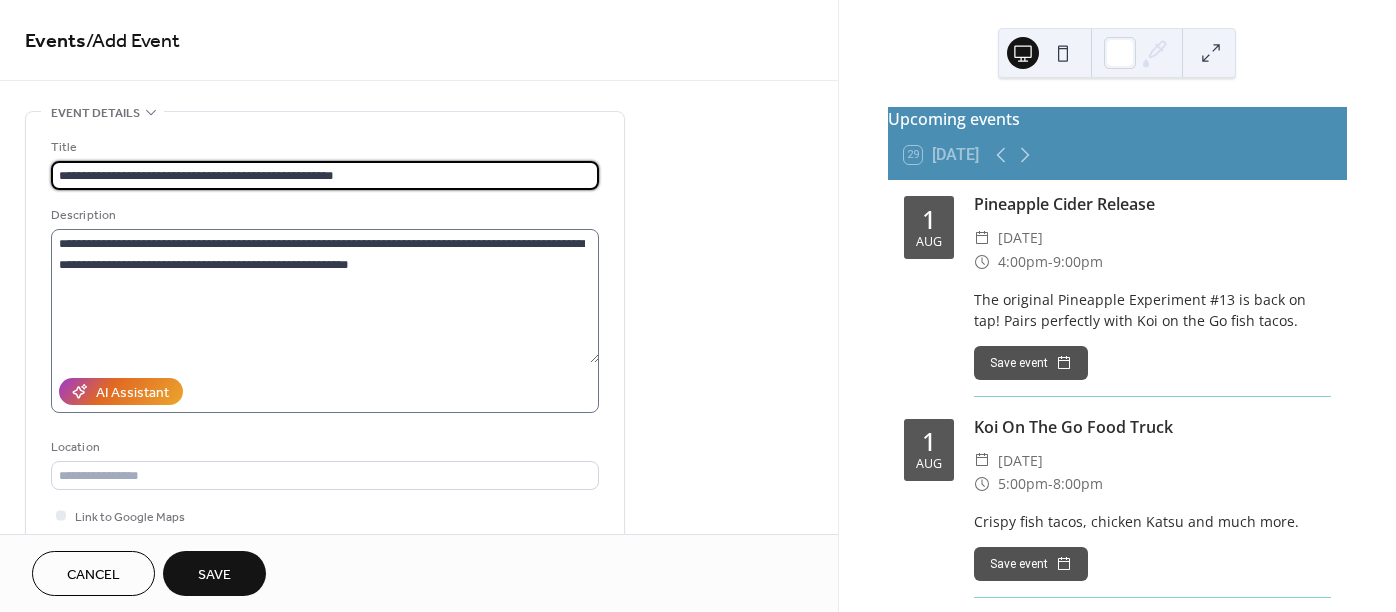 type on "**********" 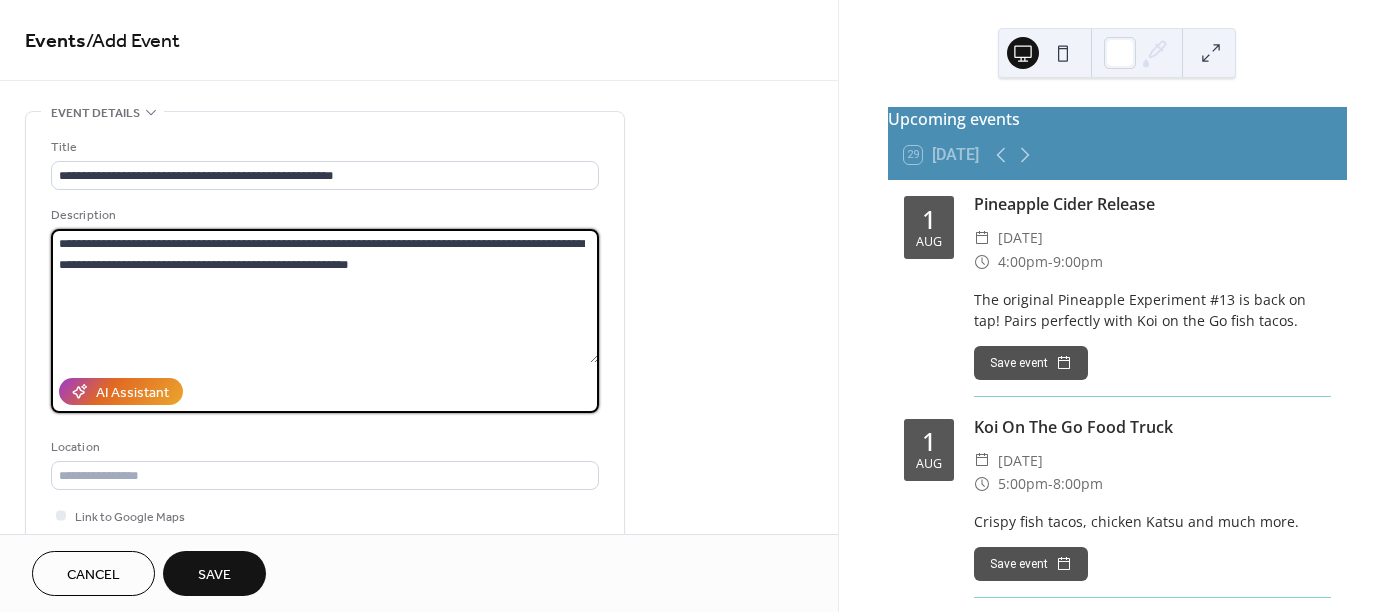 click on "**********" at bounding box center [325, 296] 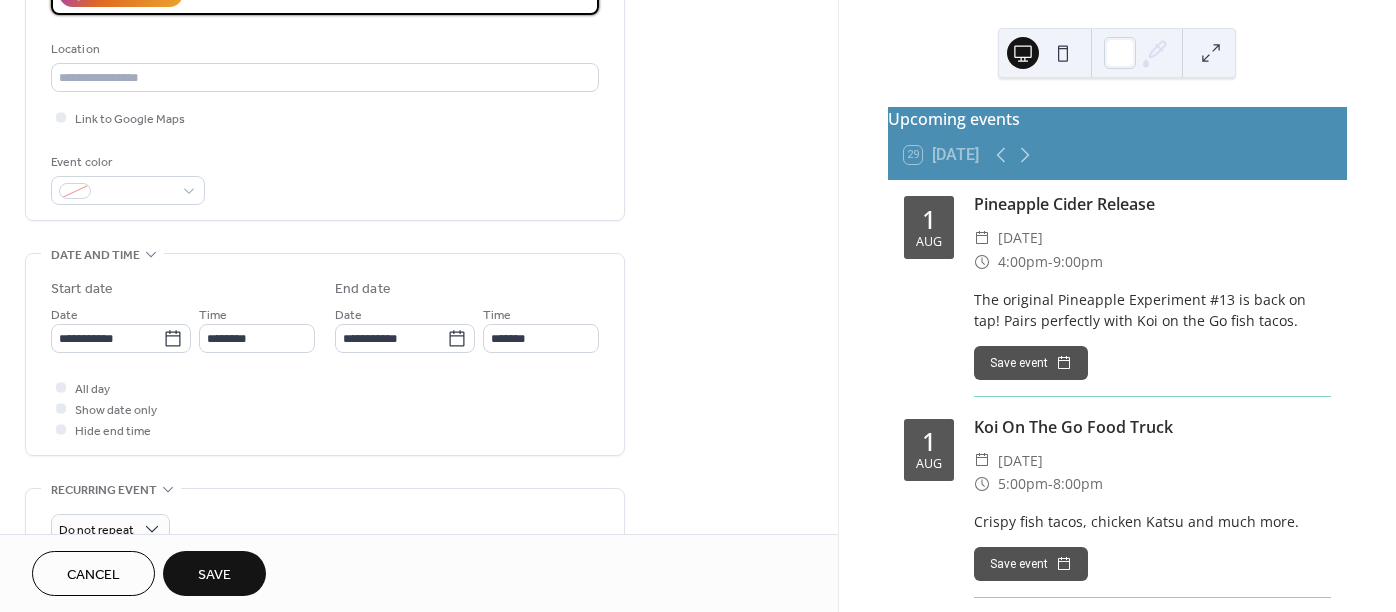 scroll, scrollTop: 400, scrollLeft: 0, axis: vertical 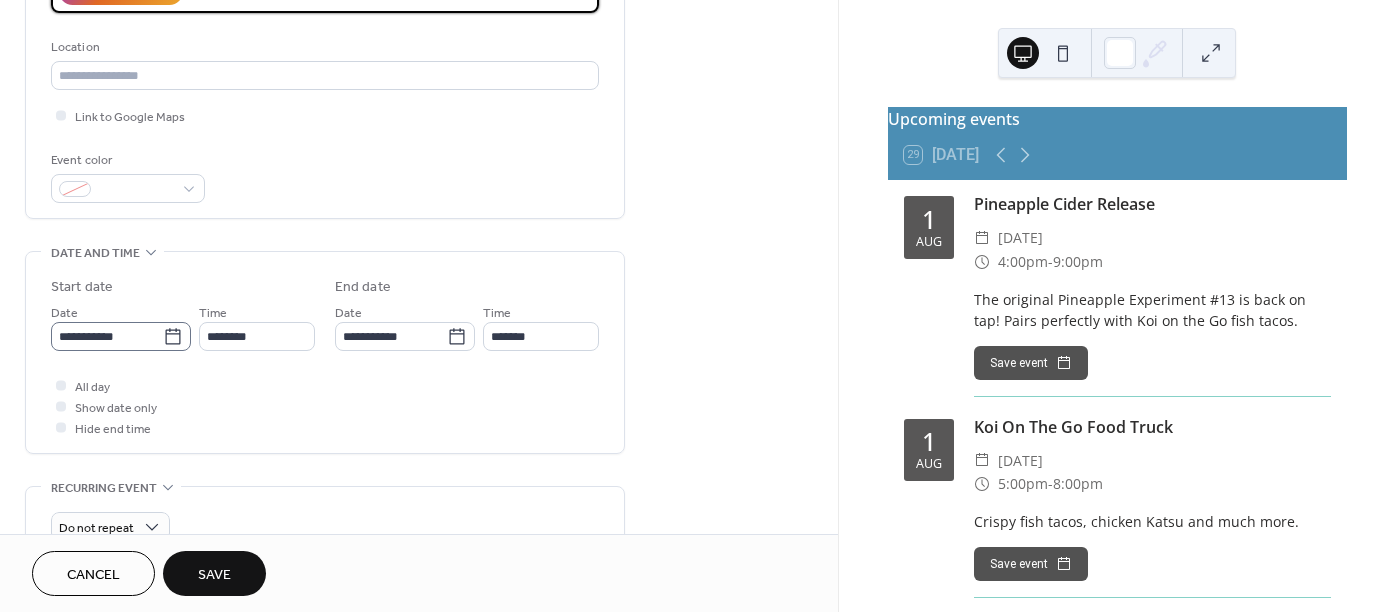 type on "**********" 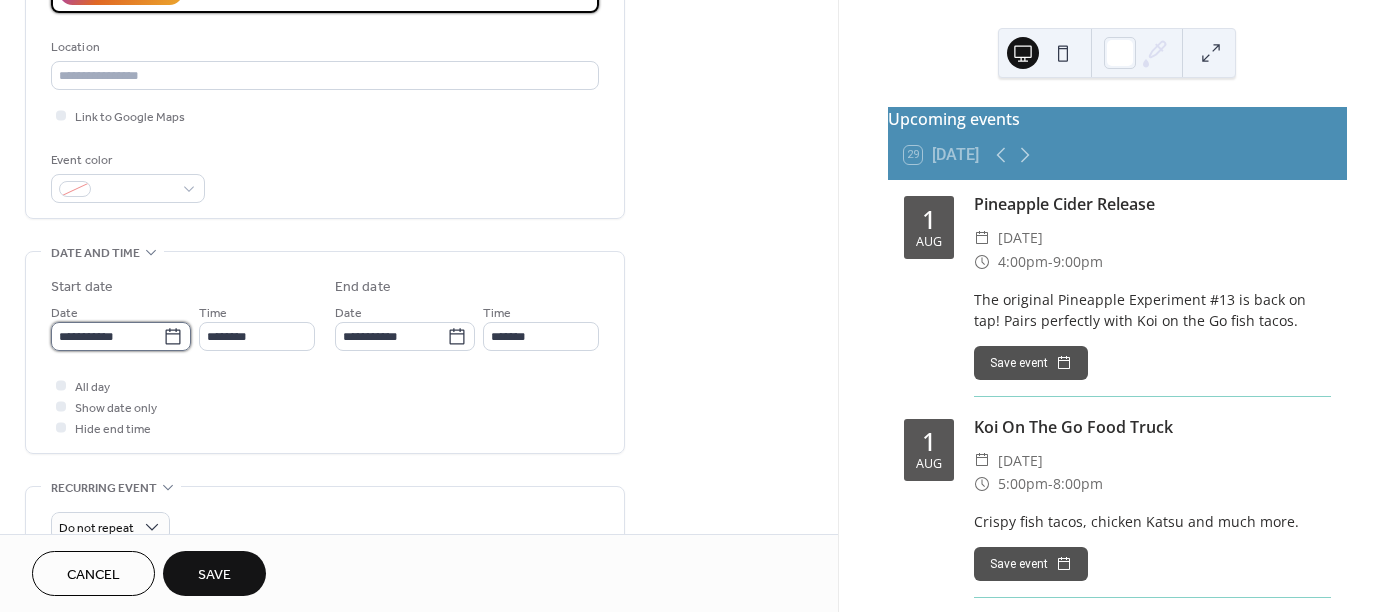click on "**********" at bounding box center (107, 336) 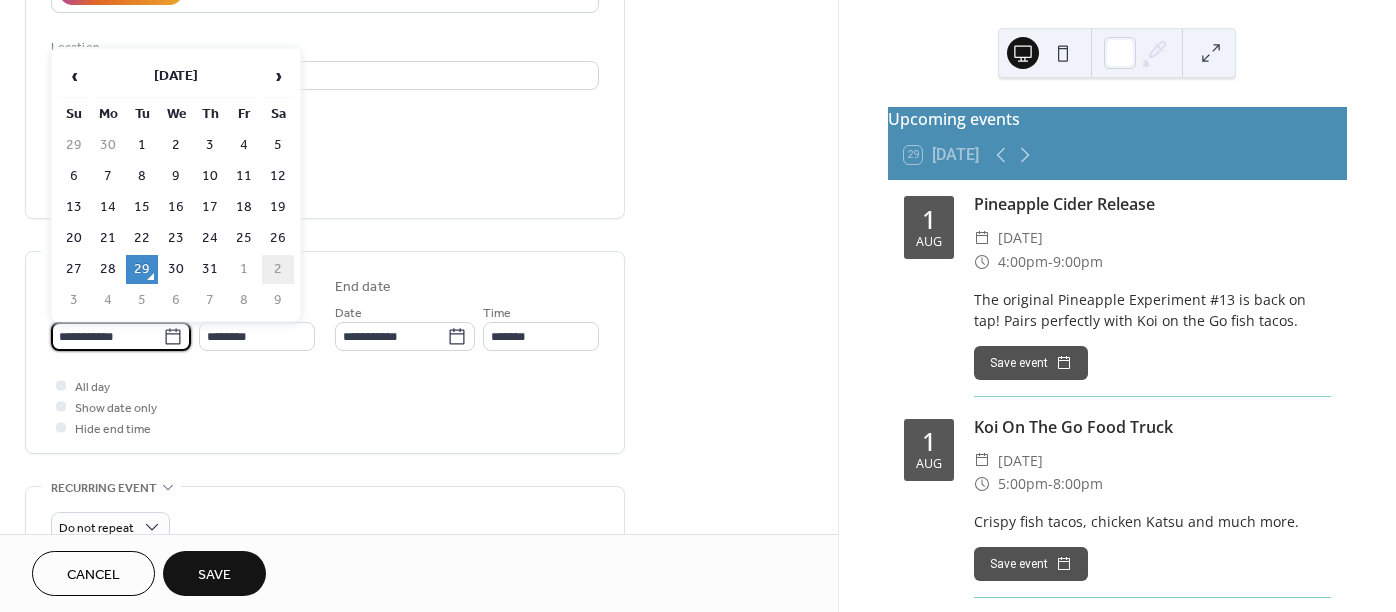 click on "2" at bounding box center (278, 269) 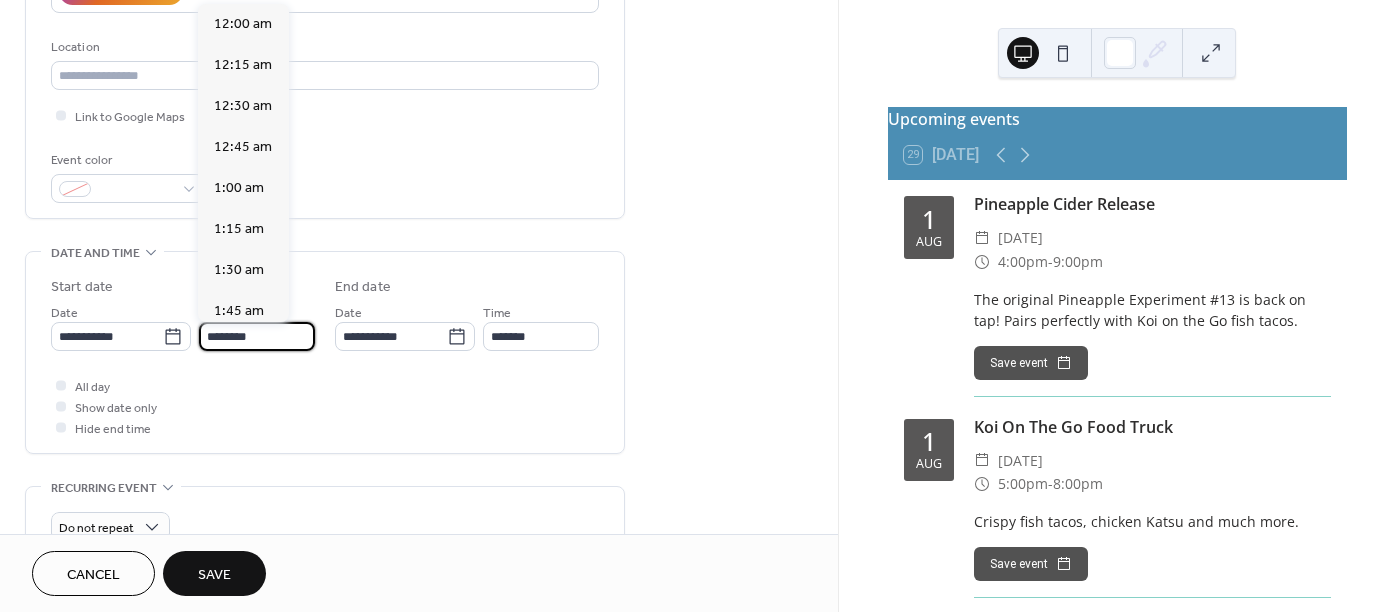 scroll, scrollTop: 1968, scrollLeft: 0, axis: vertical 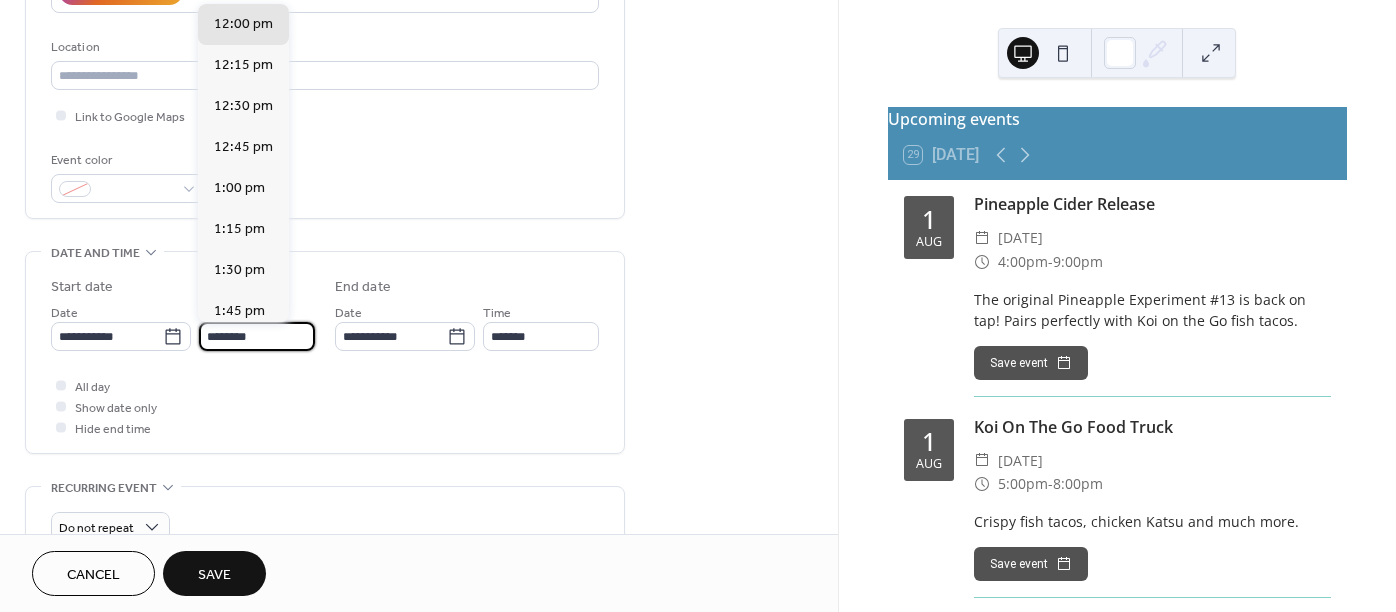 drag, startPoint x: 272, startPoint y: 335, endPoint x: 208, endPoint y: 332, distance: 64.070274 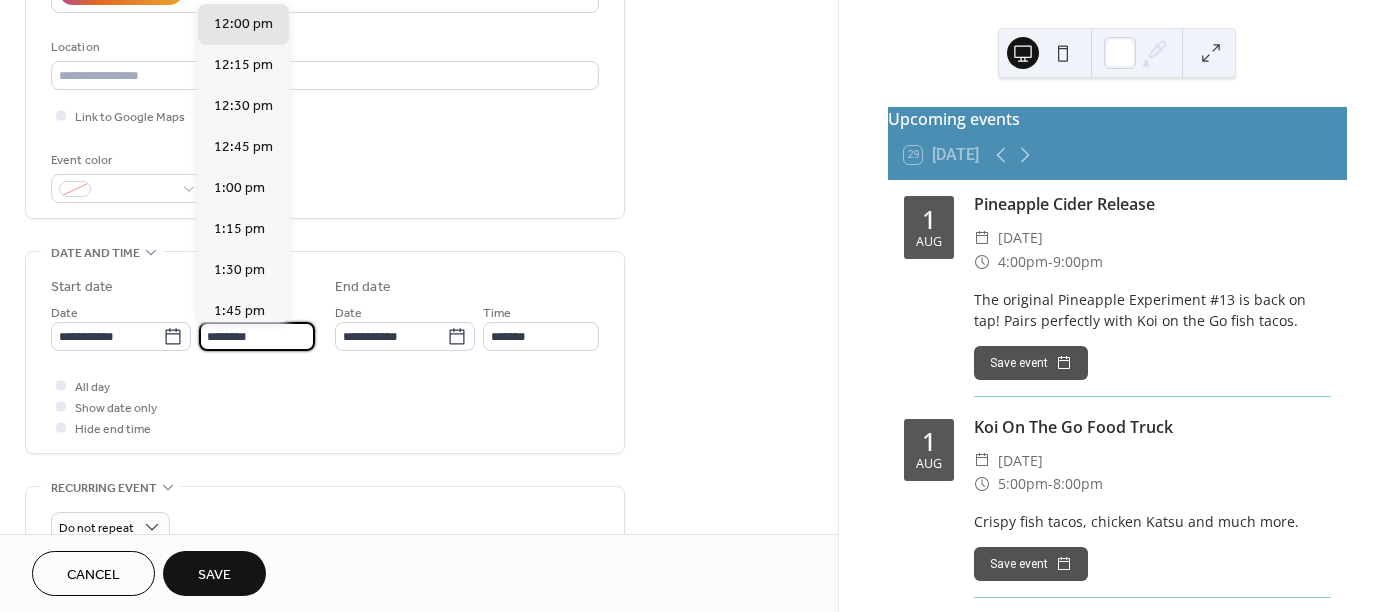 click on "********" at bounding box center (257, 336) 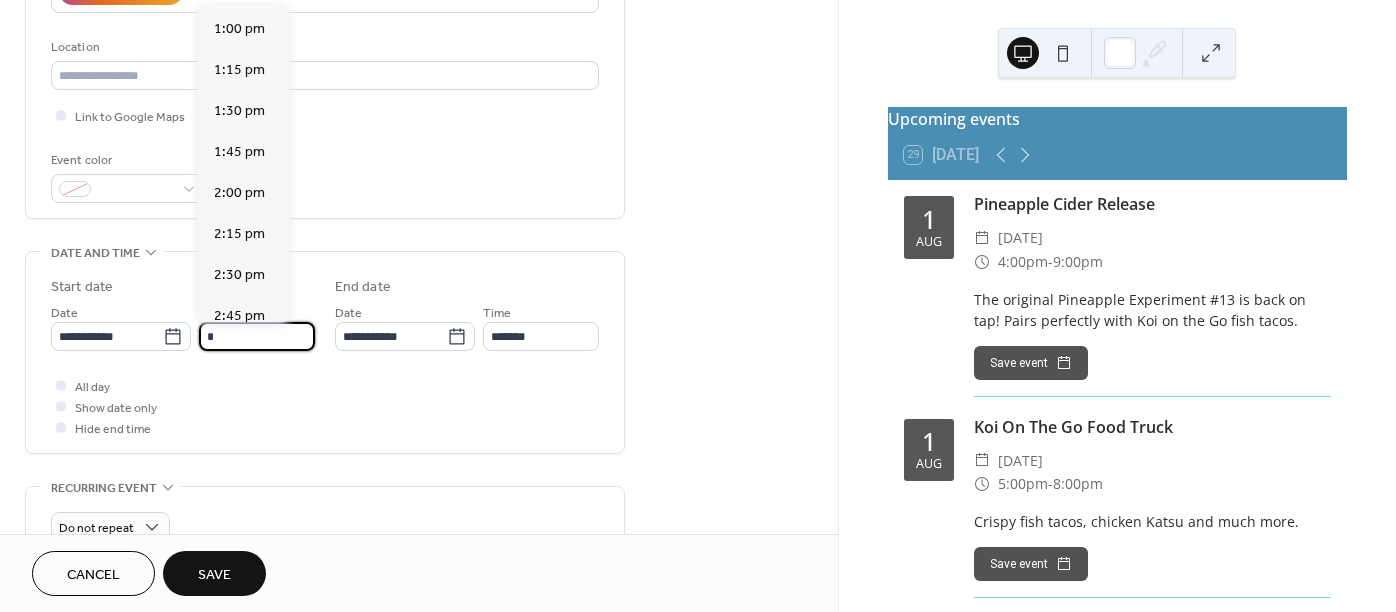 scroll, scrollTop: 2128, scrollLeft: 0, axis: vertical 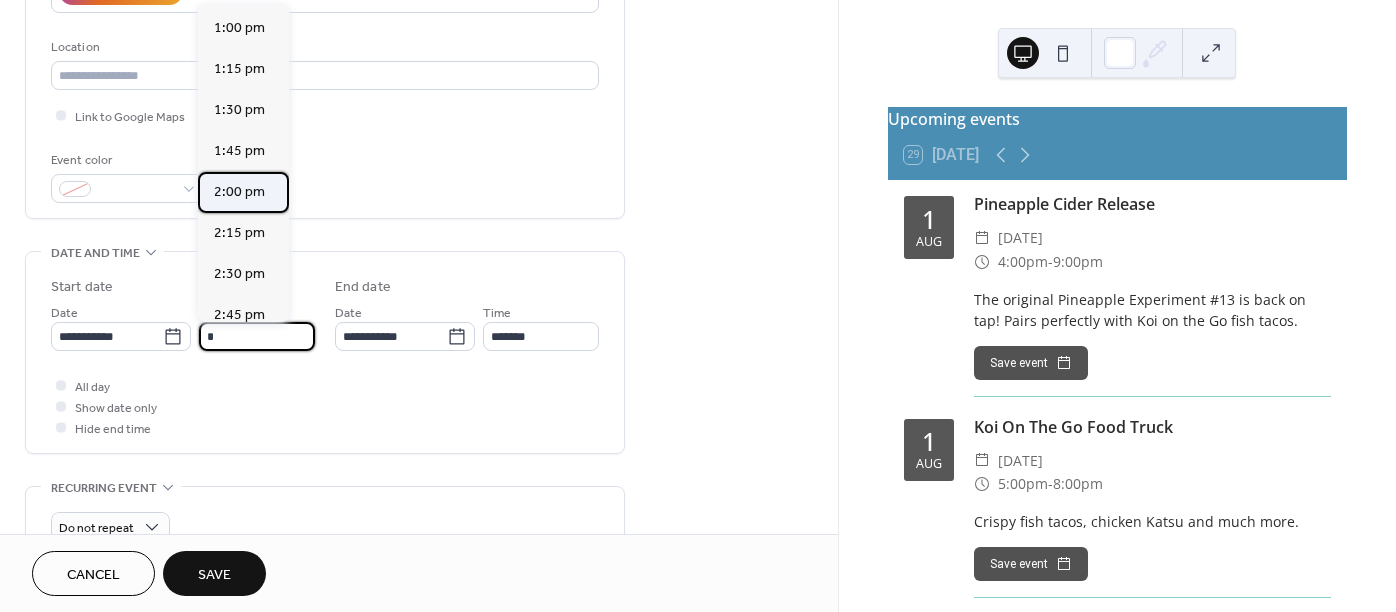 click on "2:00 pm" at bounding box center [239, 192] 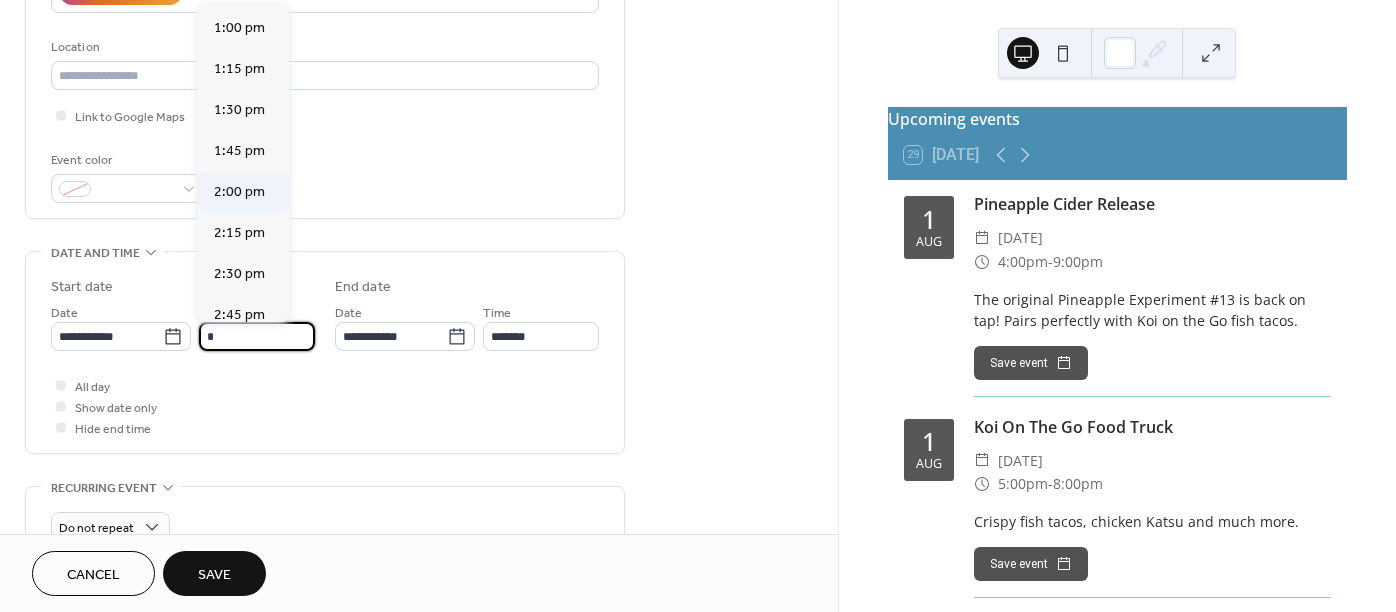 type on "*******" 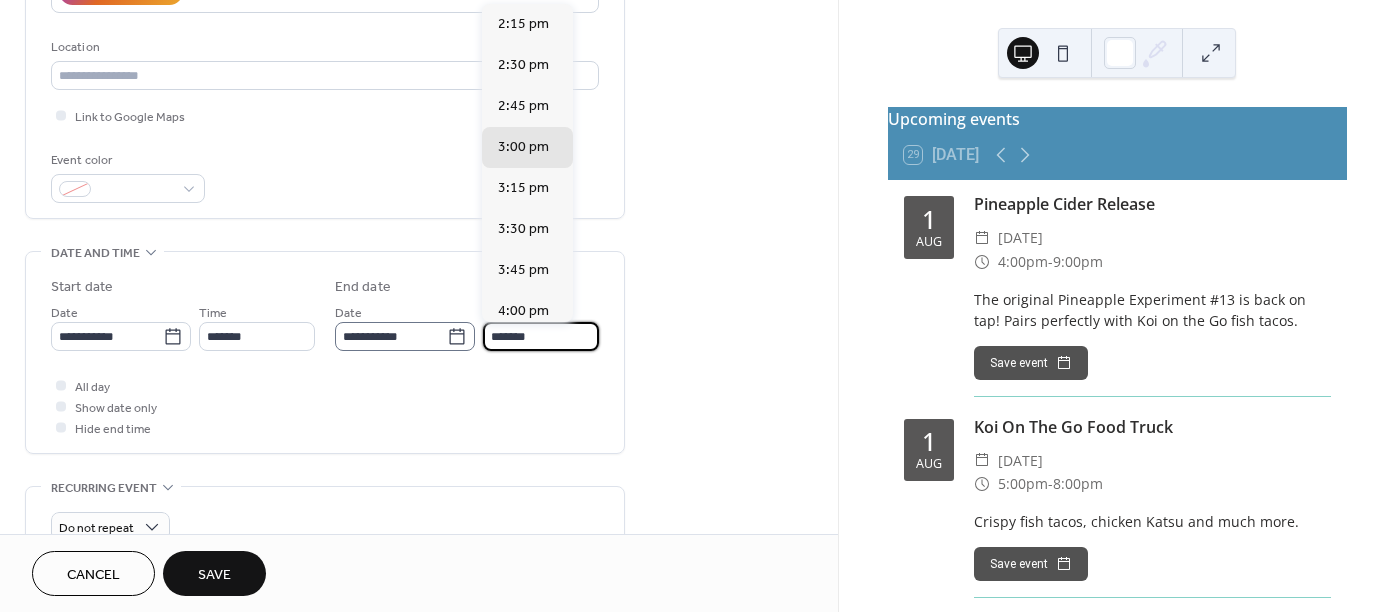 drag, startPoint x: 539, startPoint y: 332, endPoint x: 473, endPoint y: 334, distance: 66.0303 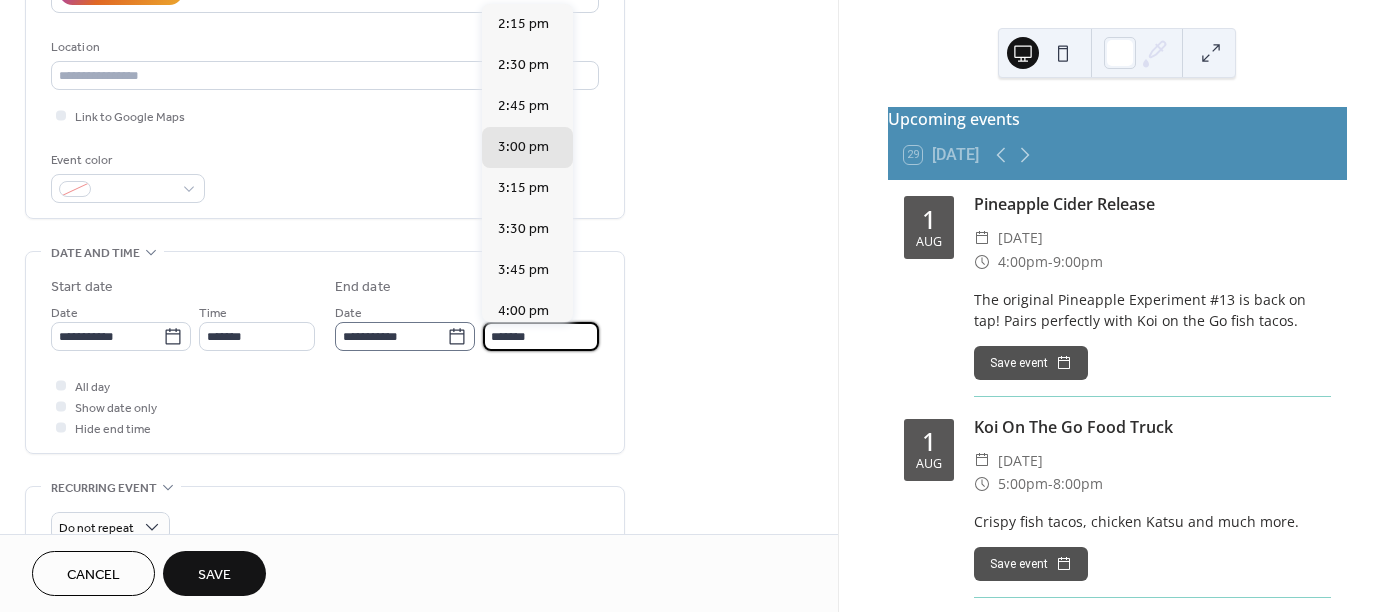 click on "**********" at bounding box center (467, 326) 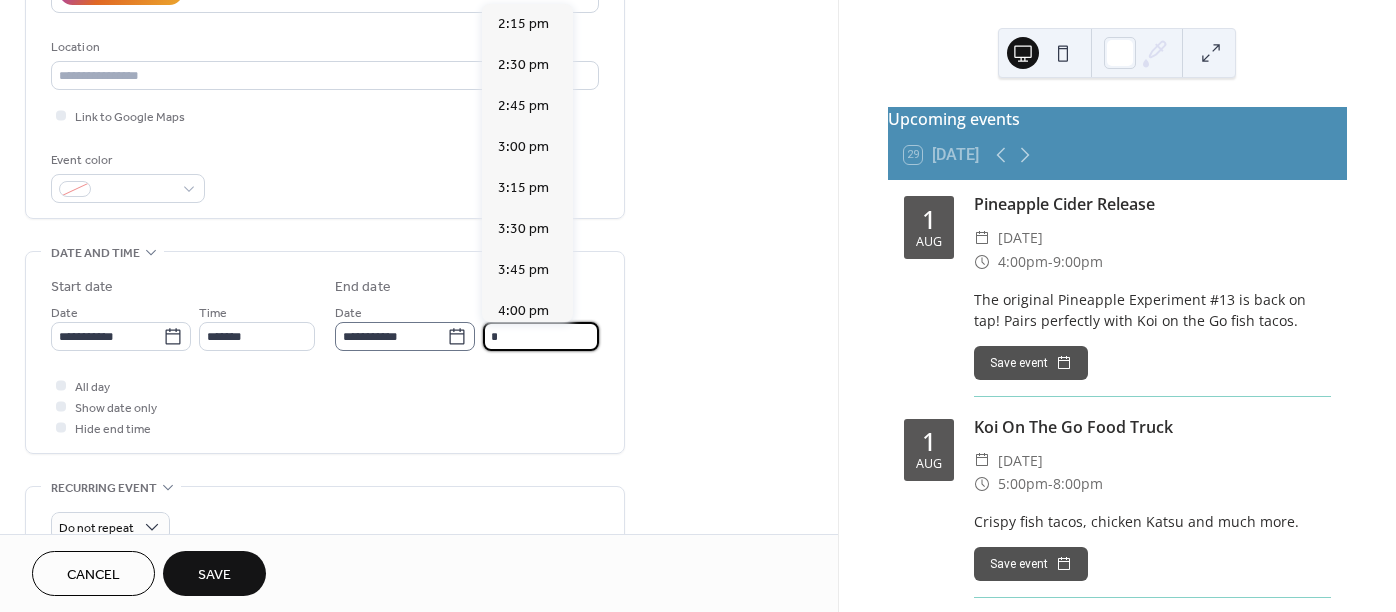 scroll, scrollTop: 1107, scrollLeft: 0, axis: vertical 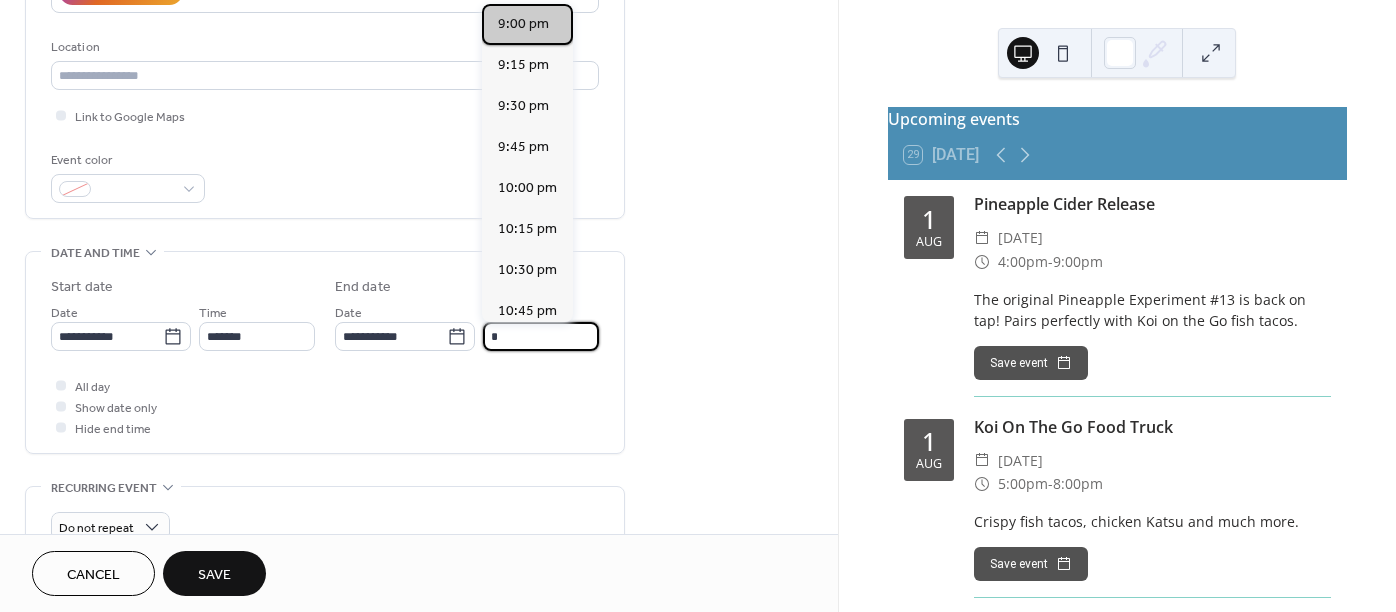 click on "9:00 pm" at bounding box center (523, 24) 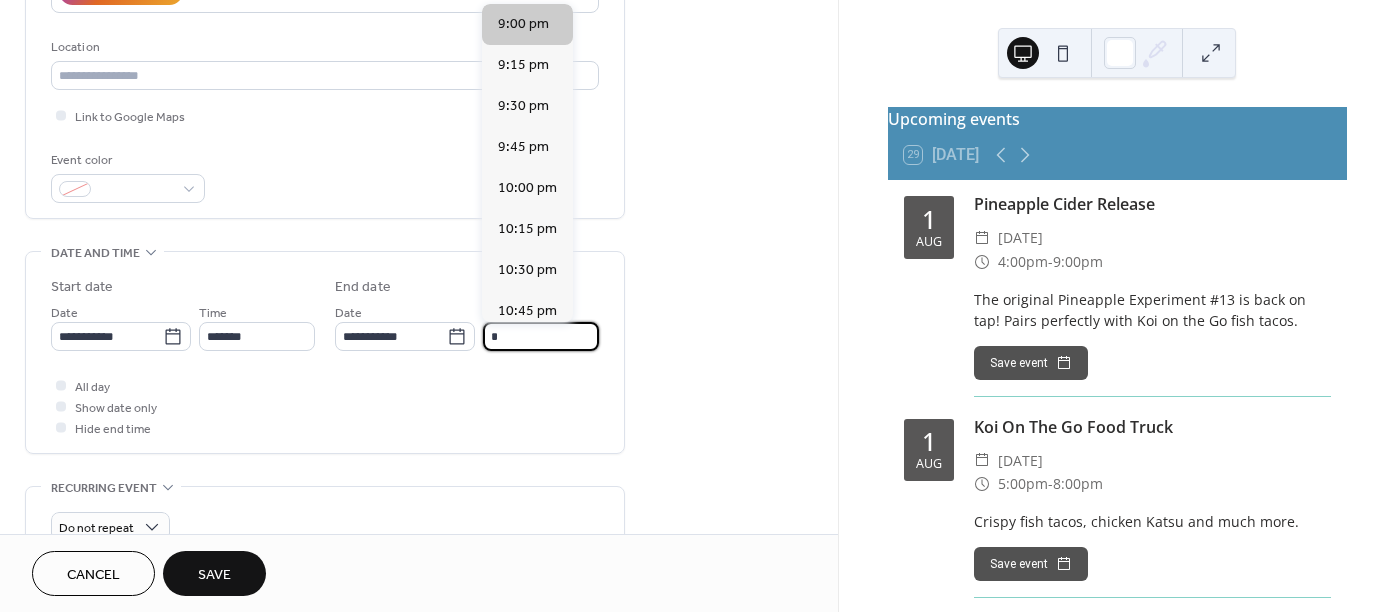 type on "*******" 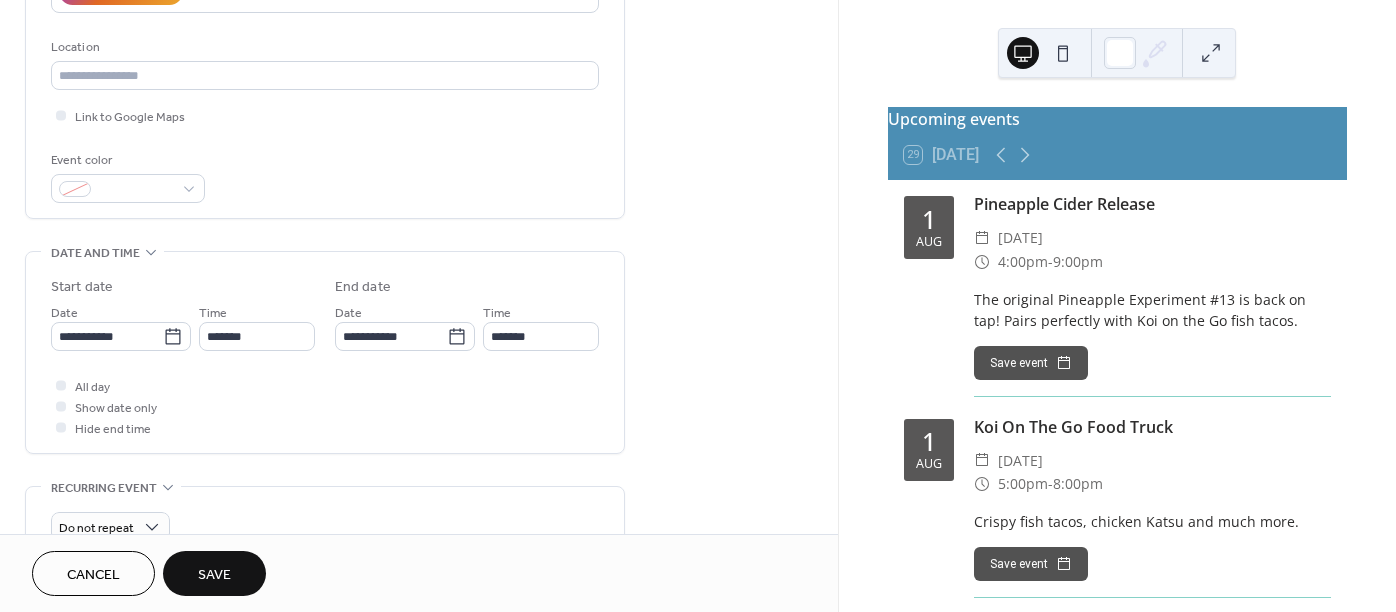 click on "All day Show date only Hide end time" at bounding box center (325, 406) 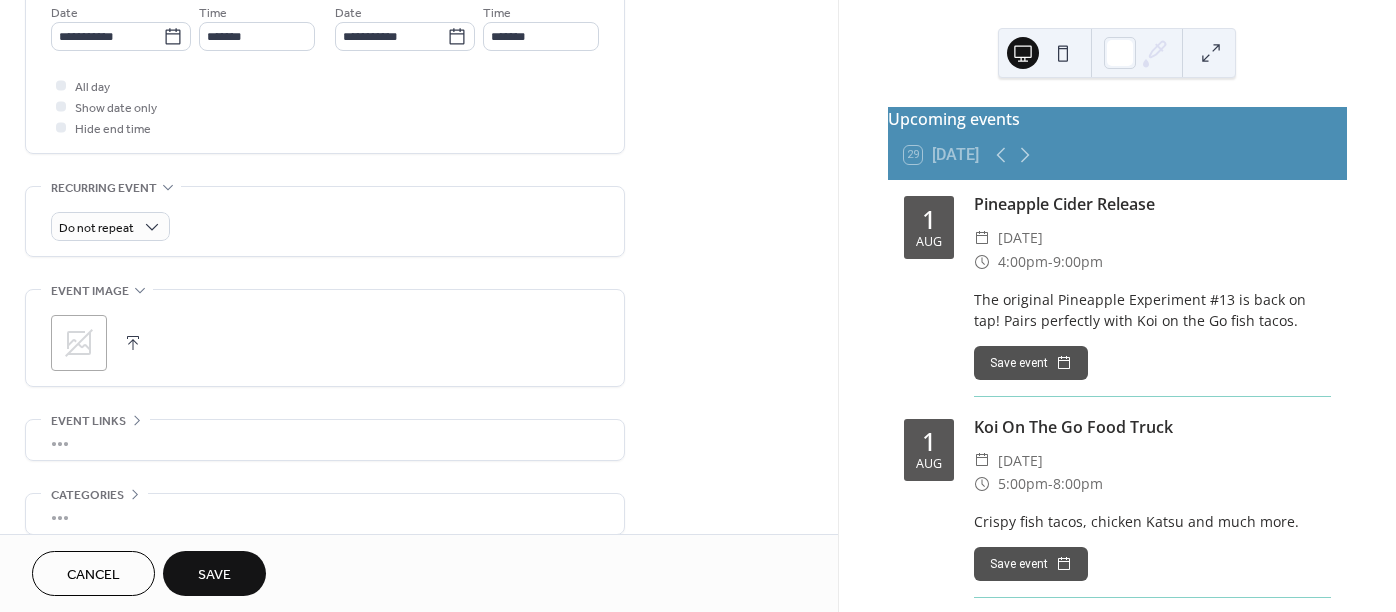 click on "Save" at bounding box center (214, 573) 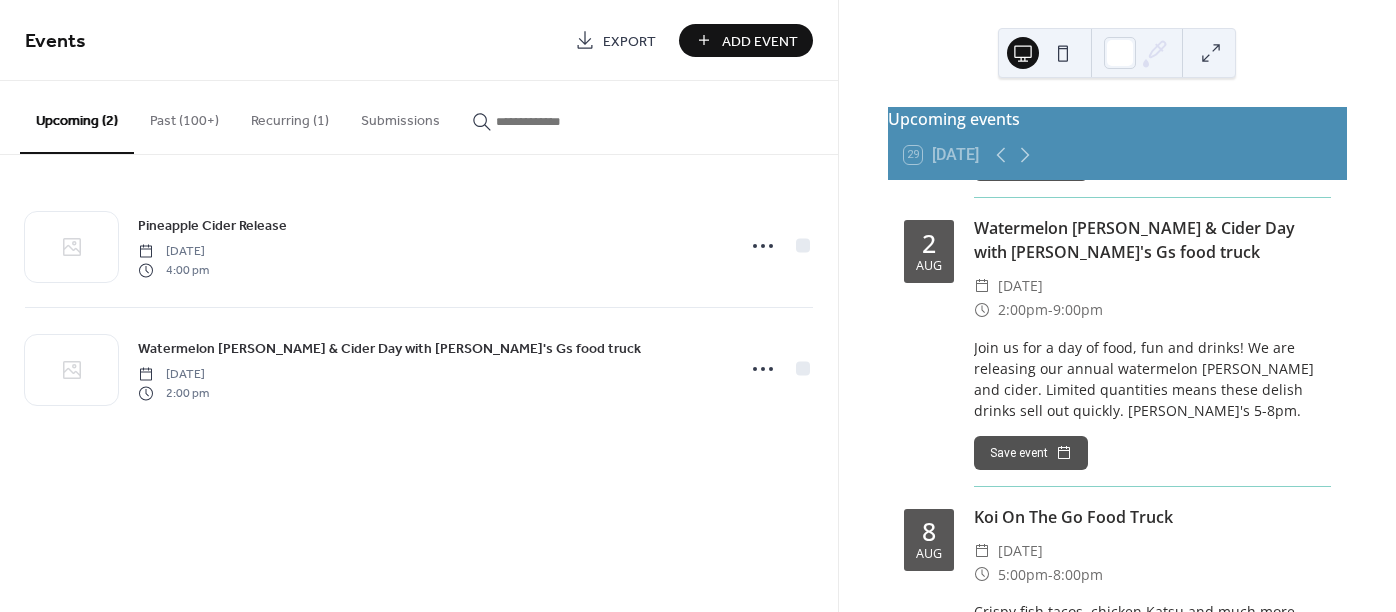 scroll, scrollTop: 0, scrollLeft: 0, axis: both 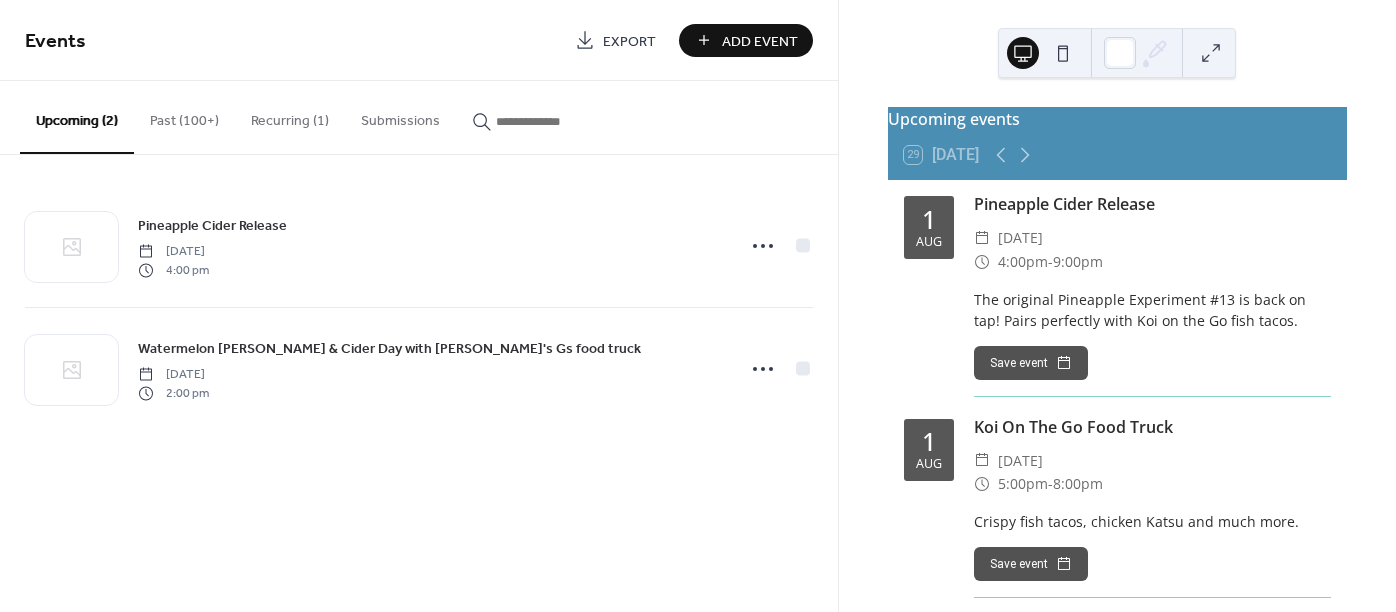 click on "Add Event" at bounding box center [760, 41] 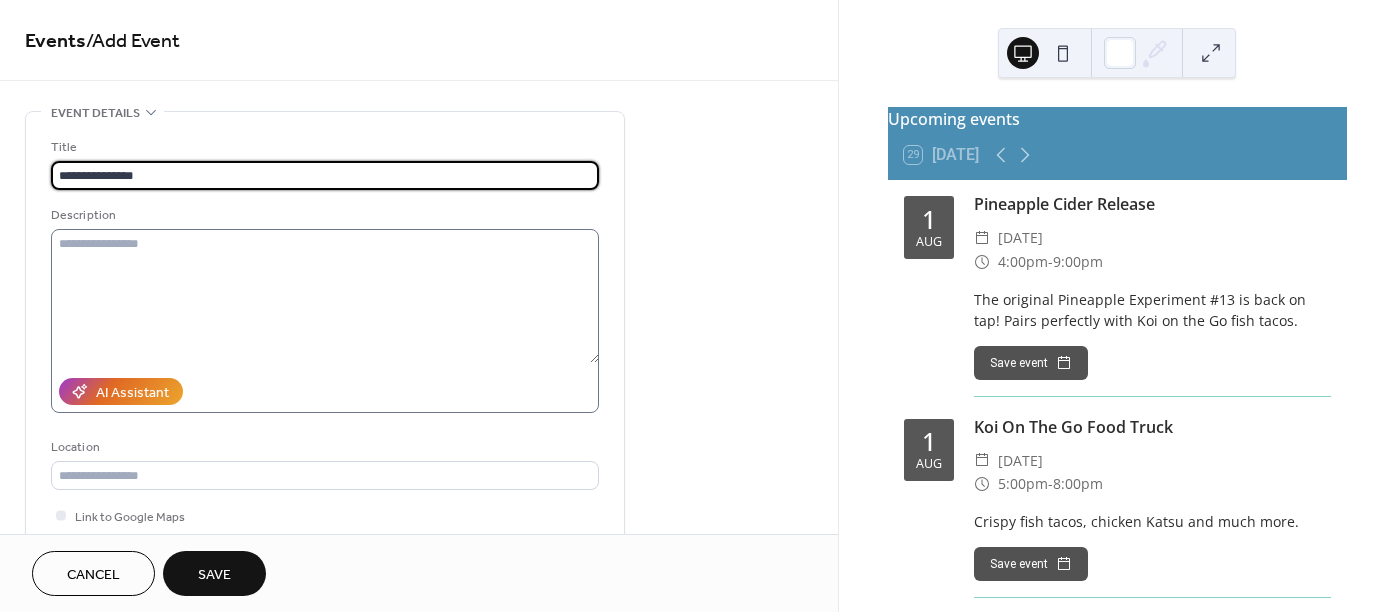 type on "**********" 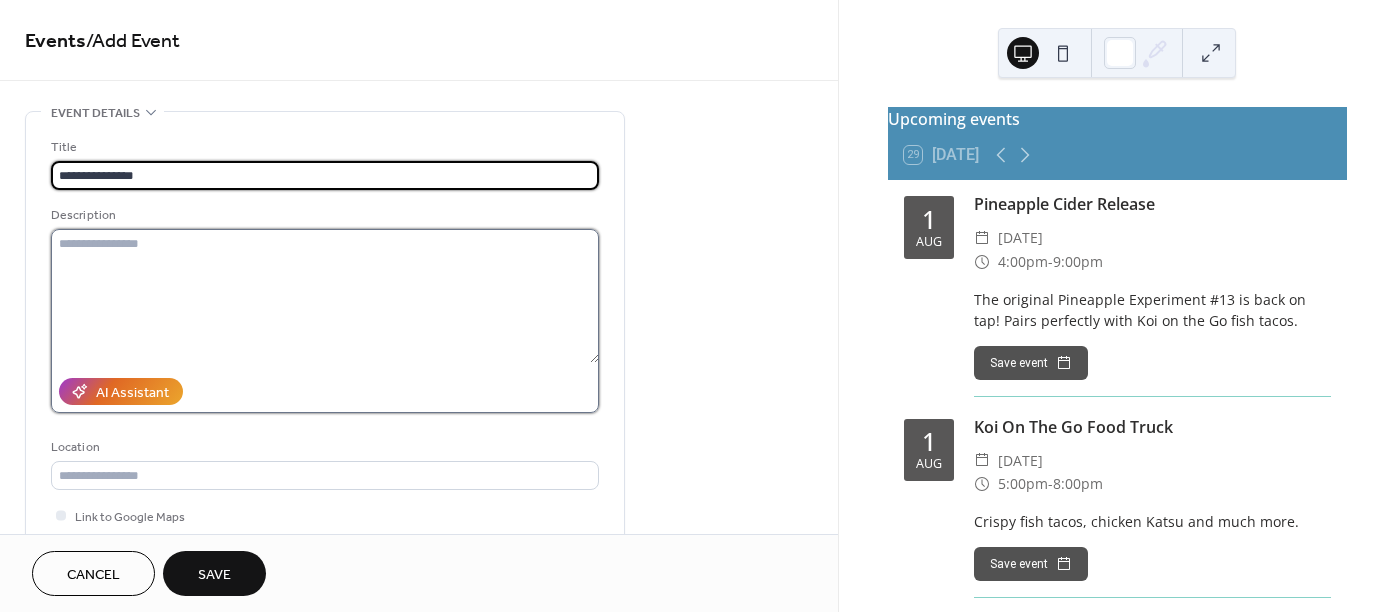 drag, startPoint x: 465, startPoint y: 249, endPoint x: 402, endPoint y: 254, distance: 63.1981 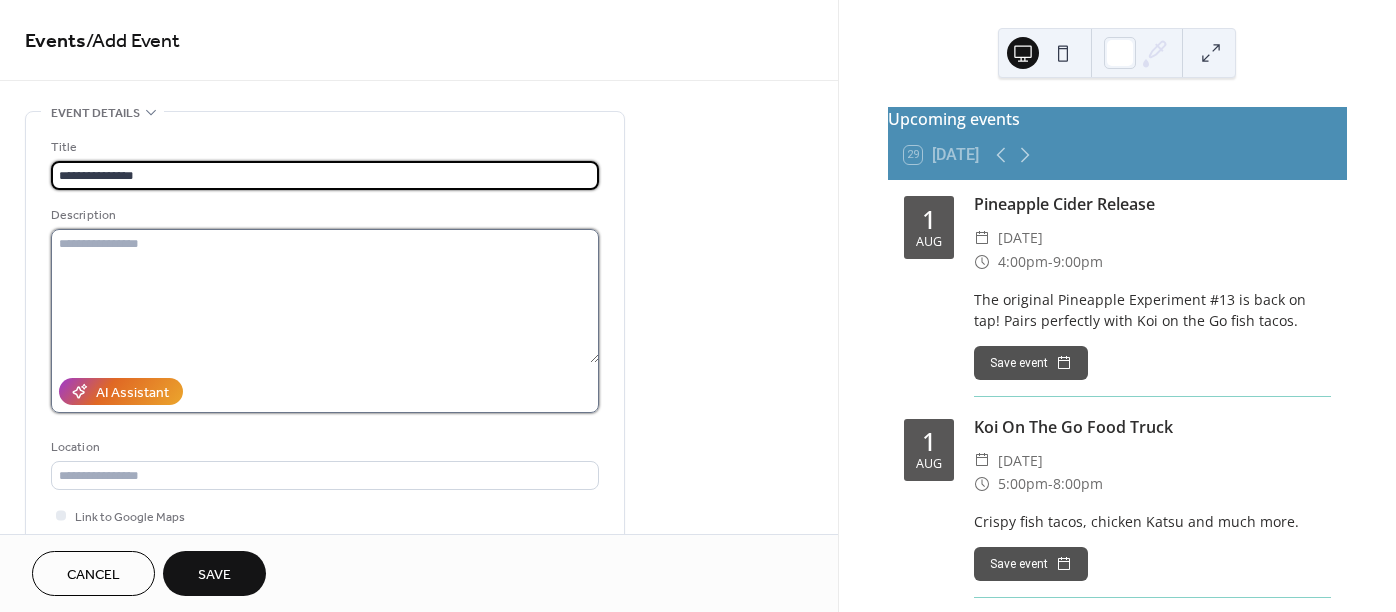 click at bounding box center (325, 296) 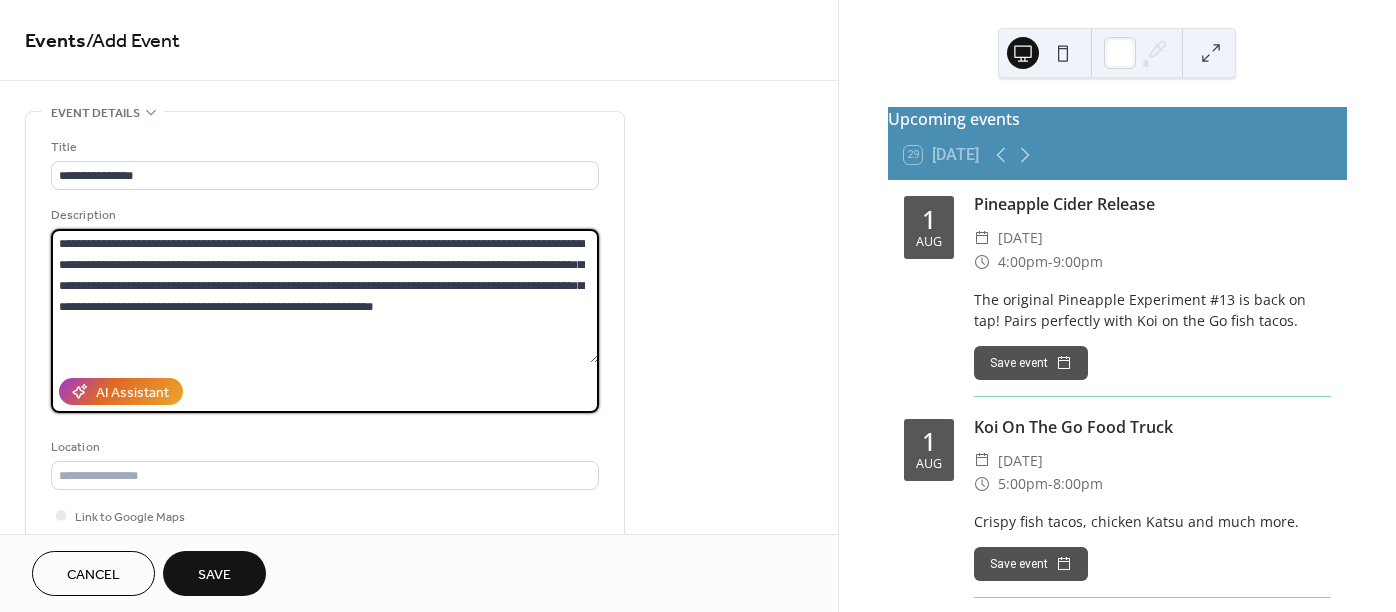click on "**********" at bounding box center (325, 296) 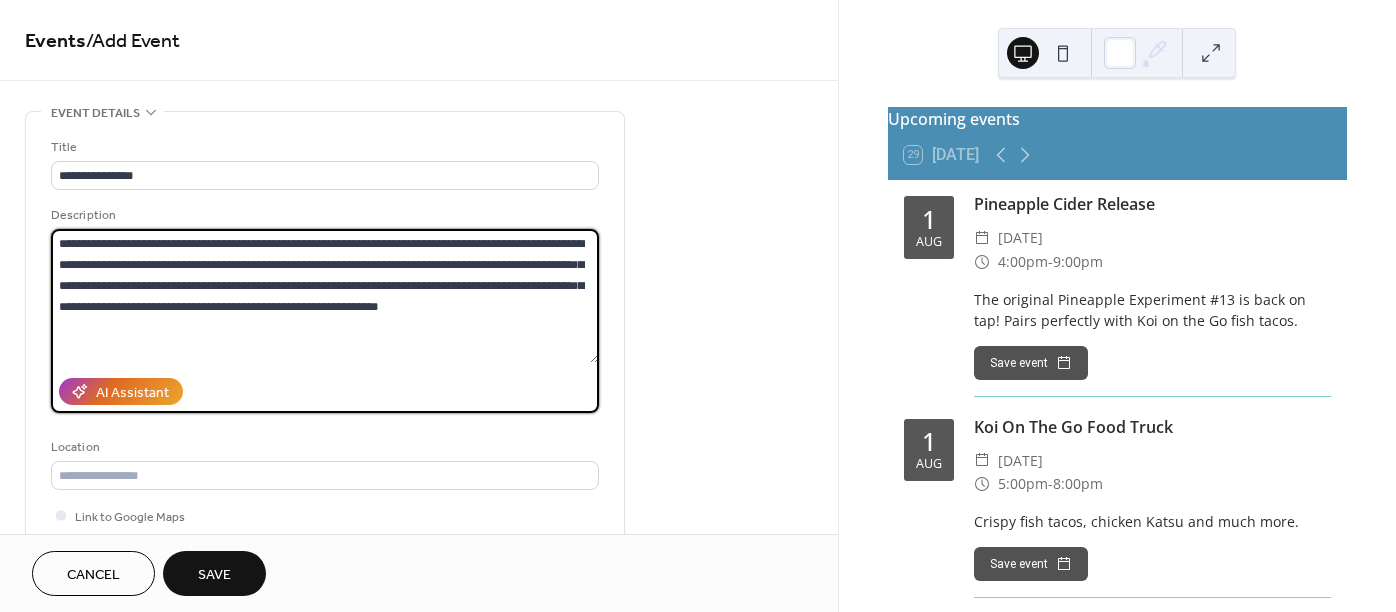 click on "**********" at bounding box center (325, 296) 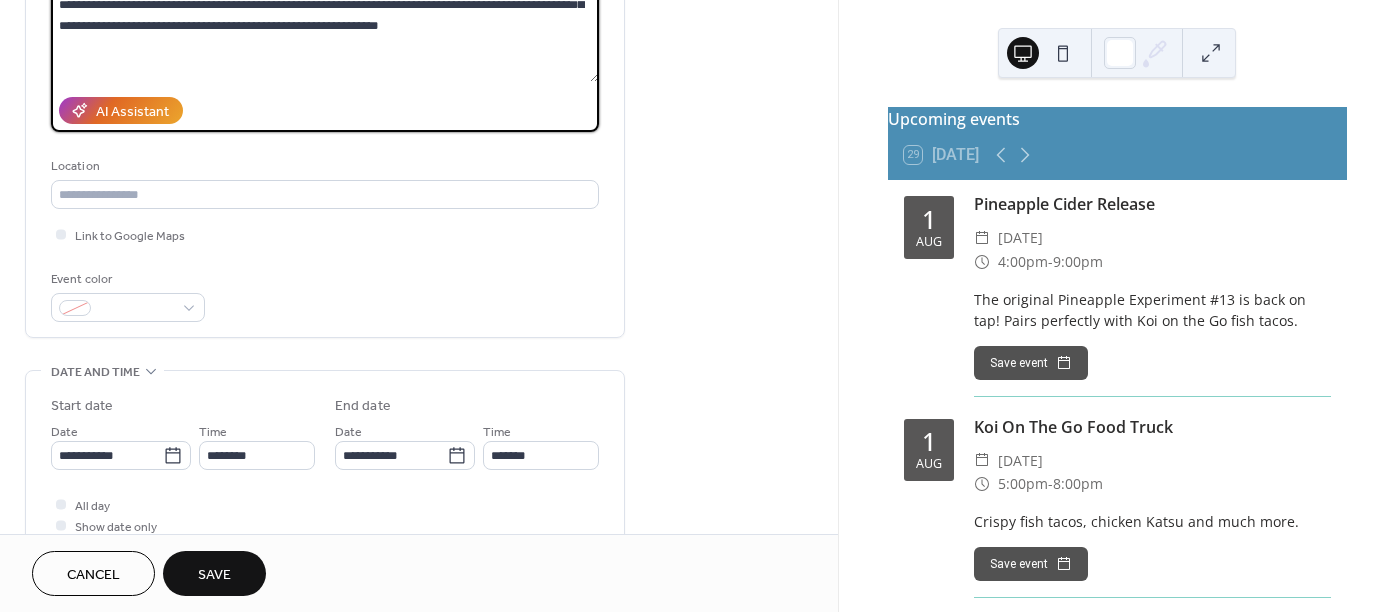 scroll, scrollTop: 300, scrollLeft: 0, axis: vertical 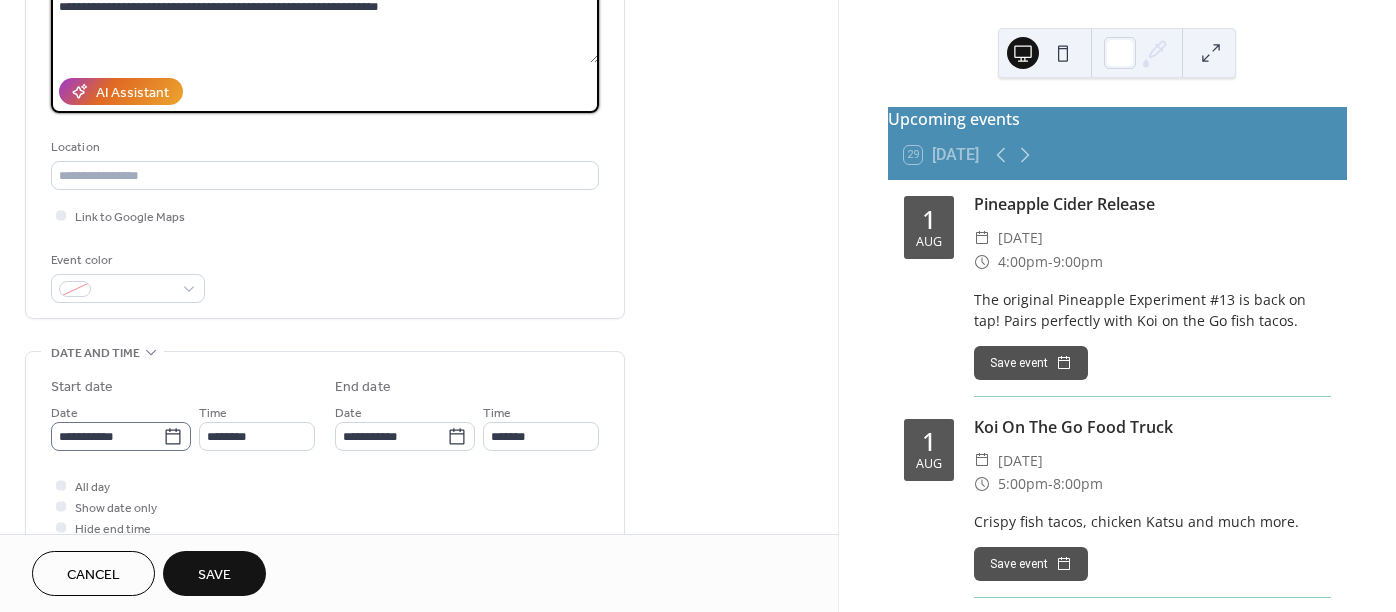 type on "**********" 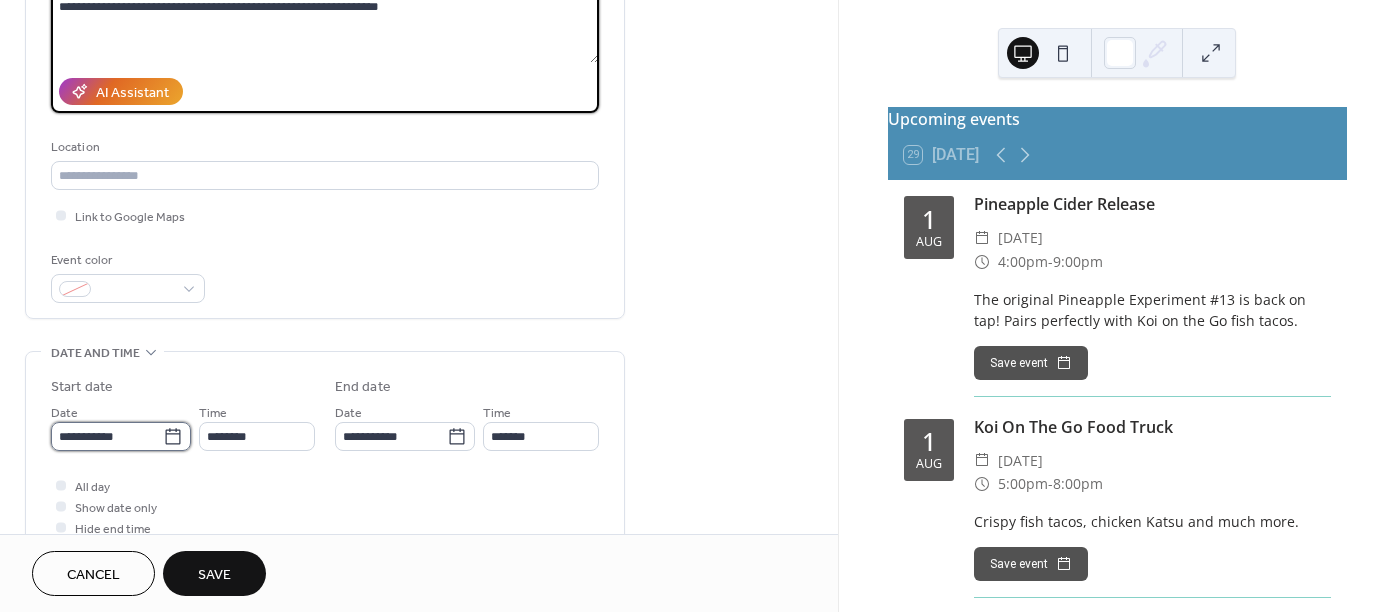 click on "**********" at bounding box center [107, 436] 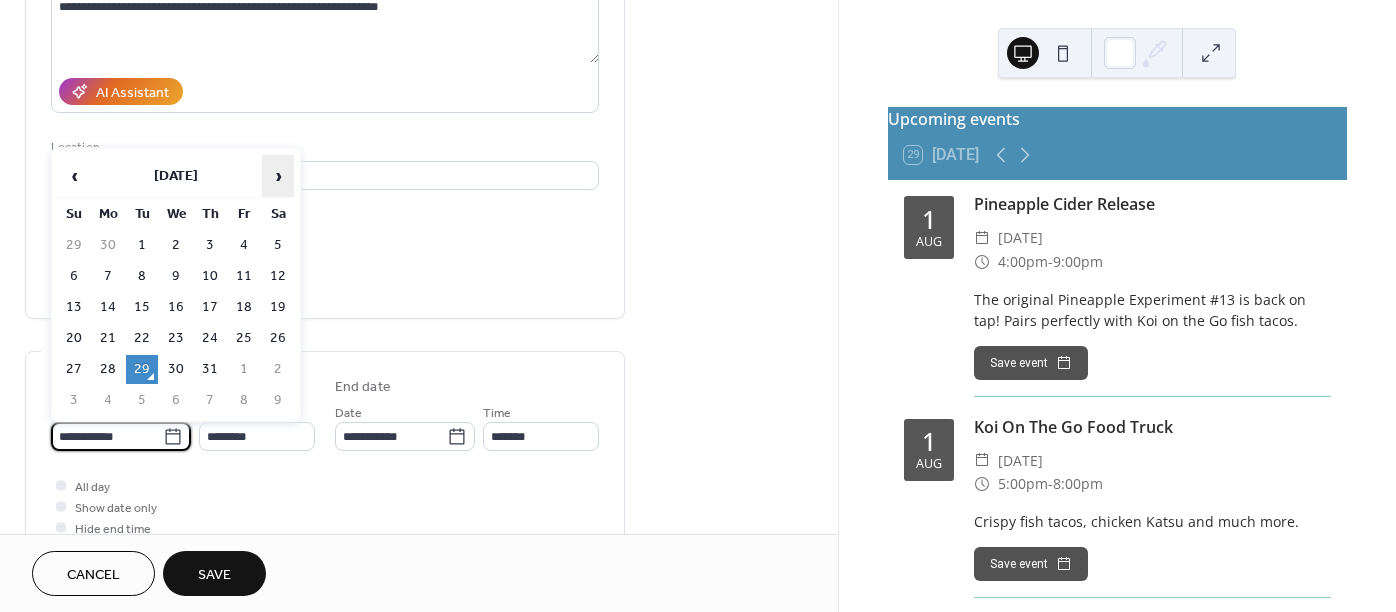 click on "›" at bounding box center [278, 176] 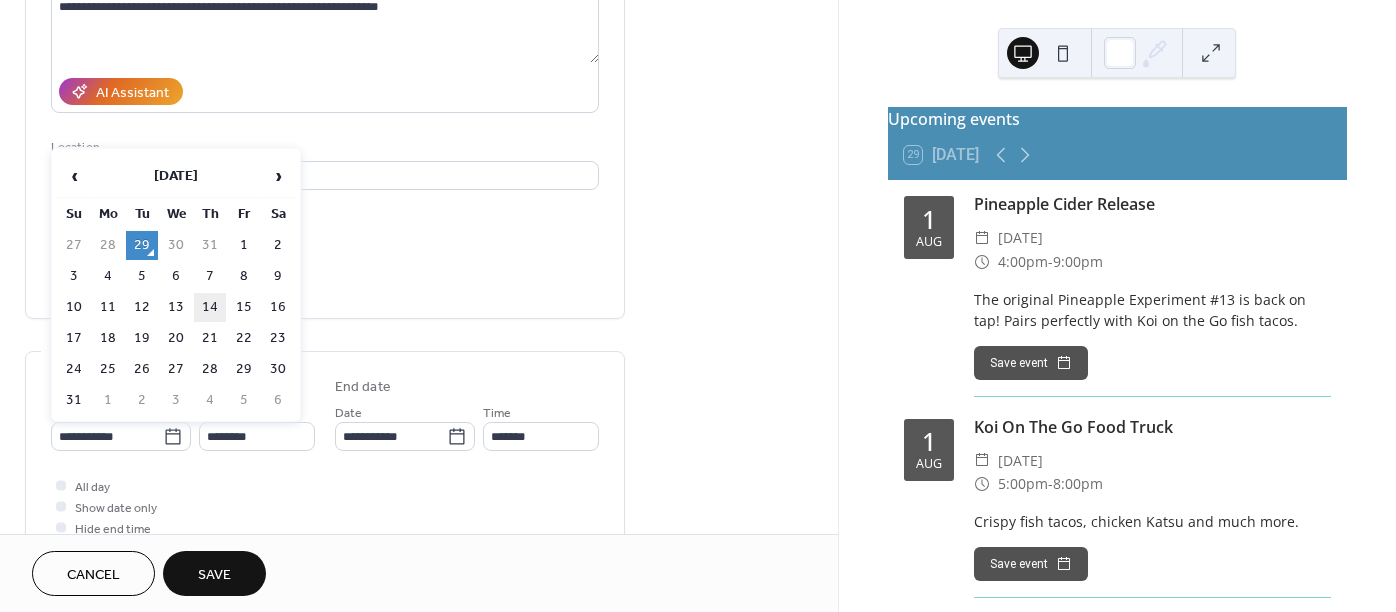 click on "14" at bounding box center (210, 307) 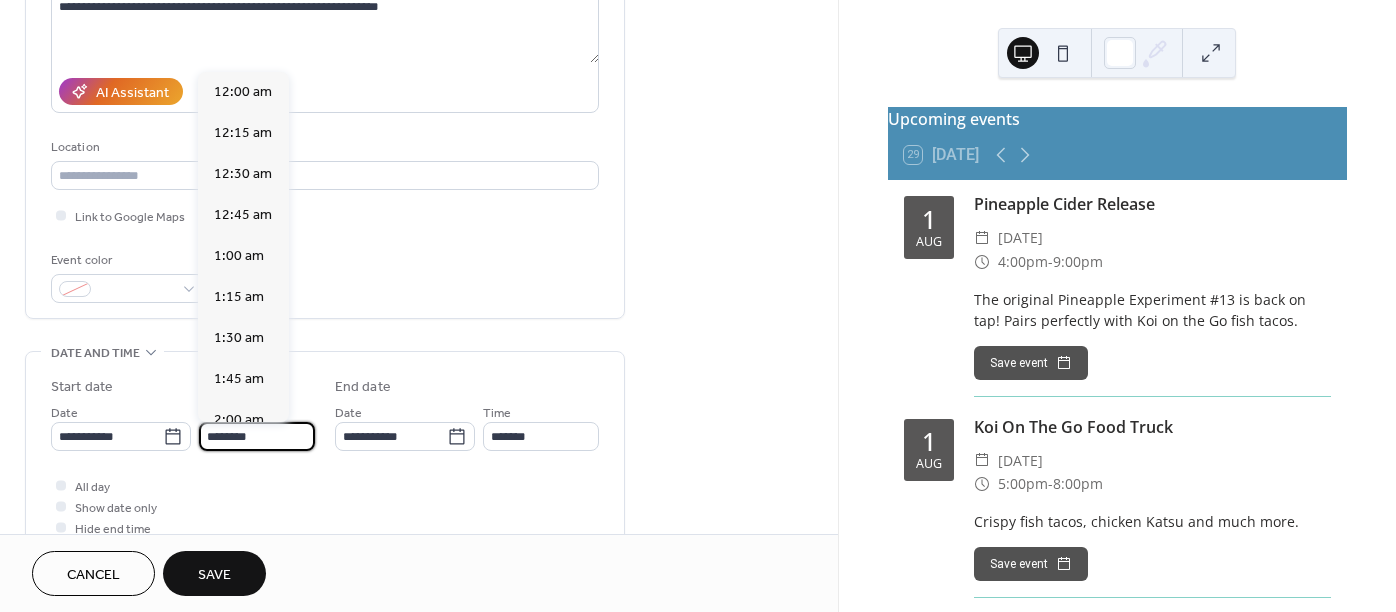 scroll, scrollTop: 1968, scrollLeft: 0, axis: vertical 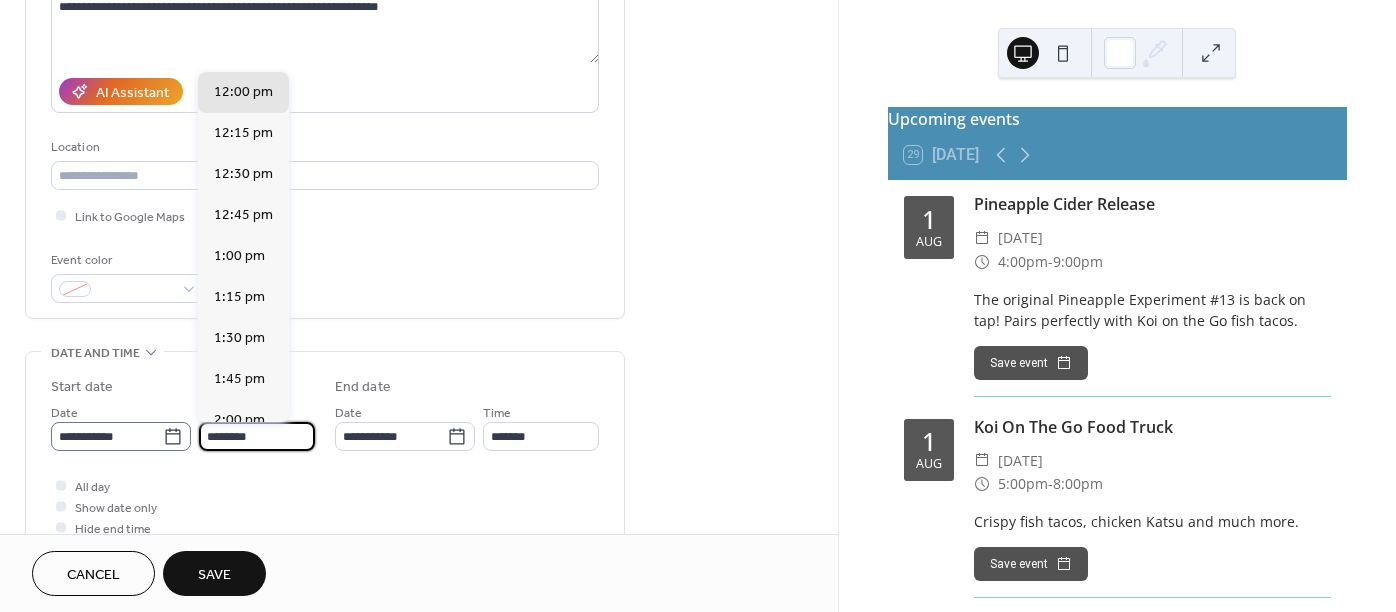 drag, startPoint x: 267, startPoint y: 443, endPoint x: 186, endPoint y: 432, distance: 81.7435 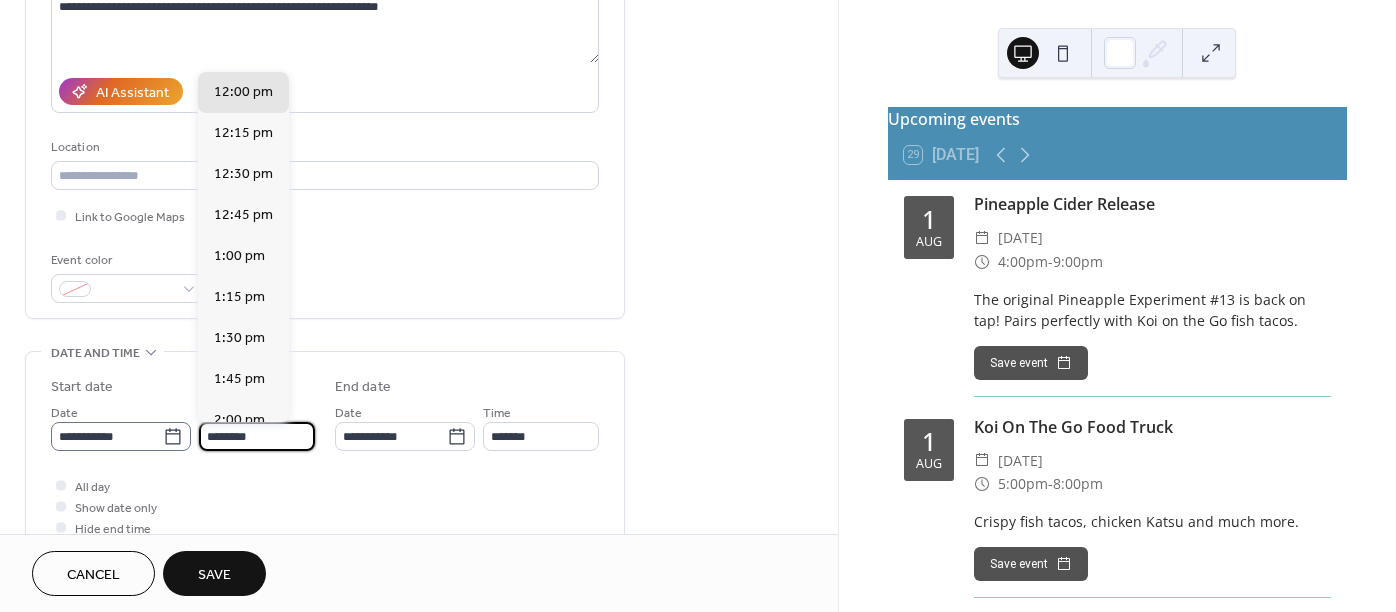 click on "**********" at bounding box center (183, 426) 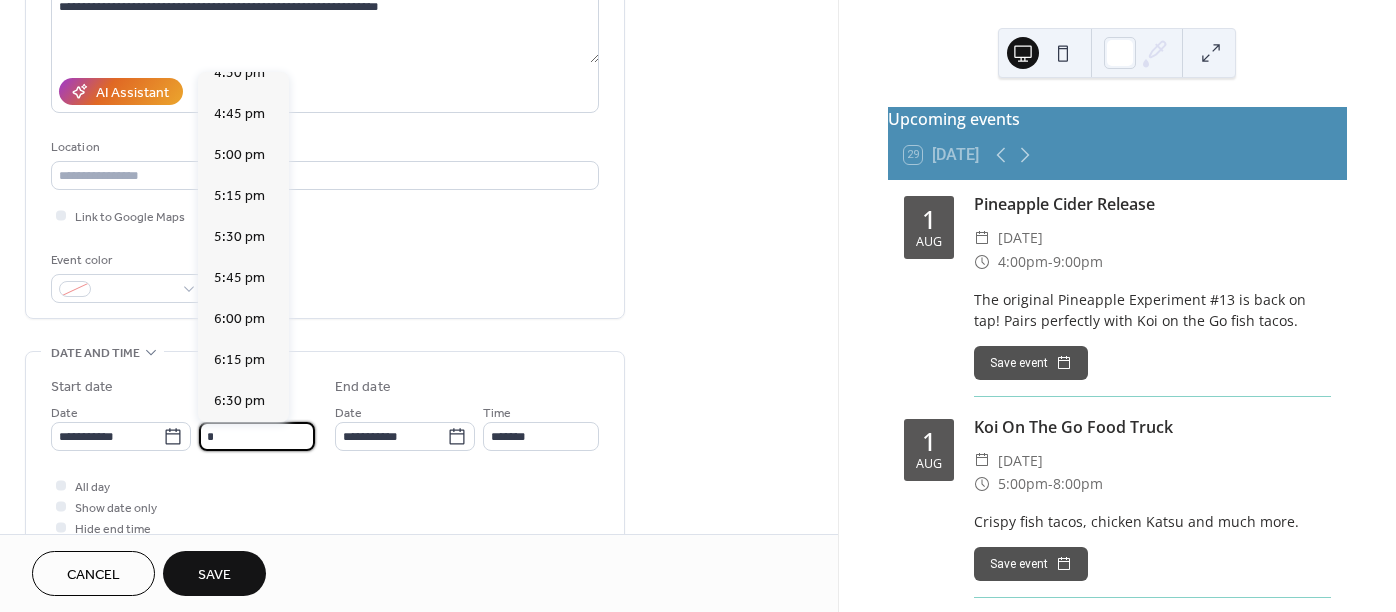 scroll, scrollTop: 2784, scrollLeft: 0, axis: vertical 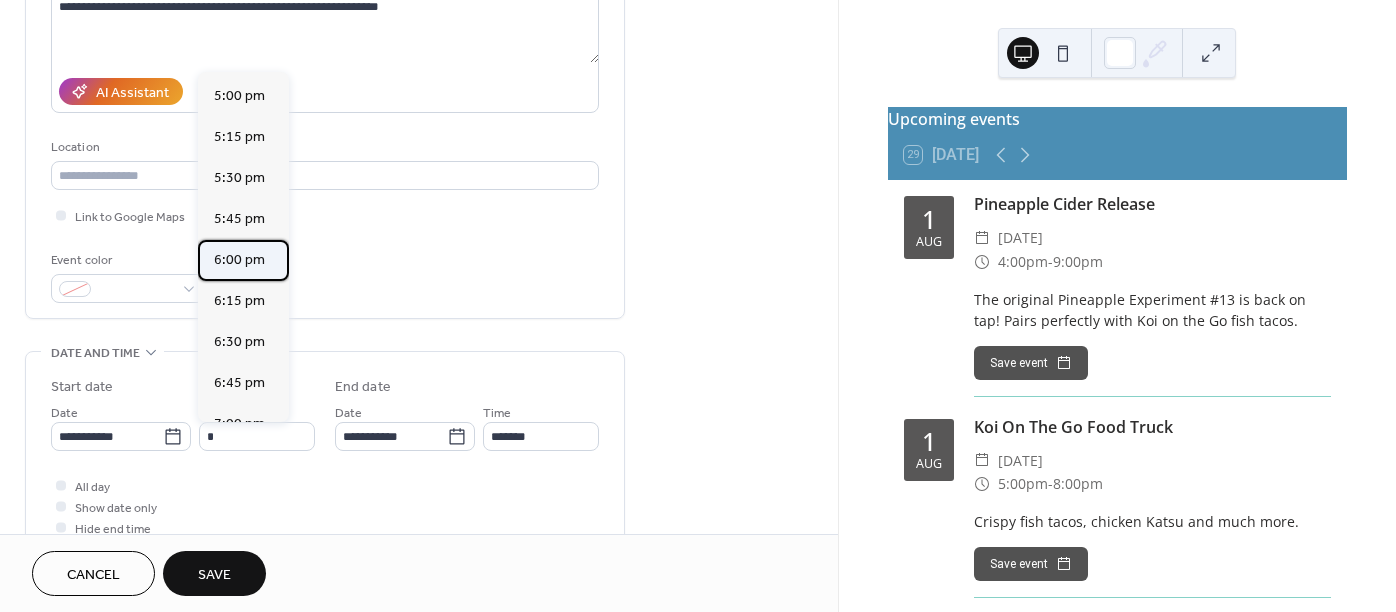 click on "6:00 pm" at bounding box center [243, 260] 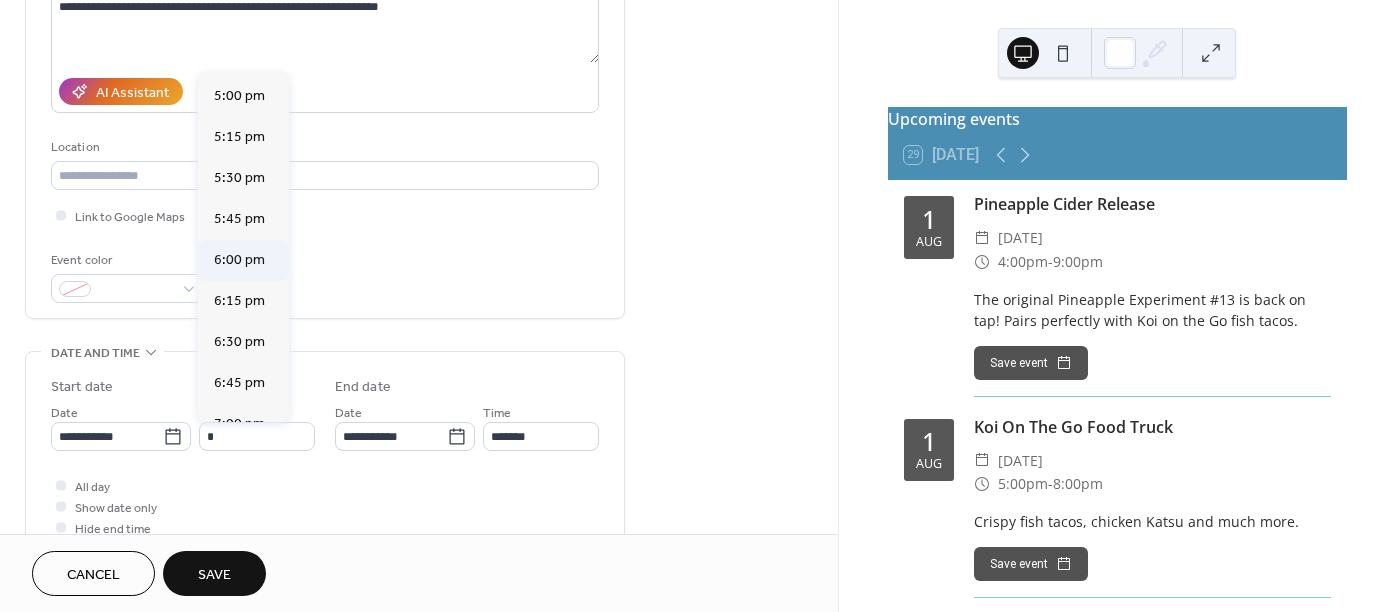 type on "*******" 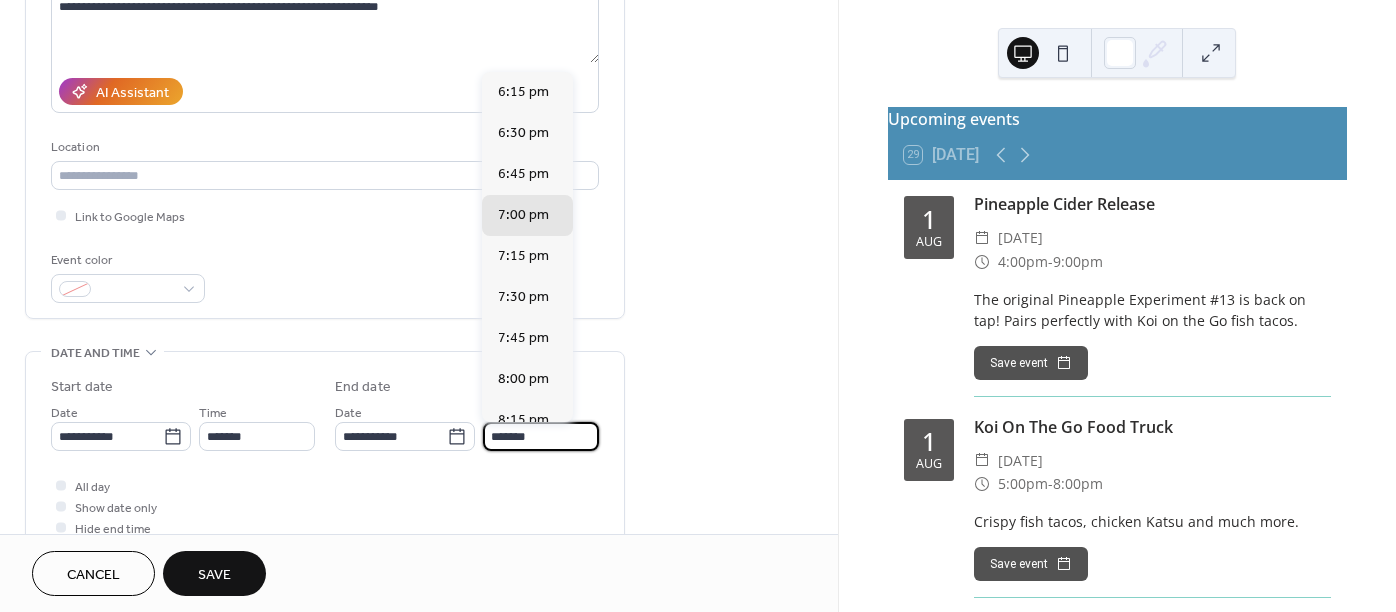 drag, startPoint x: 547, startPoint y: 436, endPoint x: 476, endPoint y: 444, distance: 71.44928 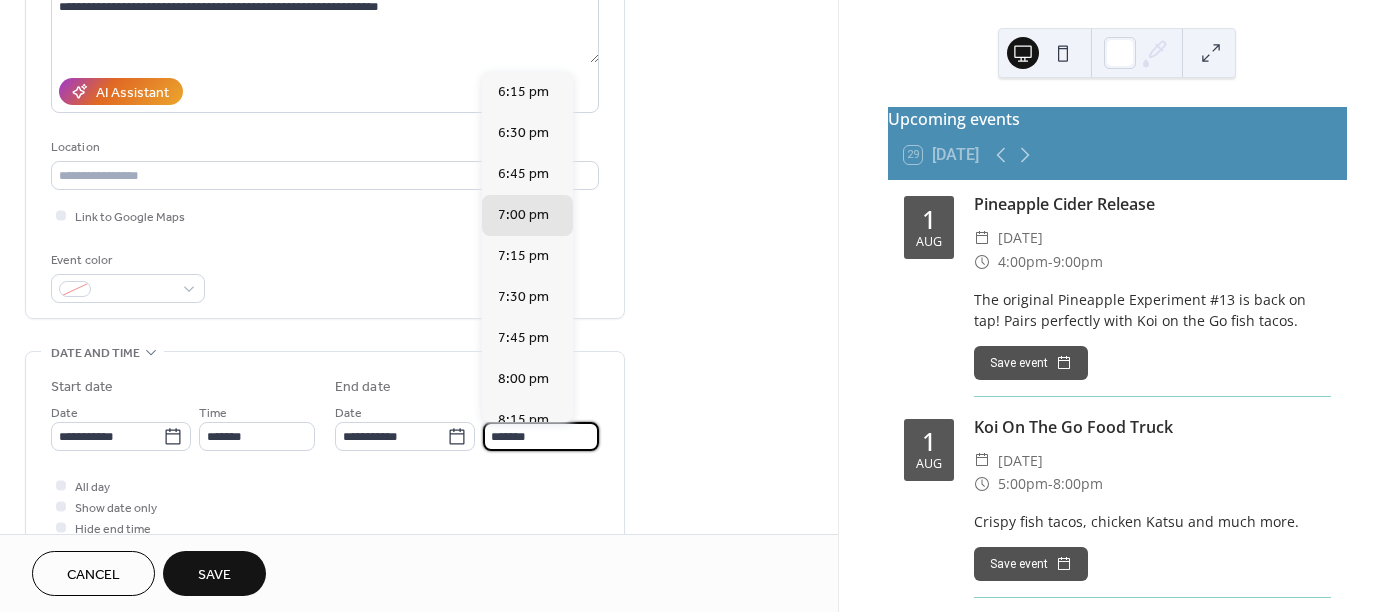 click on "**********" at bounding box center (467, 426) 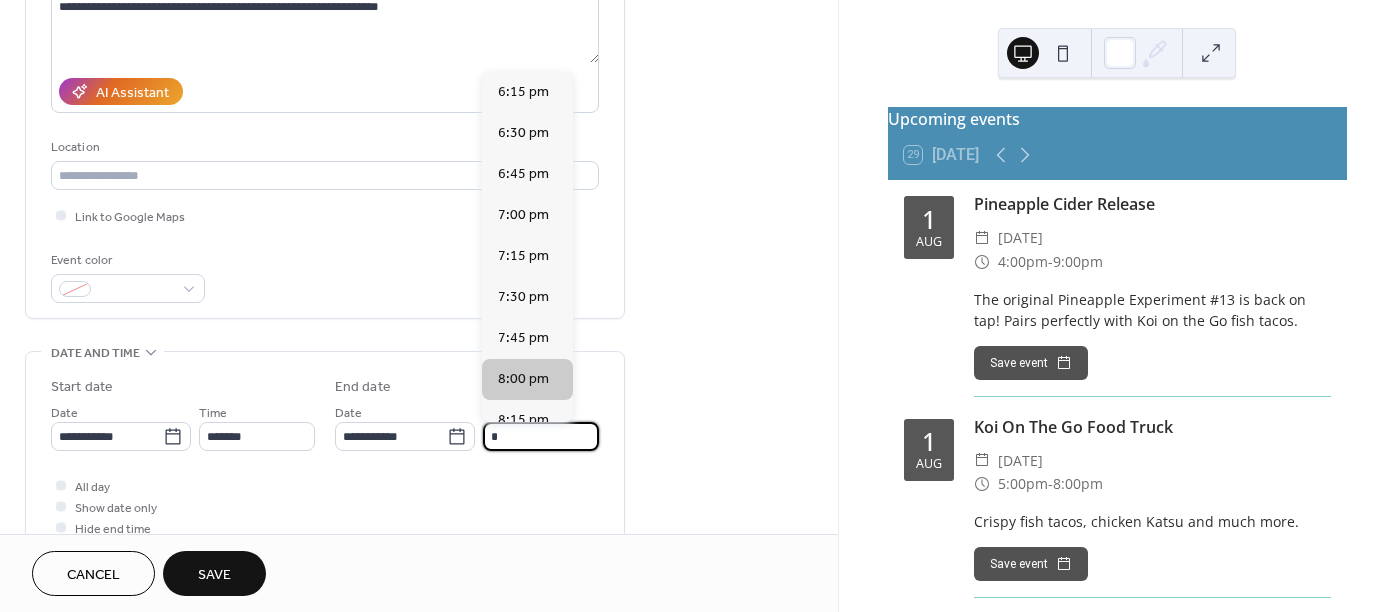 scroll, scrollTop: 100, scrollLeft: 0, axis: vertical 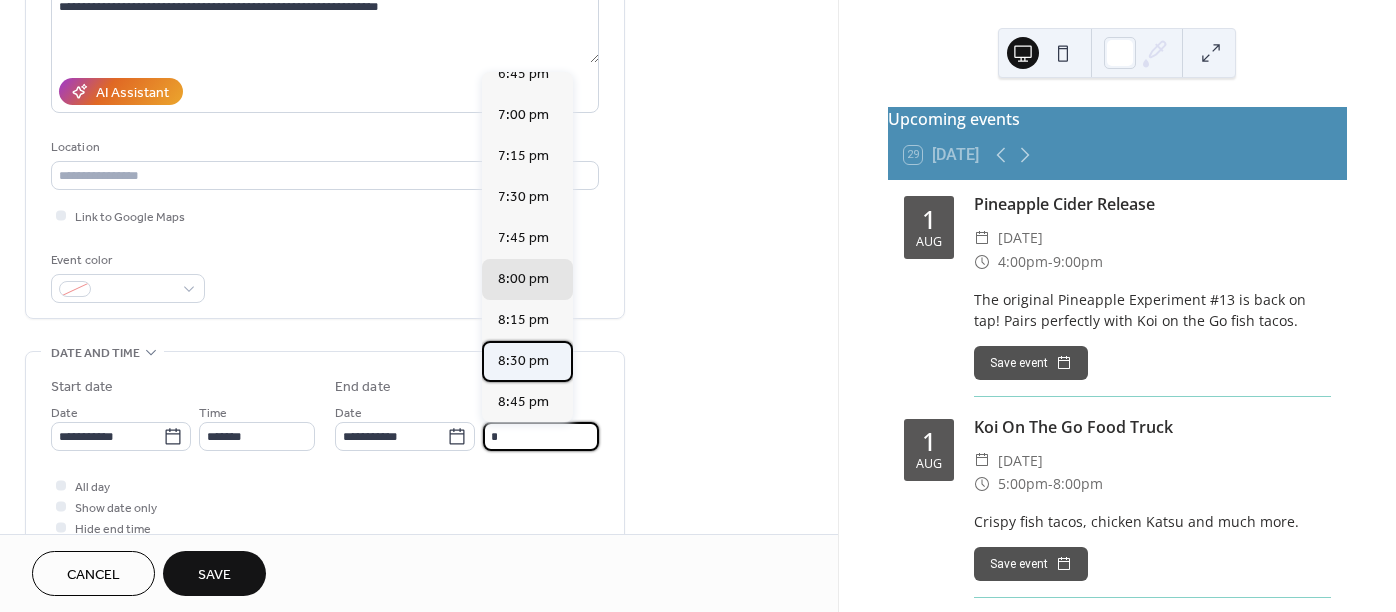 click on "8:30 pm" at bounding box center (523, 361) 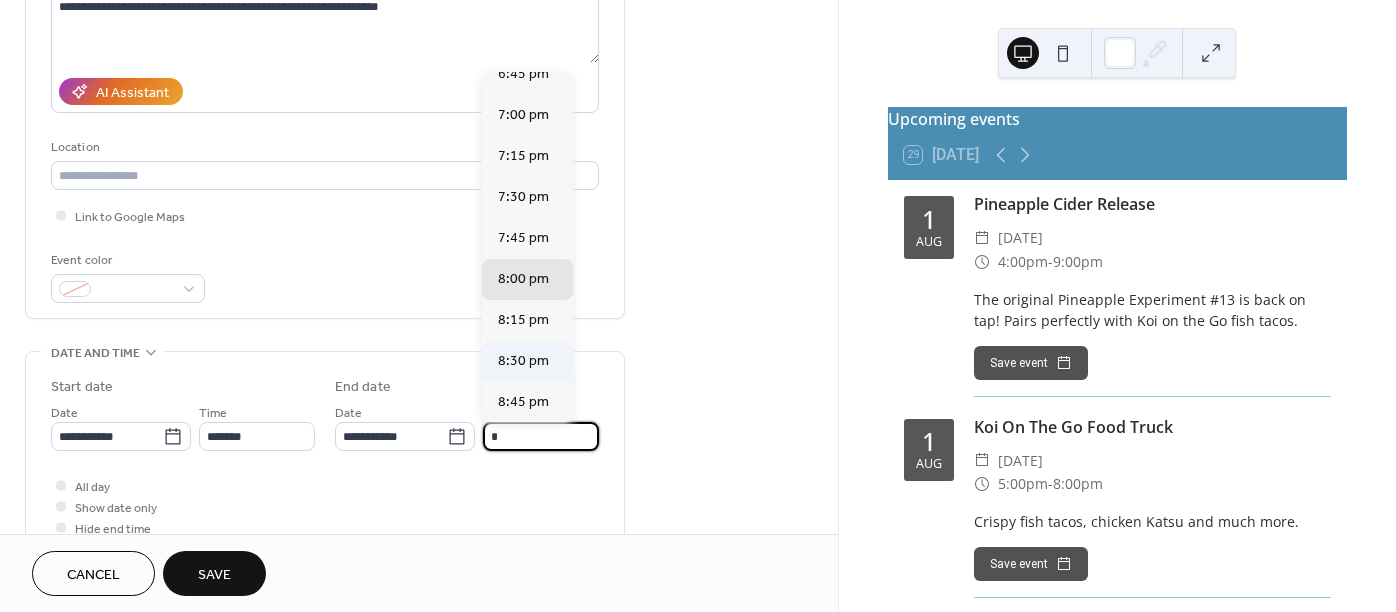 type on "*******" 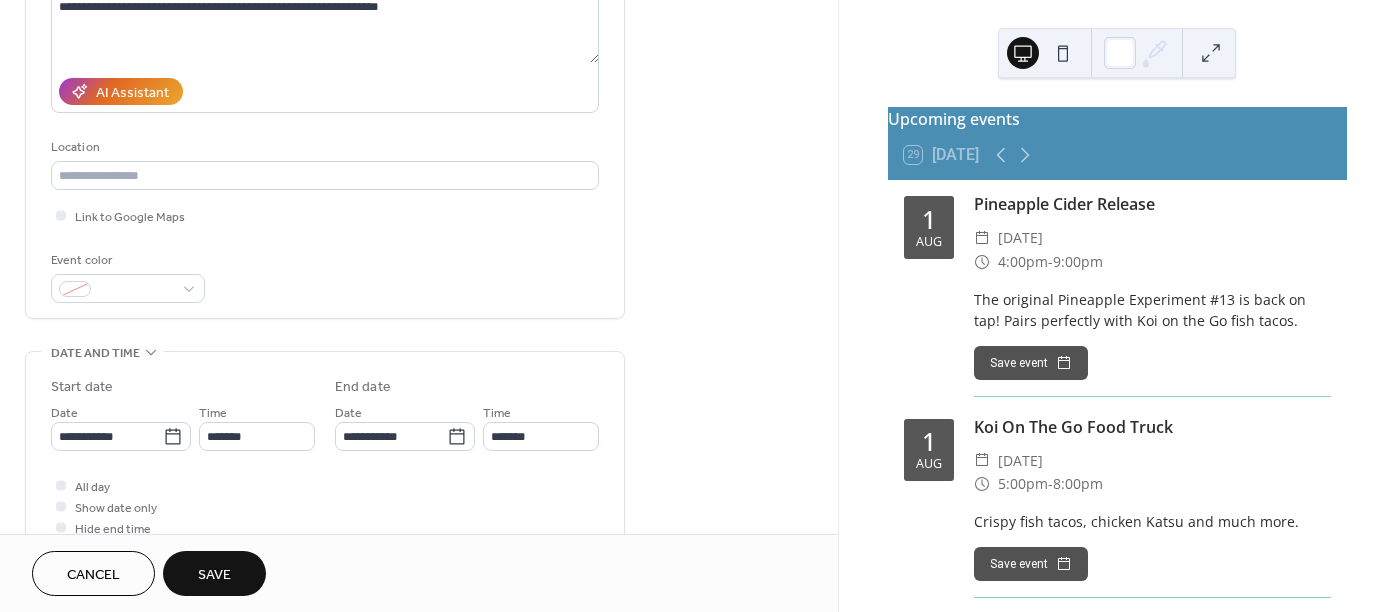 click on "All day Show date only Hide end time" at bounding box center [325, 506] 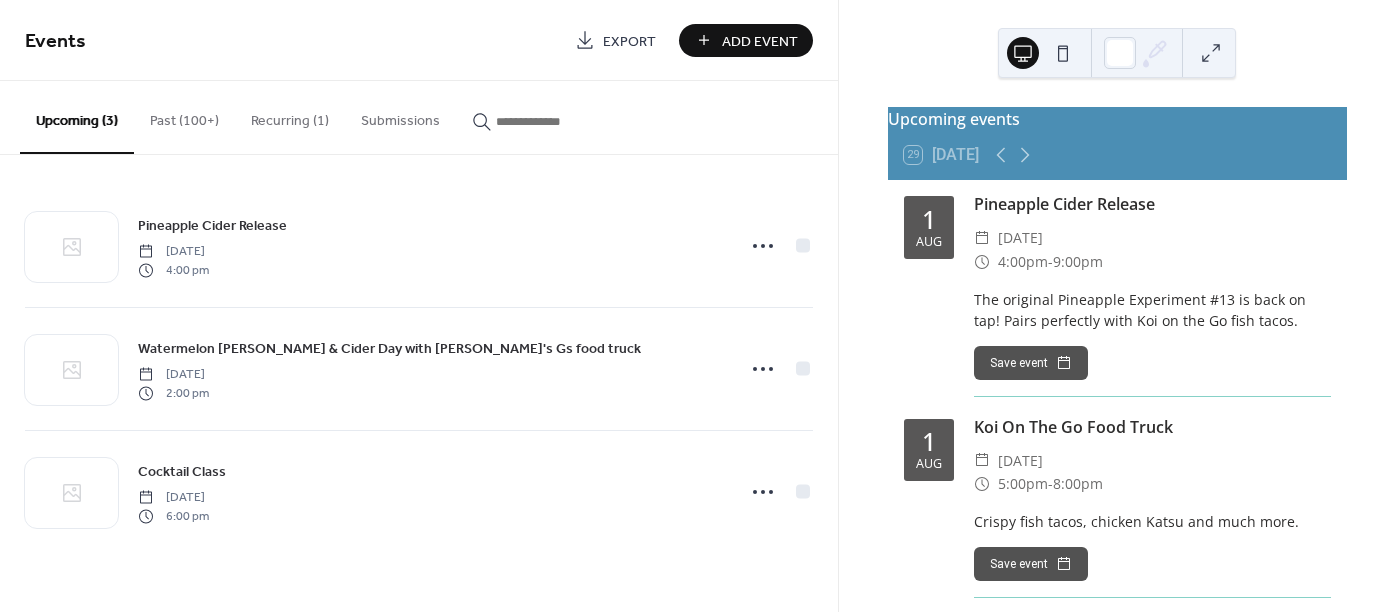 click on "Add Event" at bounding box center [746, 40] 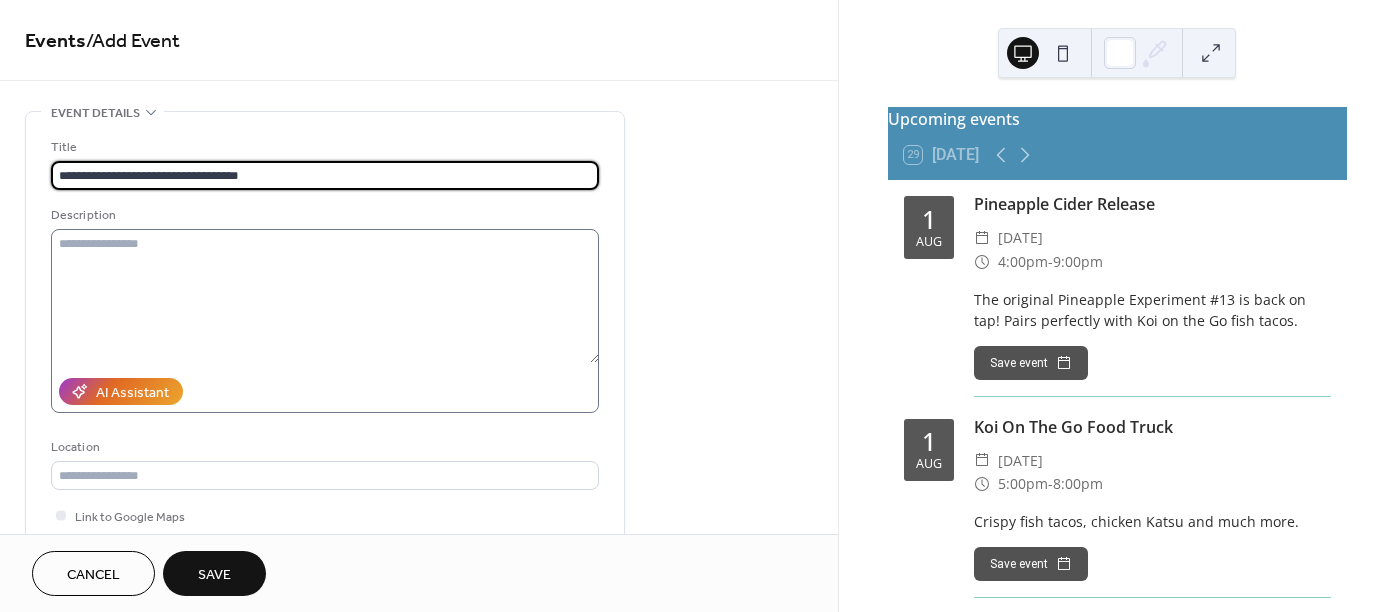 type on "**********" 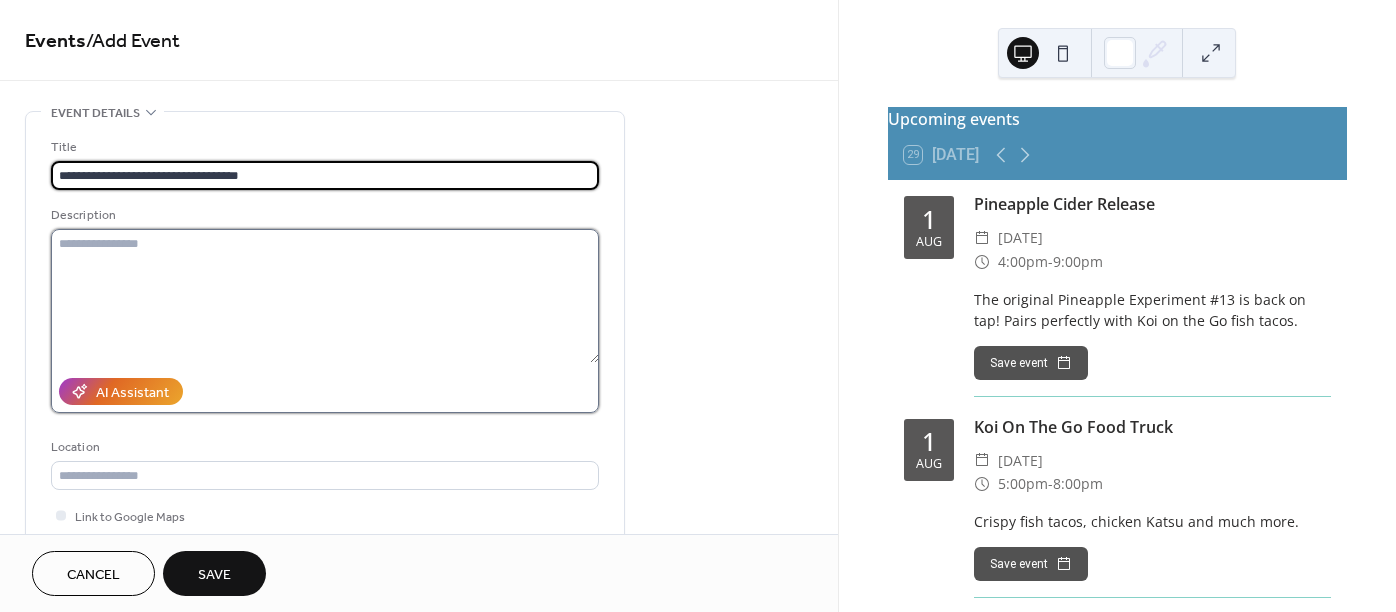 click at bounding box center [325, 296] 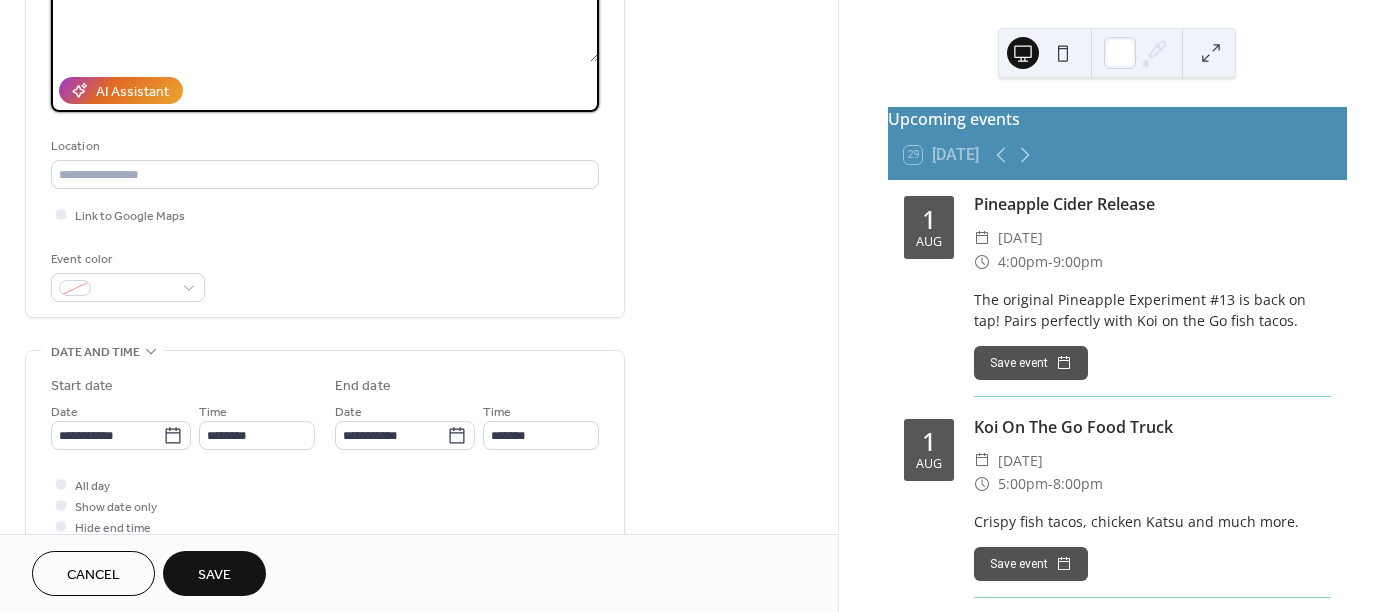scroll, scrollTop: 400, scrollLeft: 0, axis: vertical 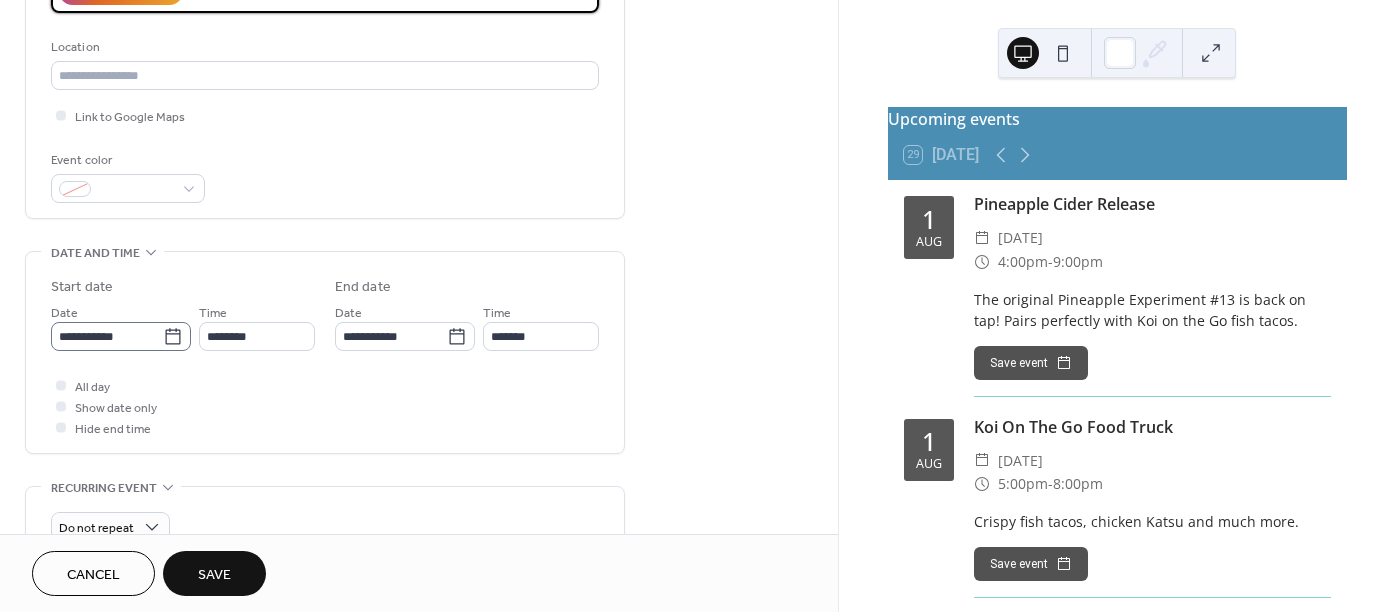 type on "**********" 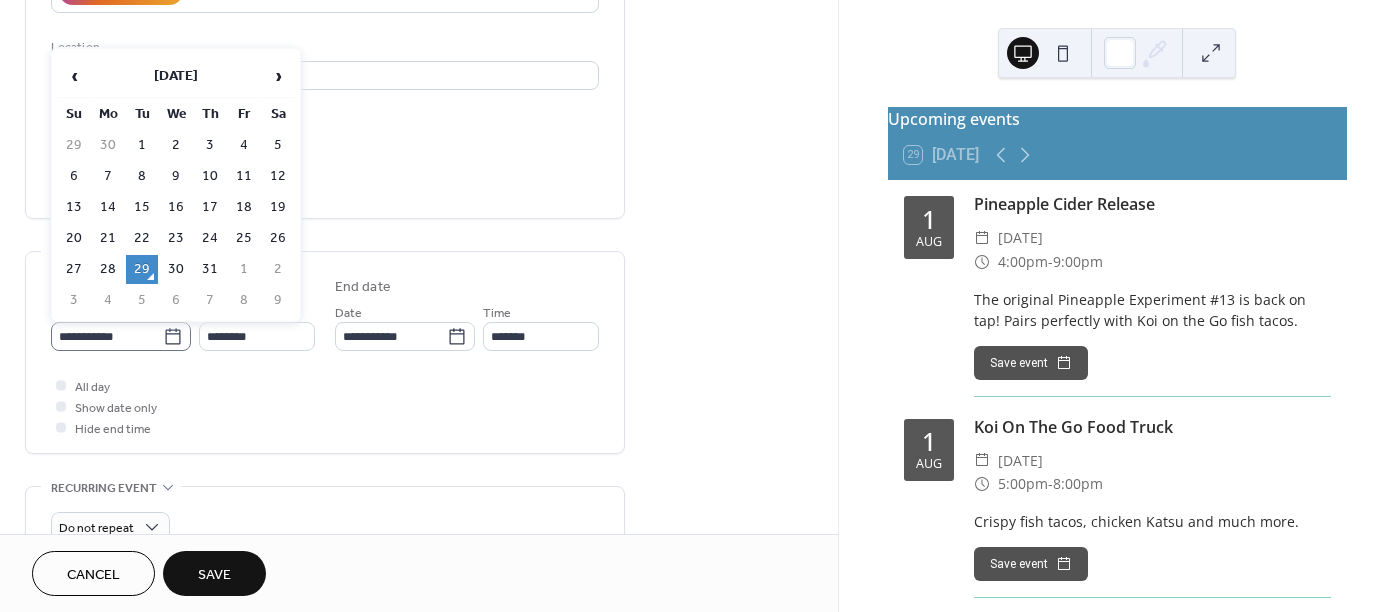 click 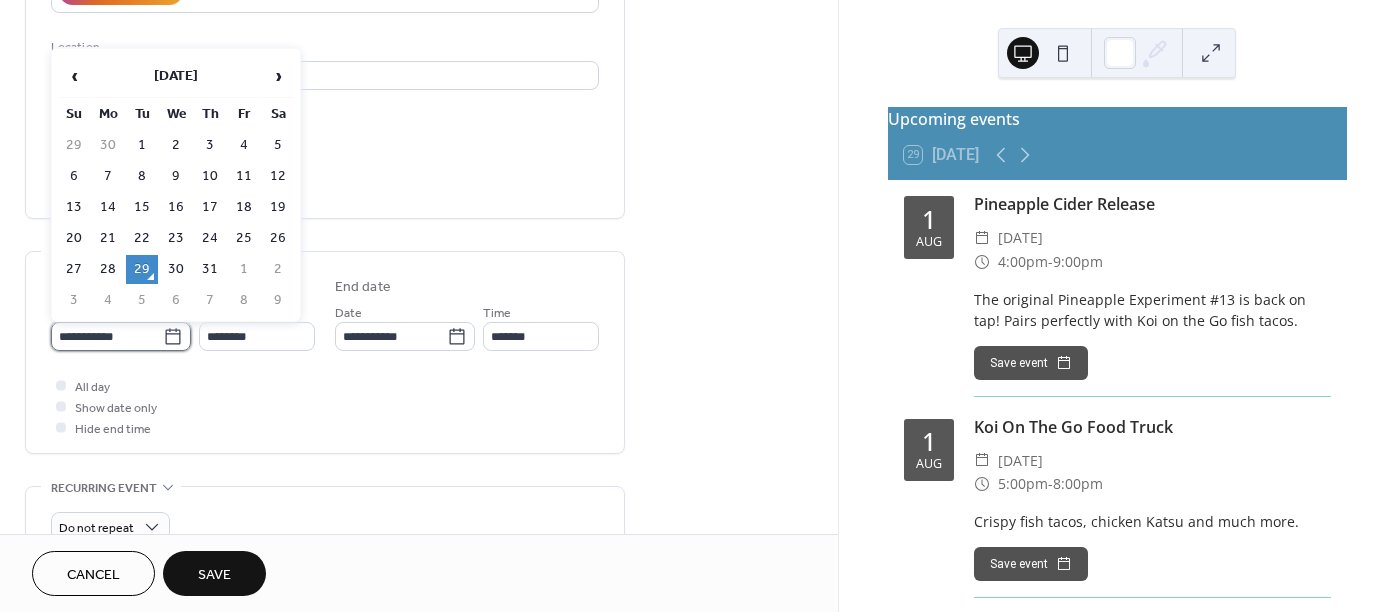 click on "**********" at bounding box center (107, 336) 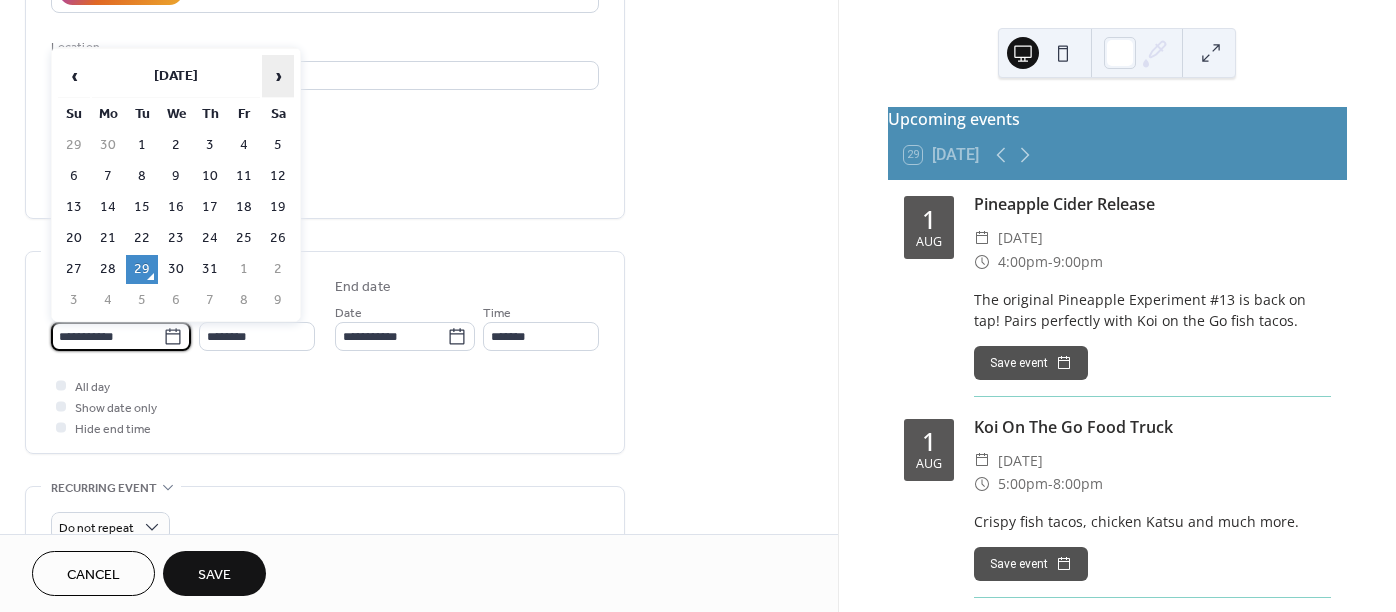 click on "›" at bounding box center (278, 76) 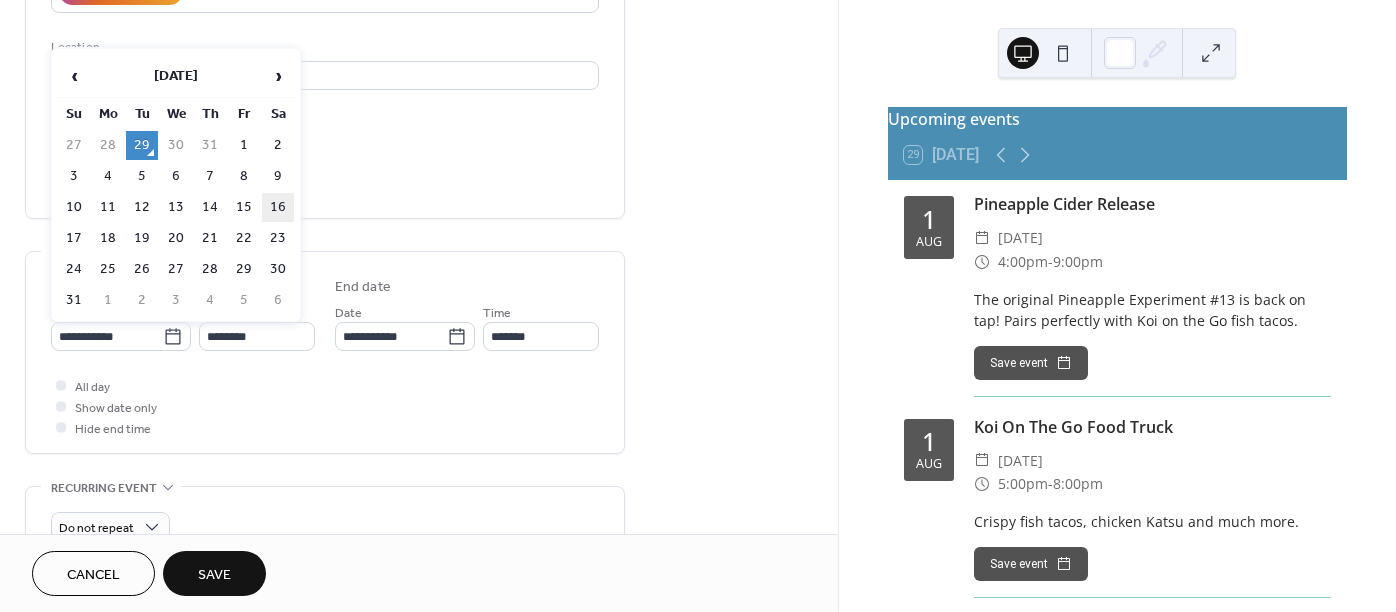 click on "16" at bounding box center (278, 207) 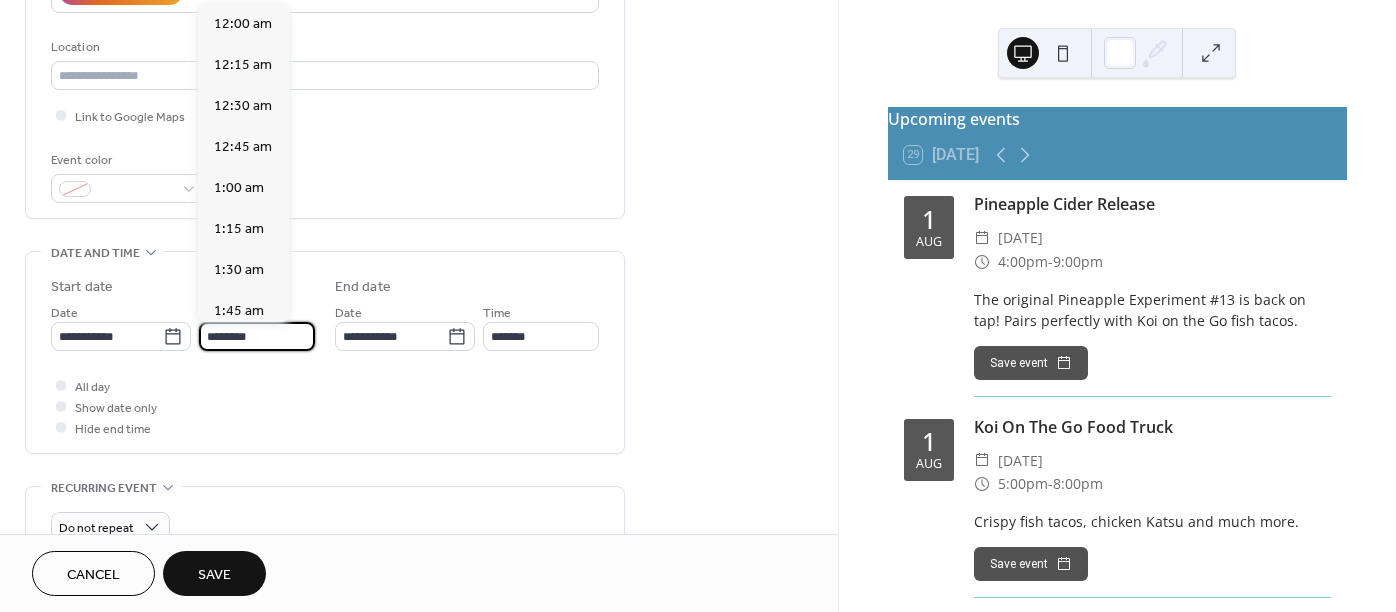 scroll, scrollTop: 1, scrollLeft: 0, axis: vertical 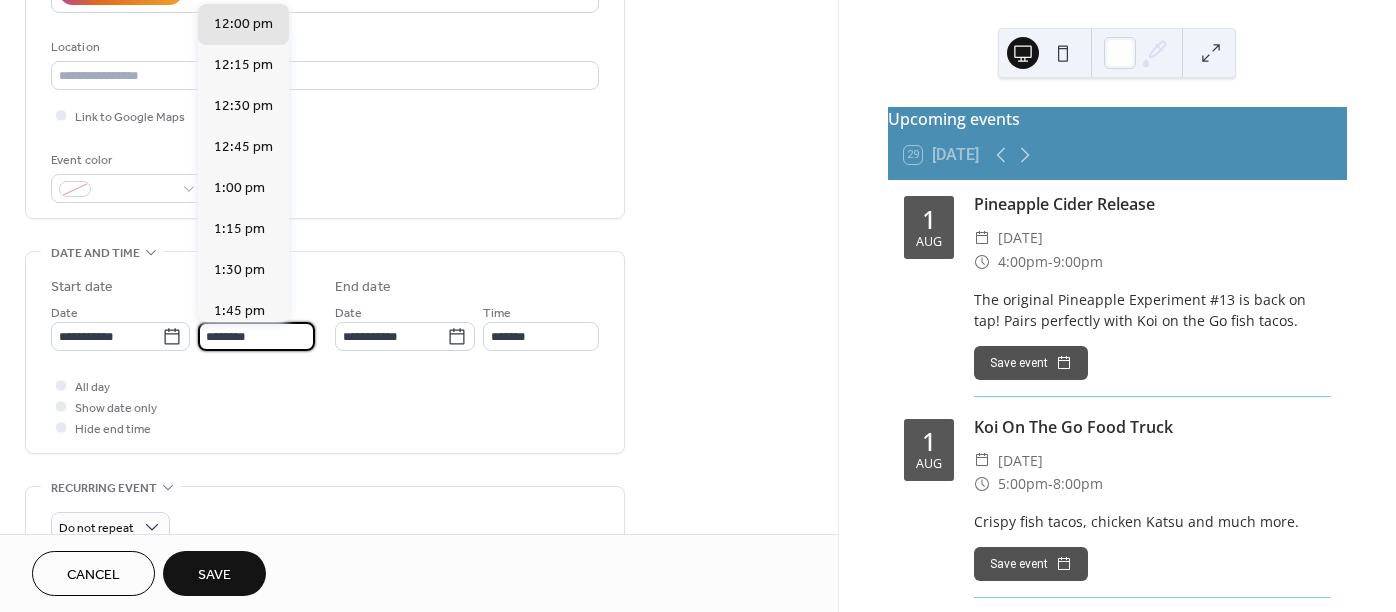 drag, startPoint x: 287, startPoint y: 339, endPoint x: 209, endPoint y: 353, distance: 79.24645 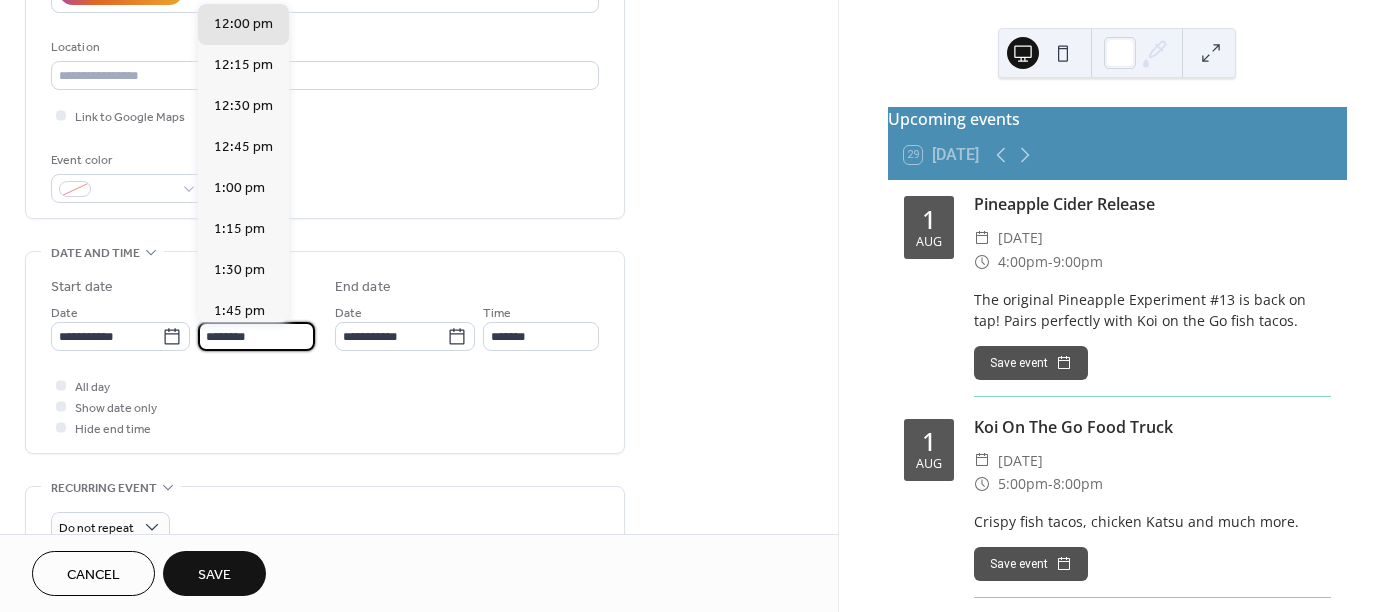 click on "**********" at bounding box center (325, 357) 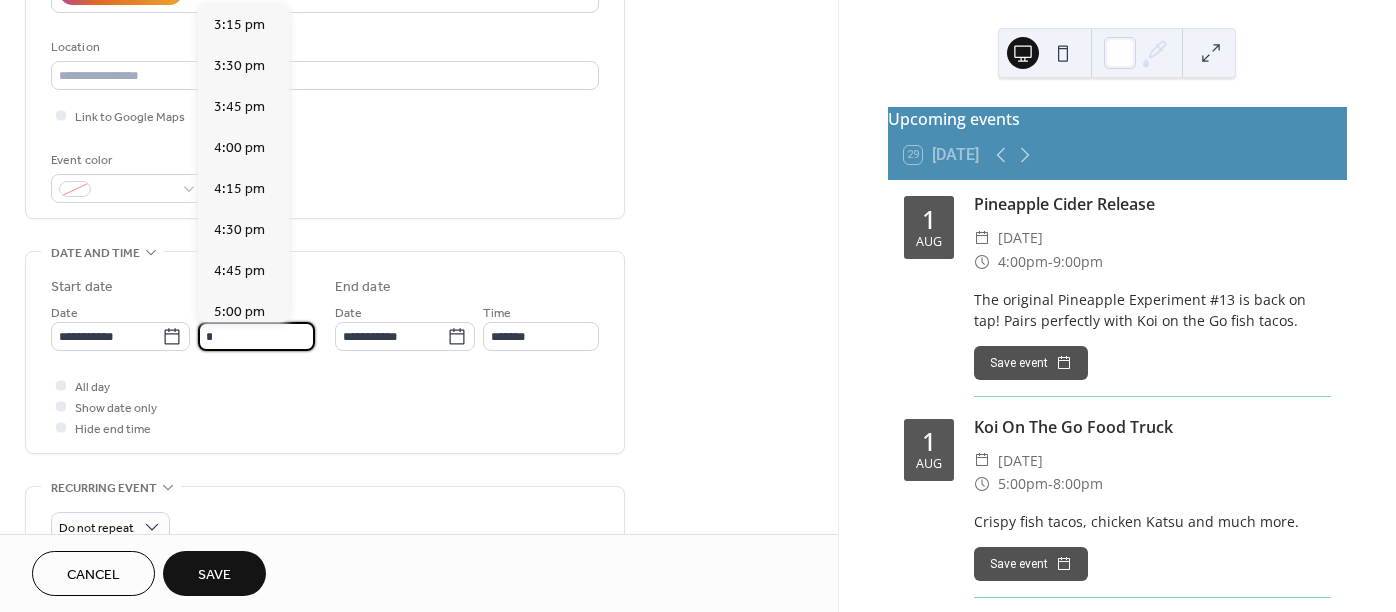 scroll, scrollTop: 2556, scrollLeft: 0, axis: vertical 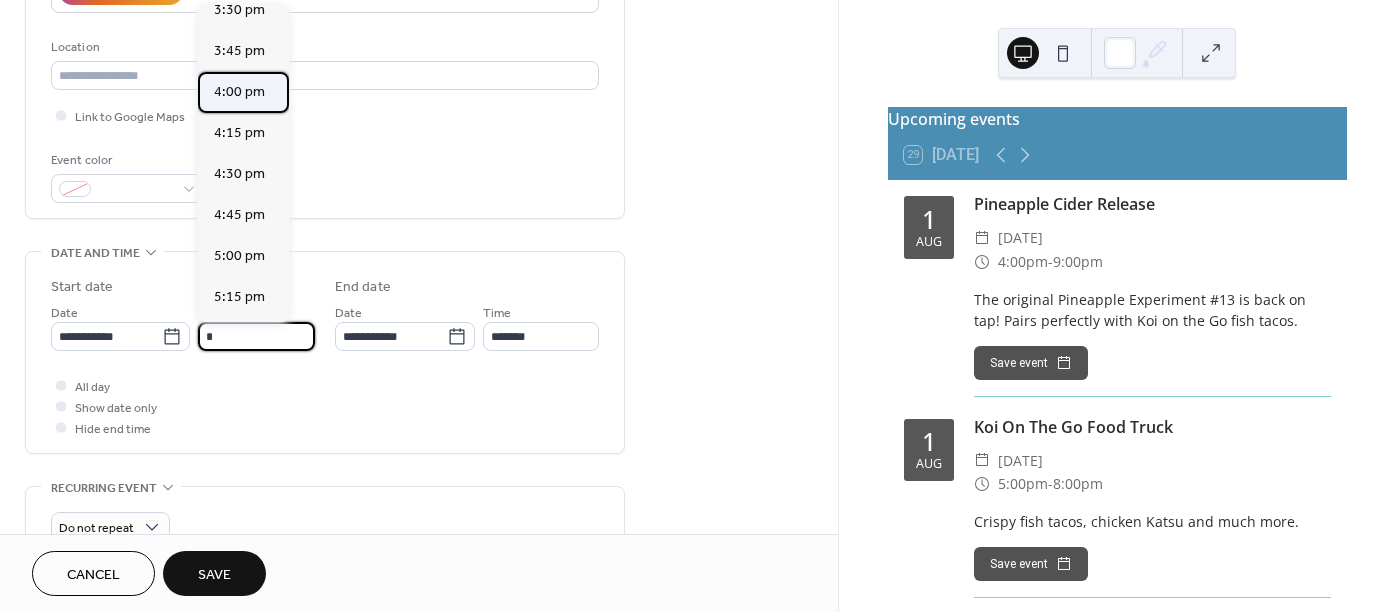 click on "4:00 pm" at bounding box center [239, 92] 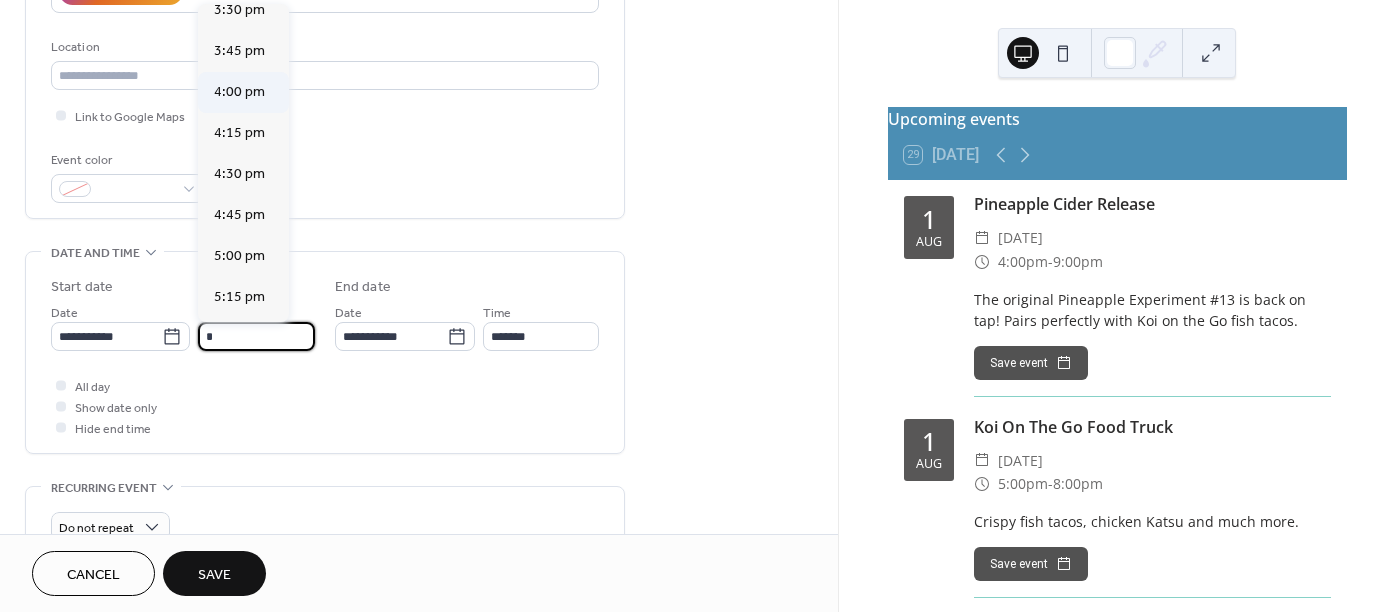 scroll, scrollTop: 0, scrollLeft: 0, axis: both 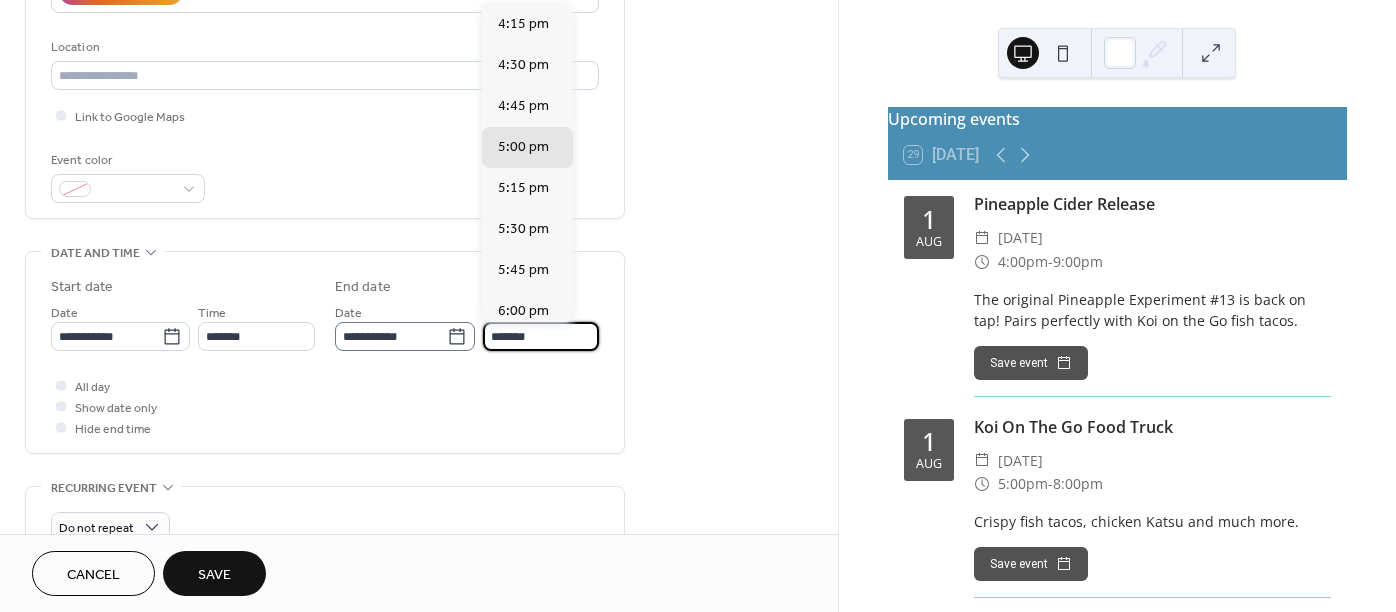 drag, startPoint x: 559, startPoint y: 334, endPoint x: 469, endPoint y: 336, distance: 90.02222 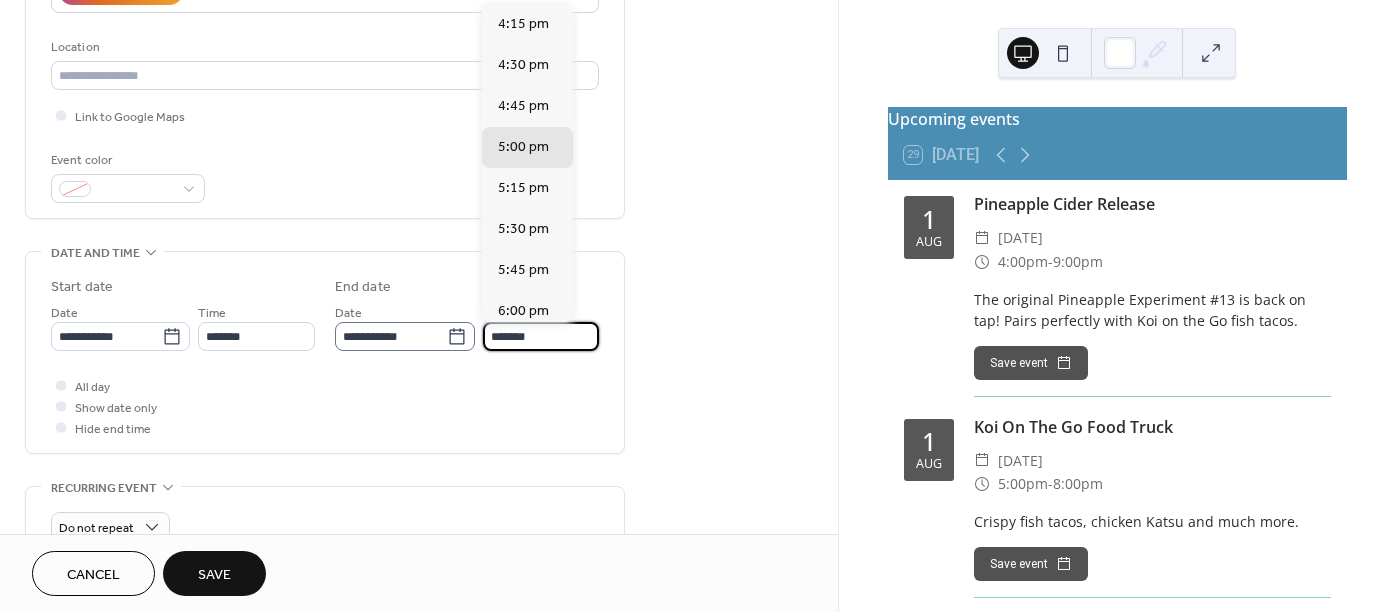 click on "**********" at bounding box center (467, 326) 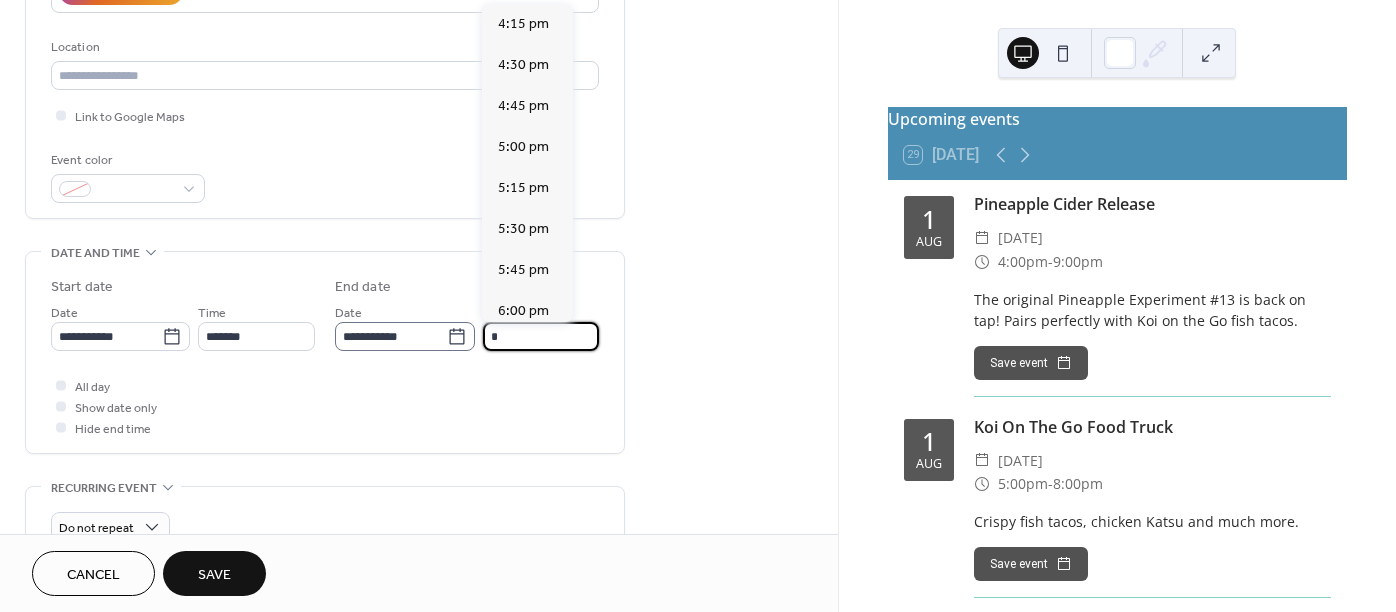 scroll, scrollTop: 615, scrollLeft: 0, axis: vertical 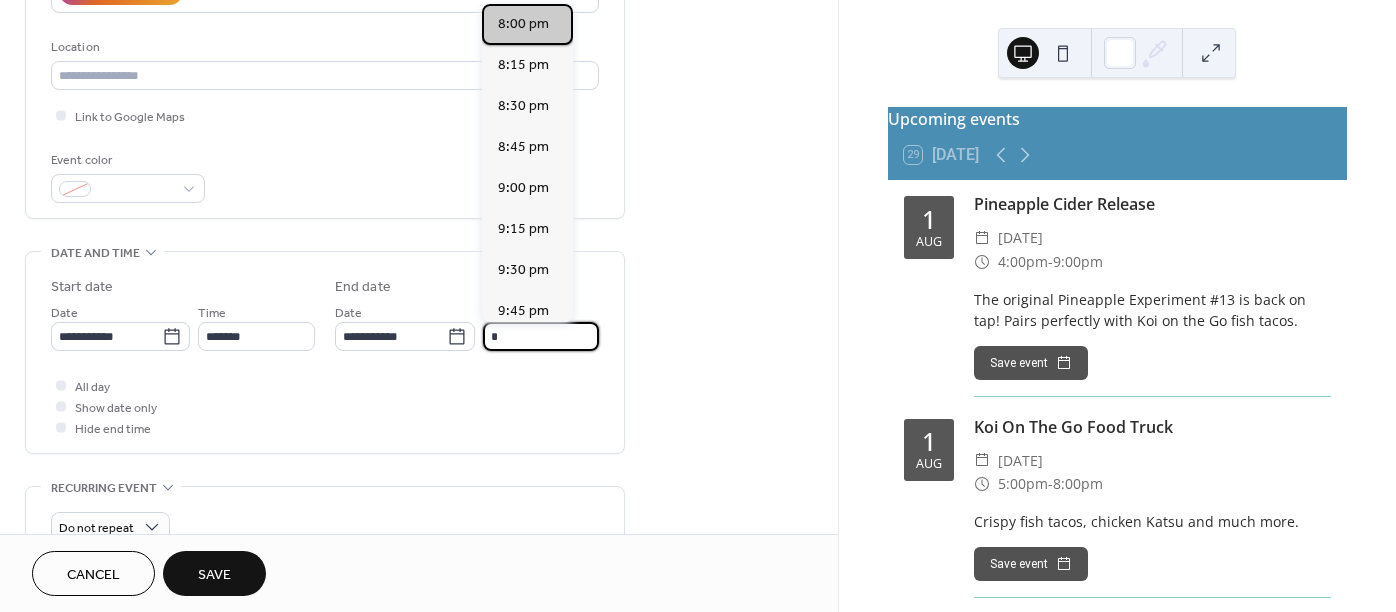 click on "8:00 pm" at bounding box center [523, 24] 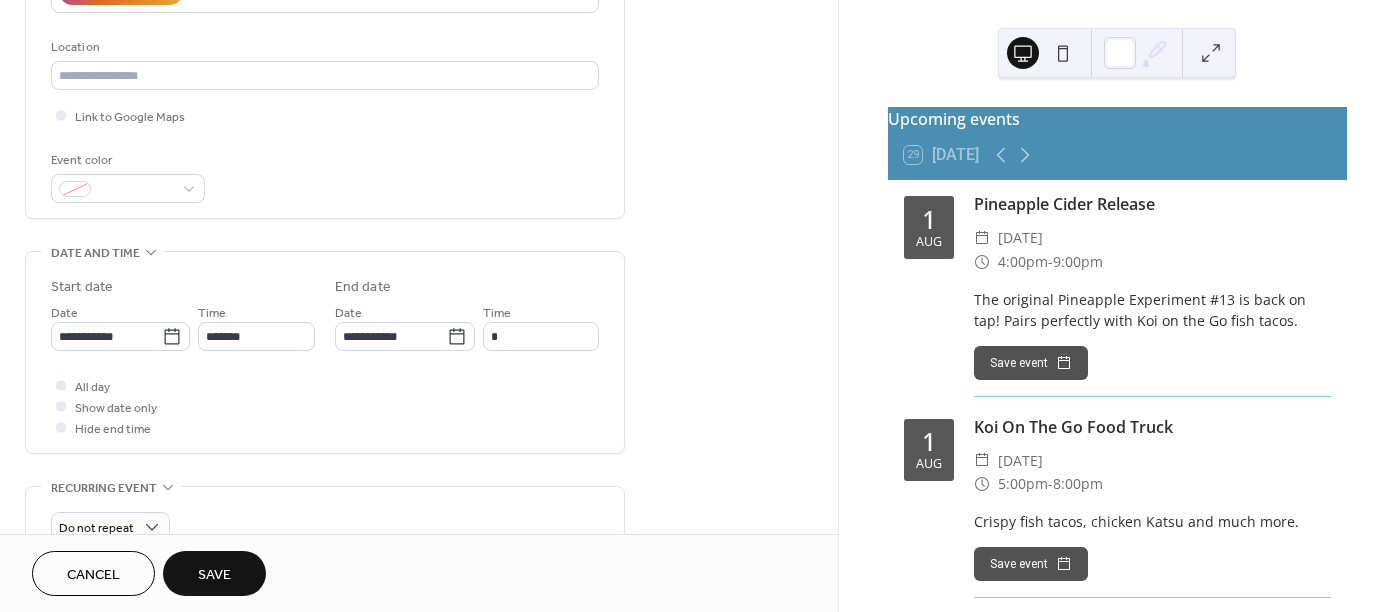 type on "*******" 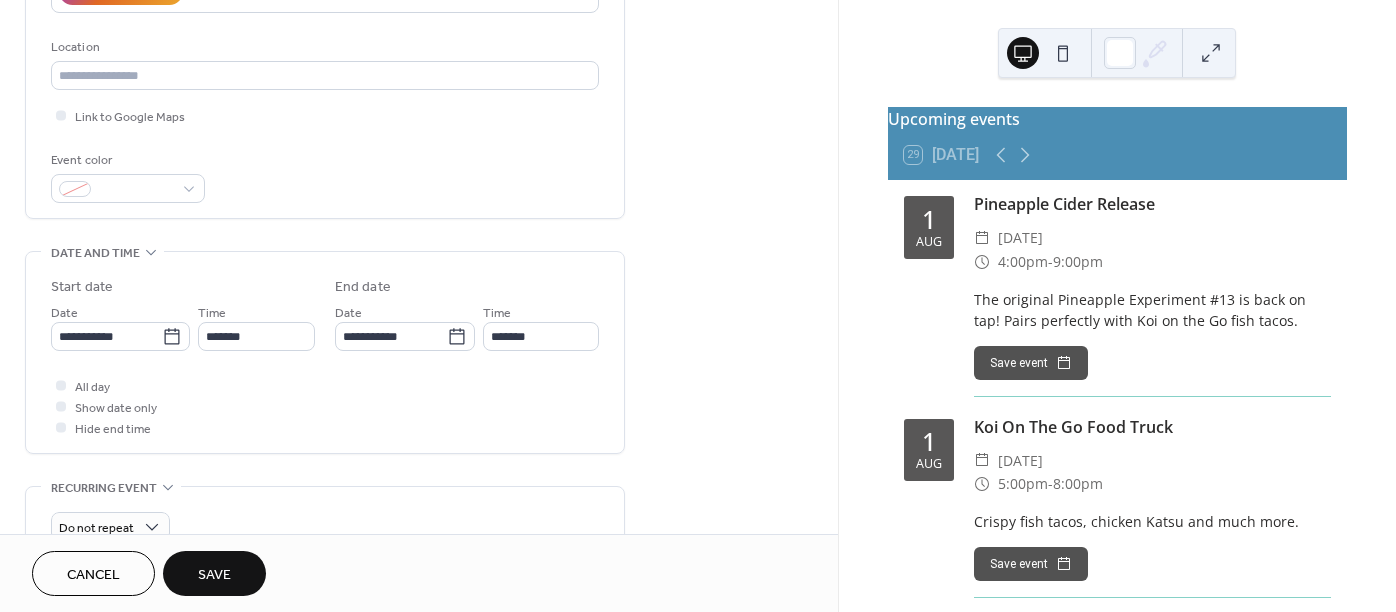 click on "All day Show date only Hide end time" at bounding box center [325, 406] 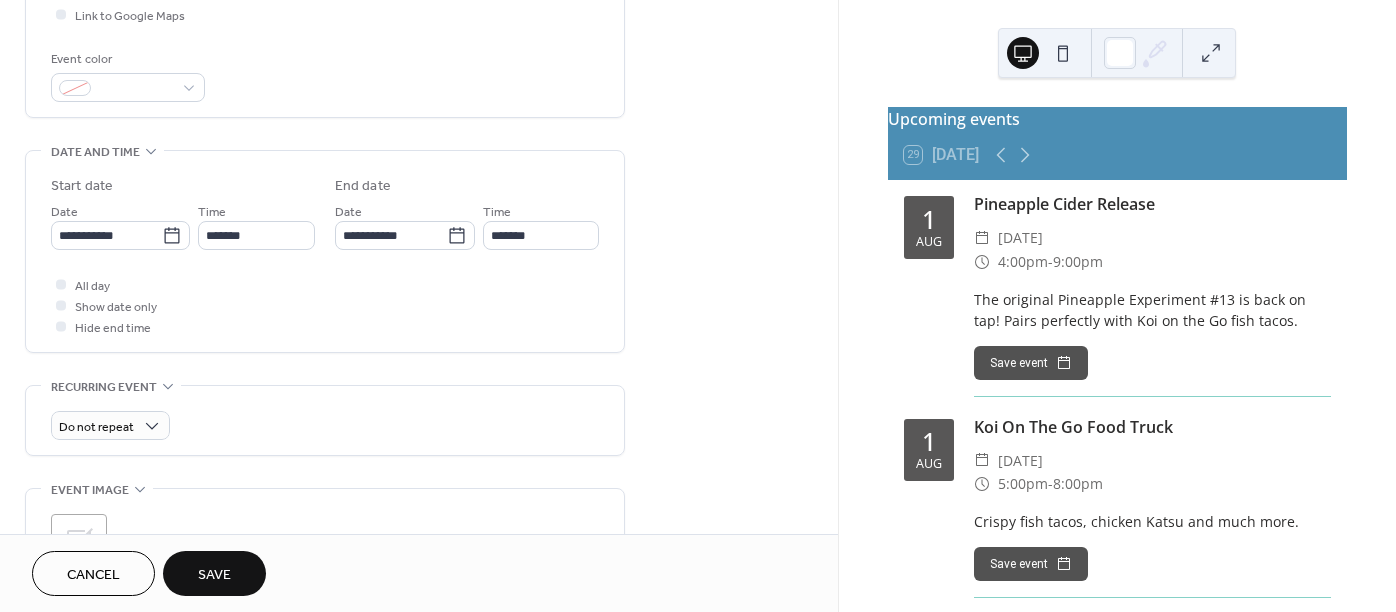 scroll, scrollTop: 600, scrollLeft: 0, axis: vertical 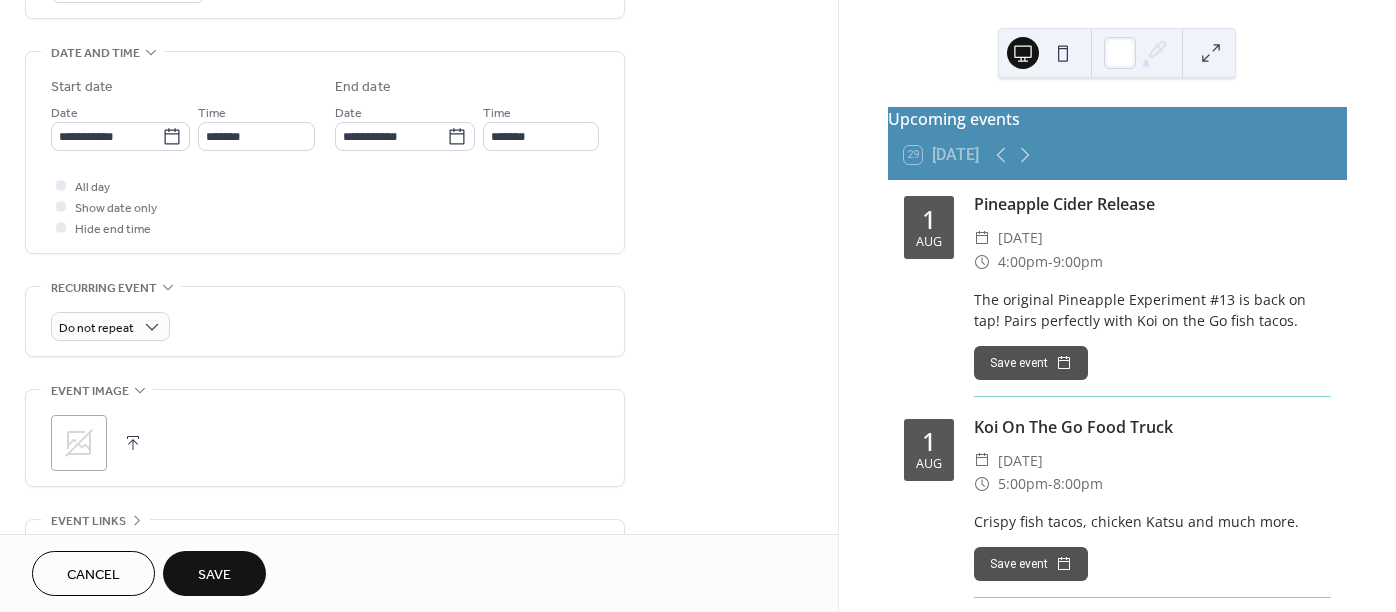 click on "Save" at bounding box center (214, 573) 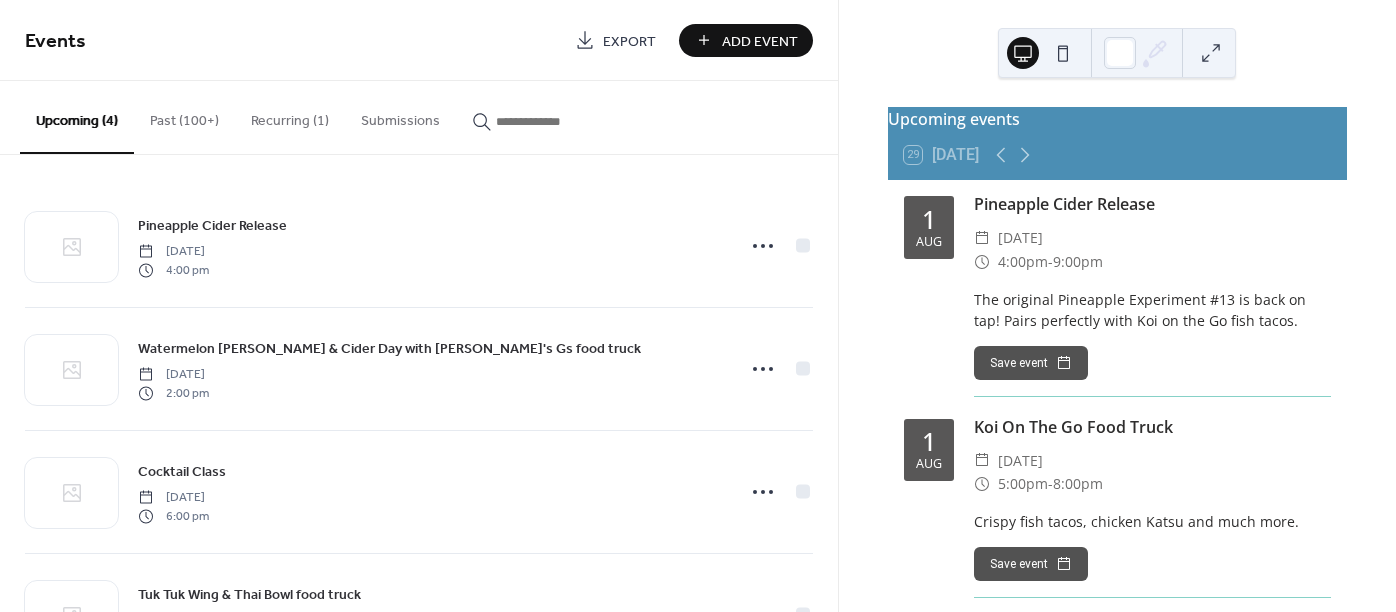 click on "Add Event" at bounding box center (760, 41) 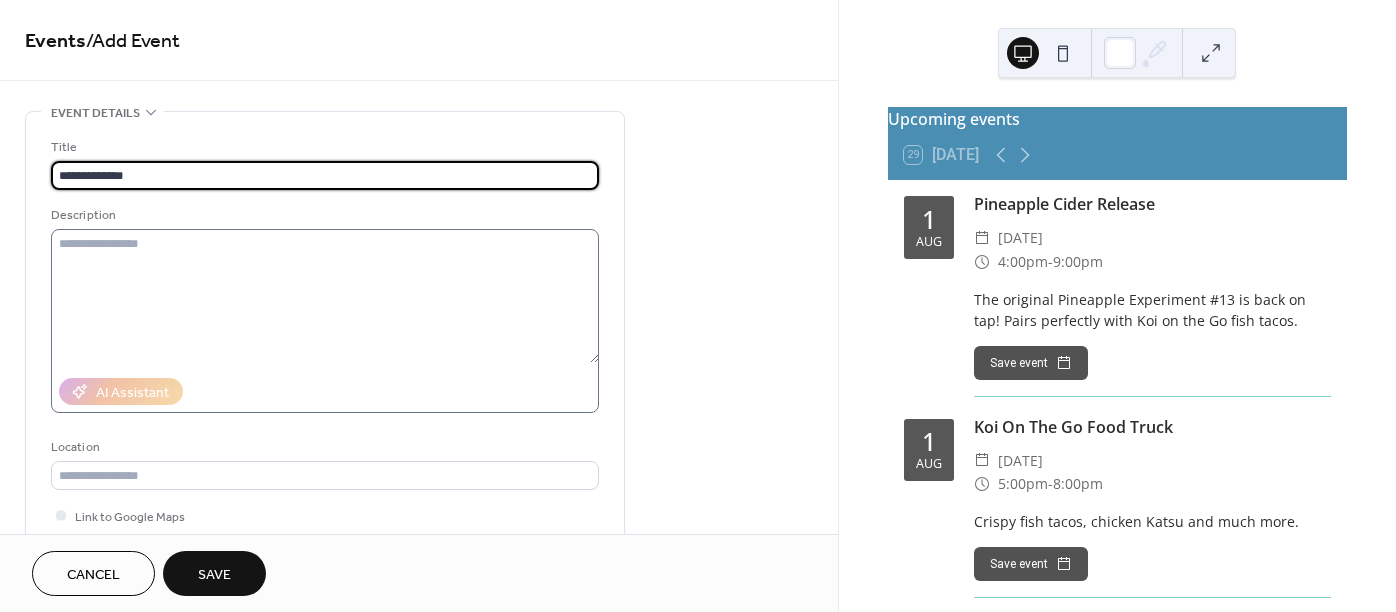 type on "**********" 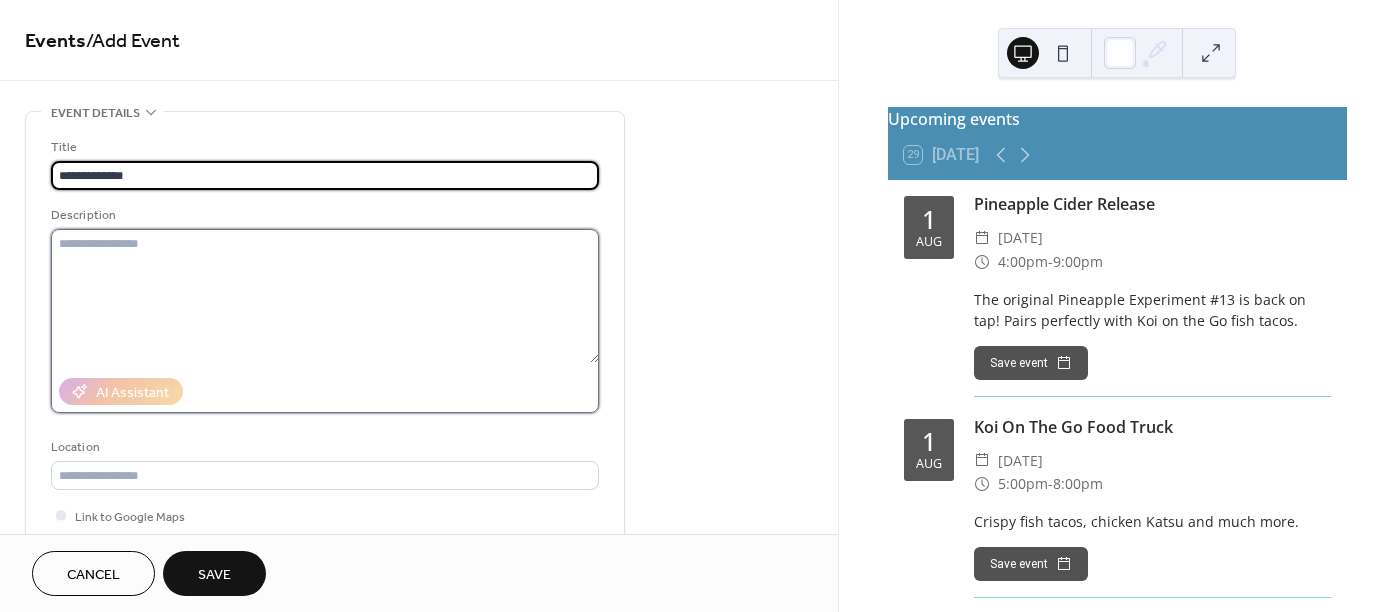 click at bounding box center [325, 296] 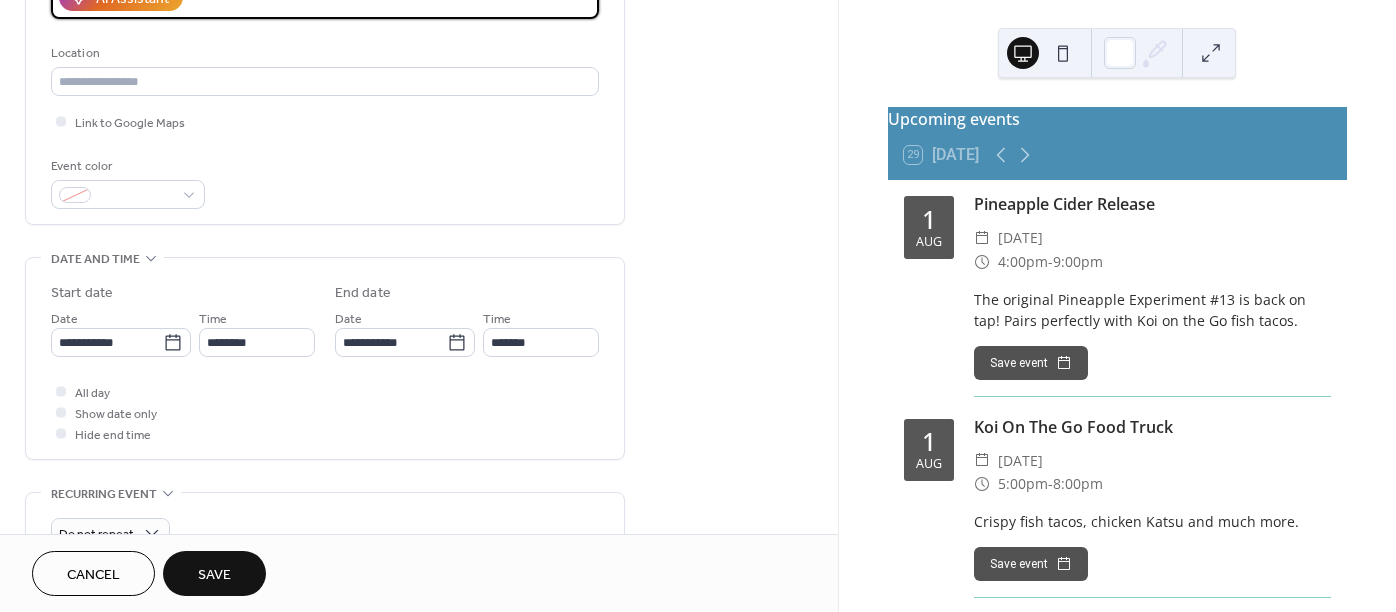 scroll, scrollTop: 400, scrollLeft: 0, axis: vertical 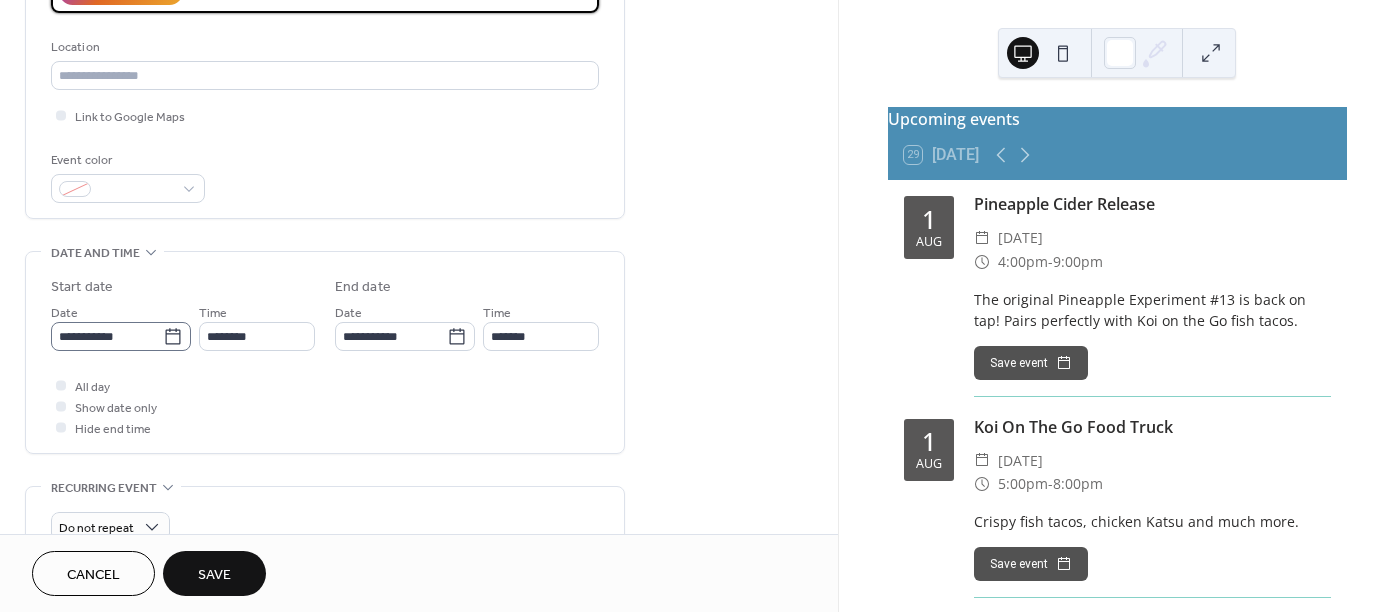 type on "**********" 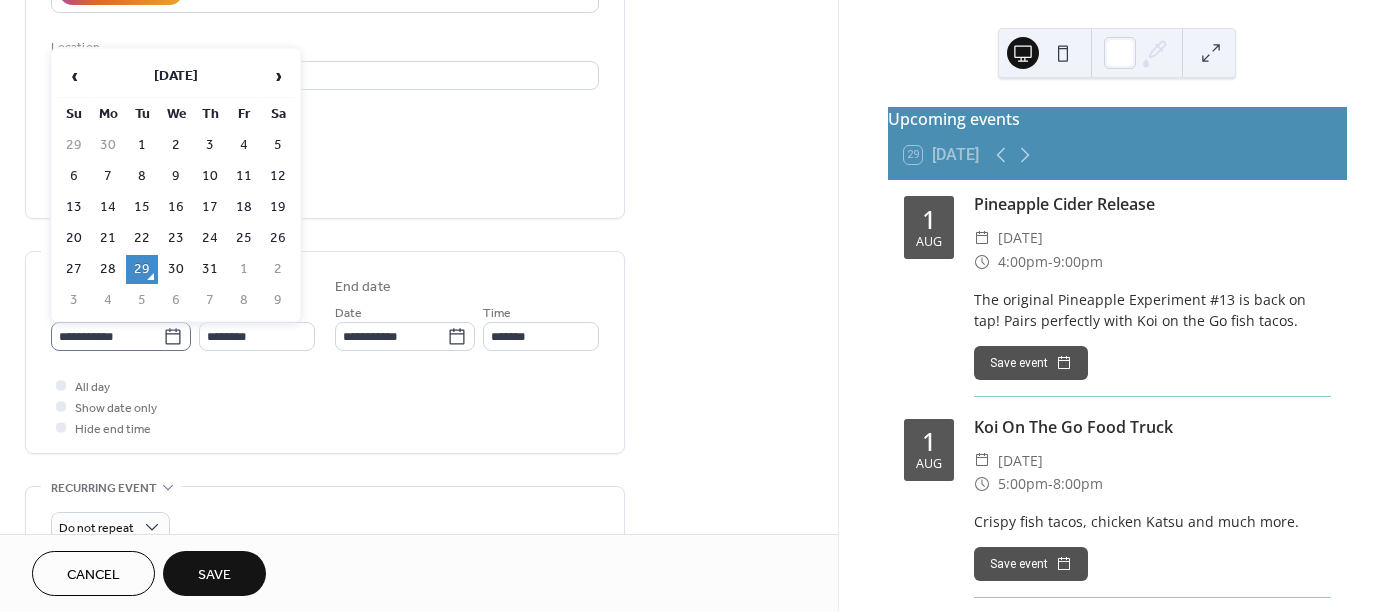 click 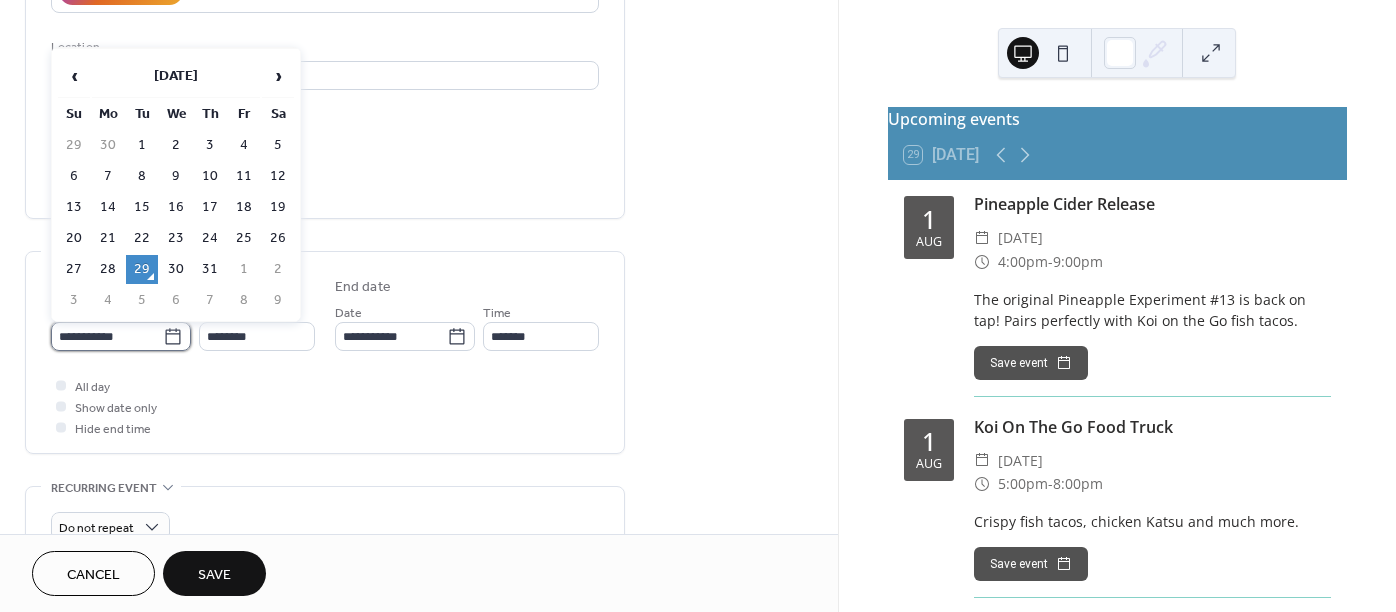 click on "**********" at bounding box center (107, 336) 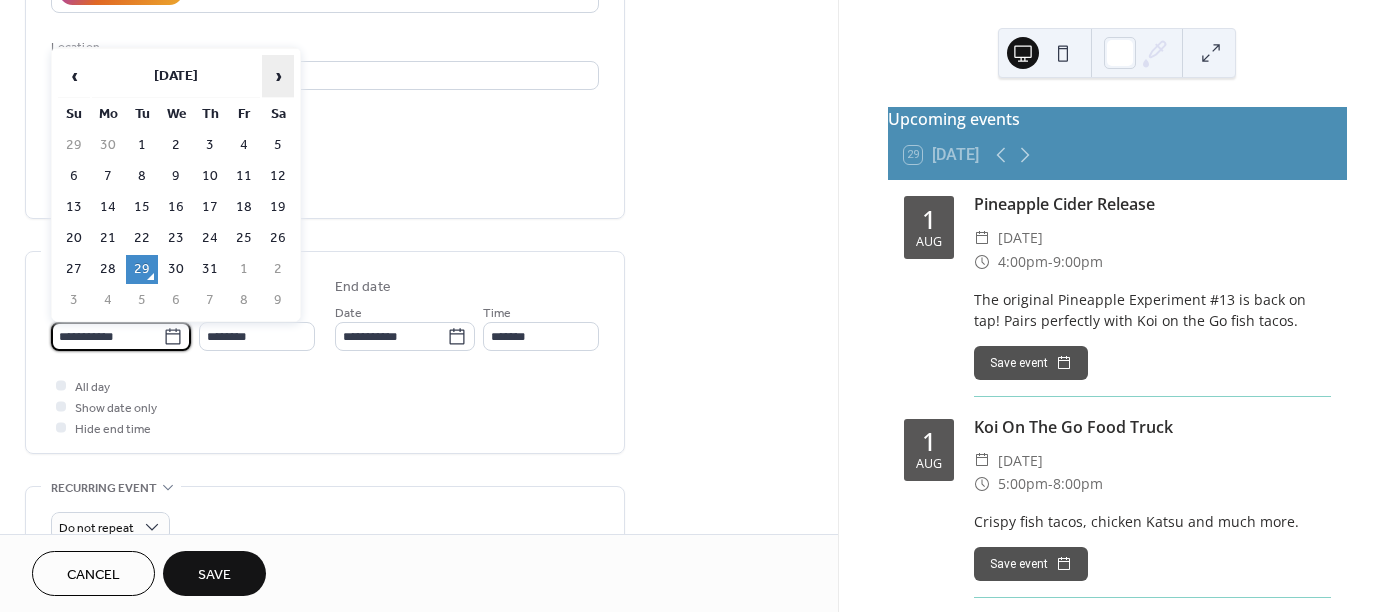click on "›" at bounding box center (278, 76) 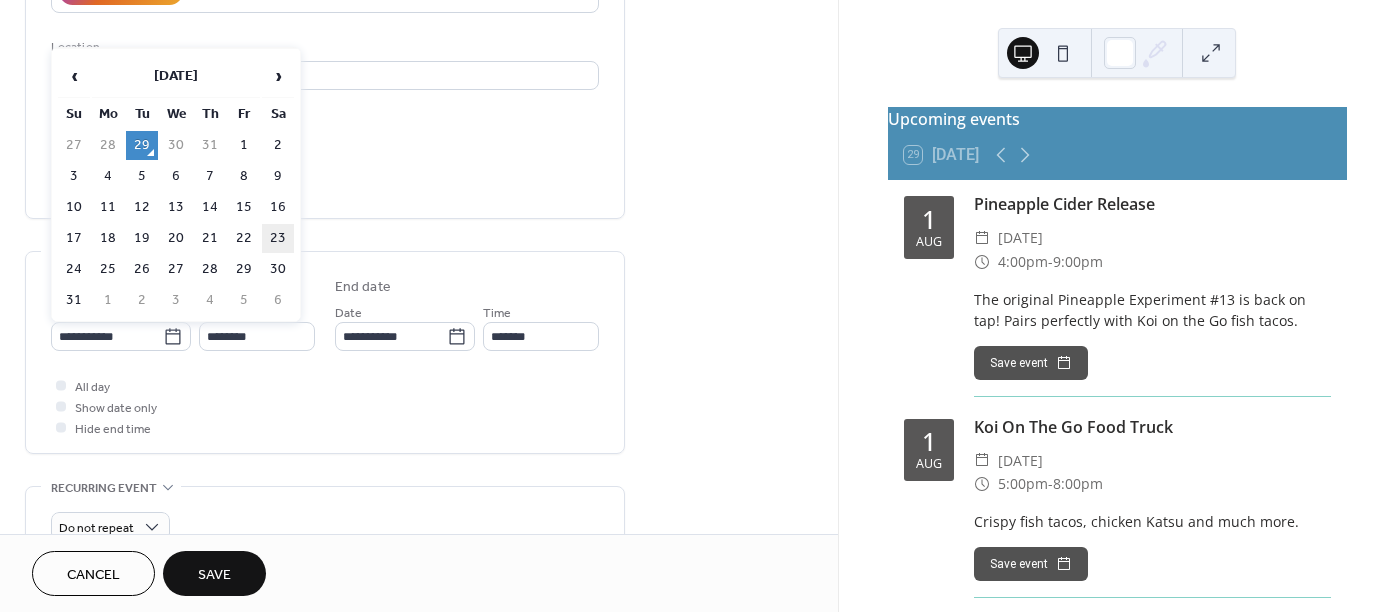 click on "23" at bounding box center (278, 238) 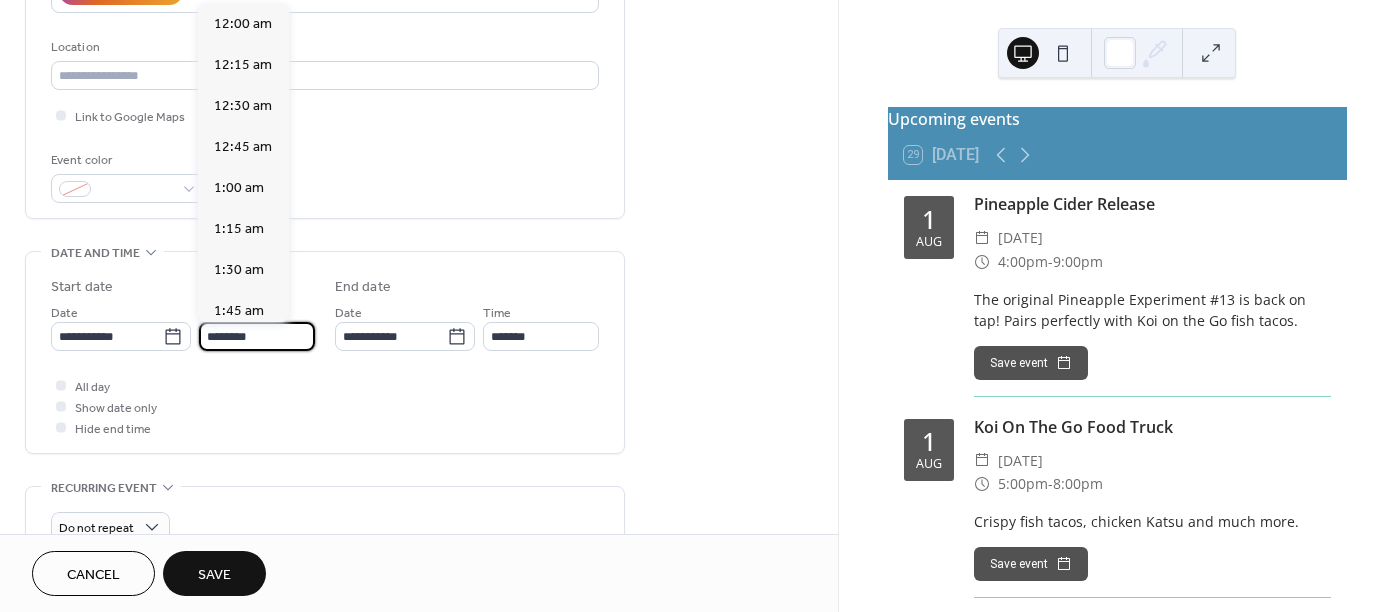 scroll, scrollTop: 1, scrollLeft: 0, axis: vertical 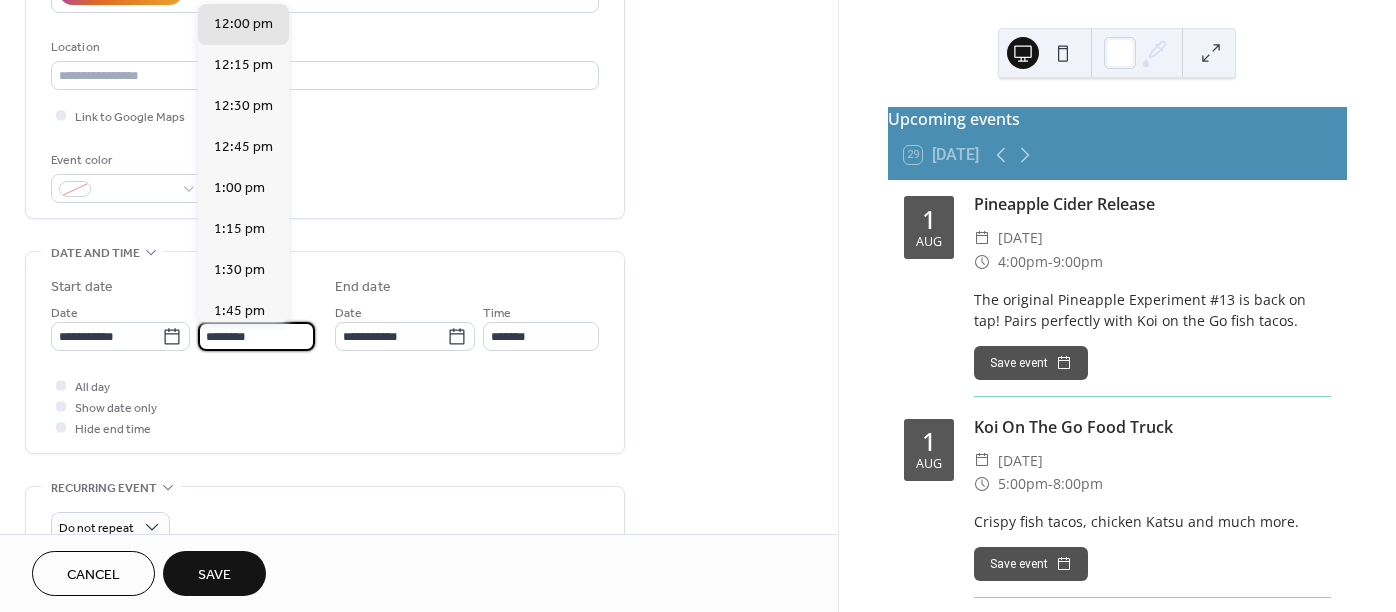 drag, startPoint x: 284, startPoint y: 343, endPoint x: 198, endPoint y: 347, distance: 86.09297 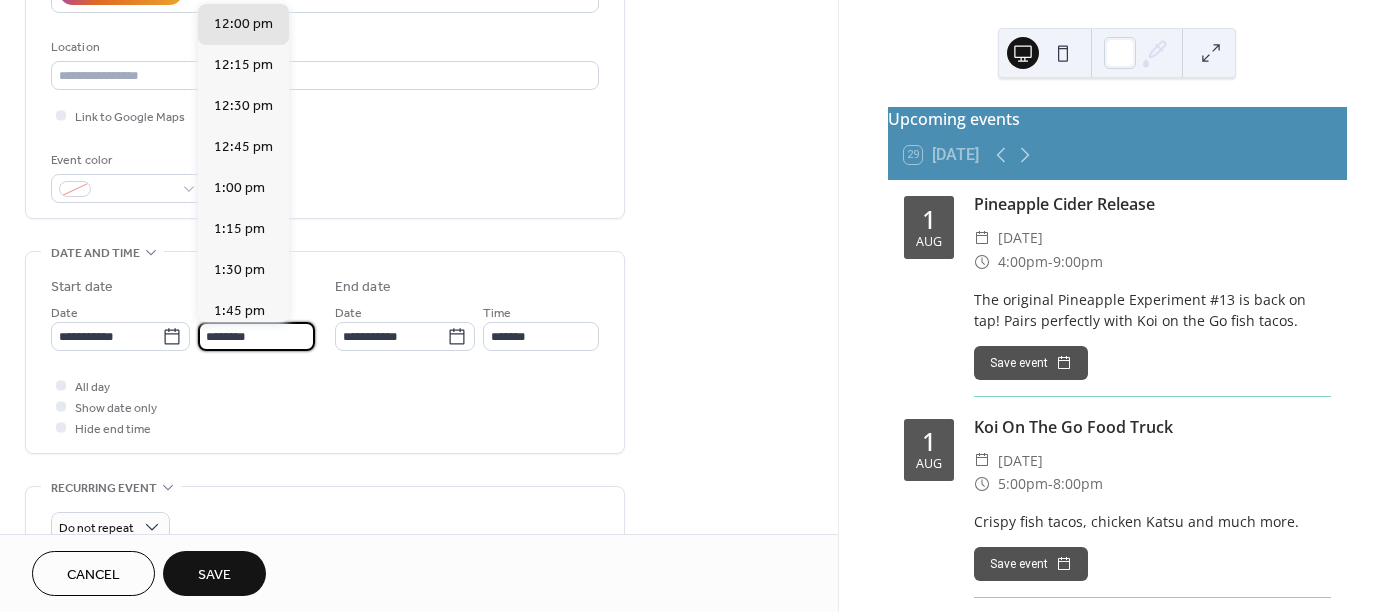 click on "********" at bounding box center (256, 336) 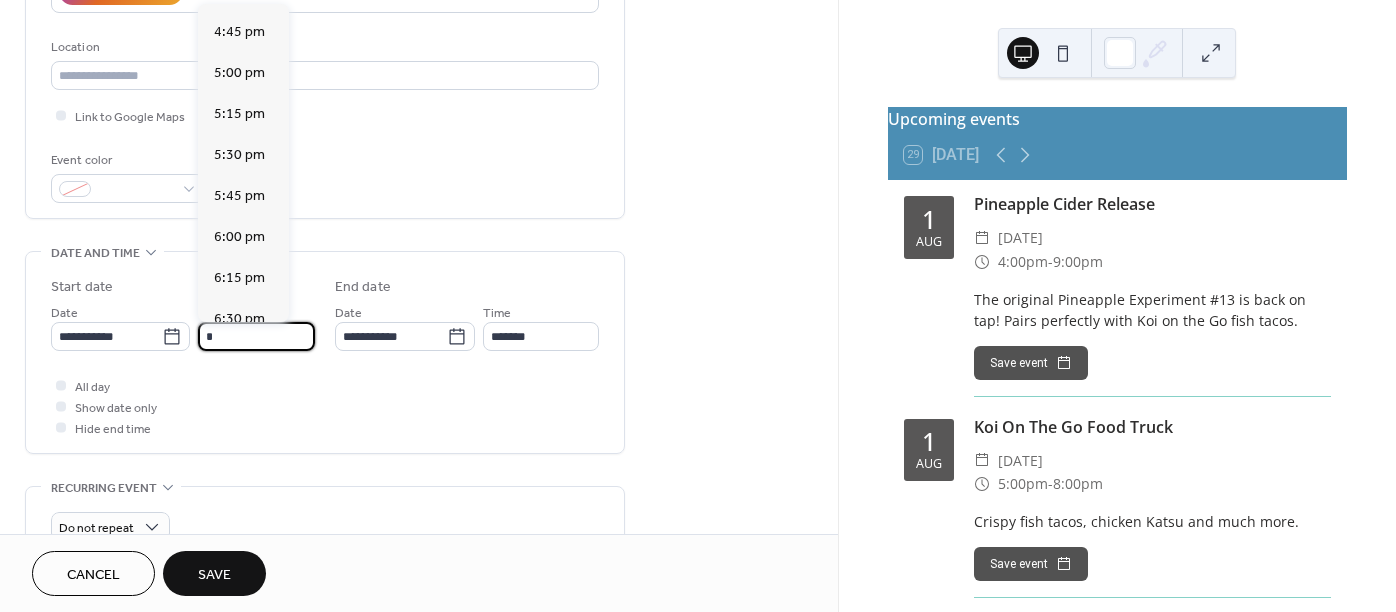 scroll, scrollTop: 2718, scrollLeft: 0, axis: vertical 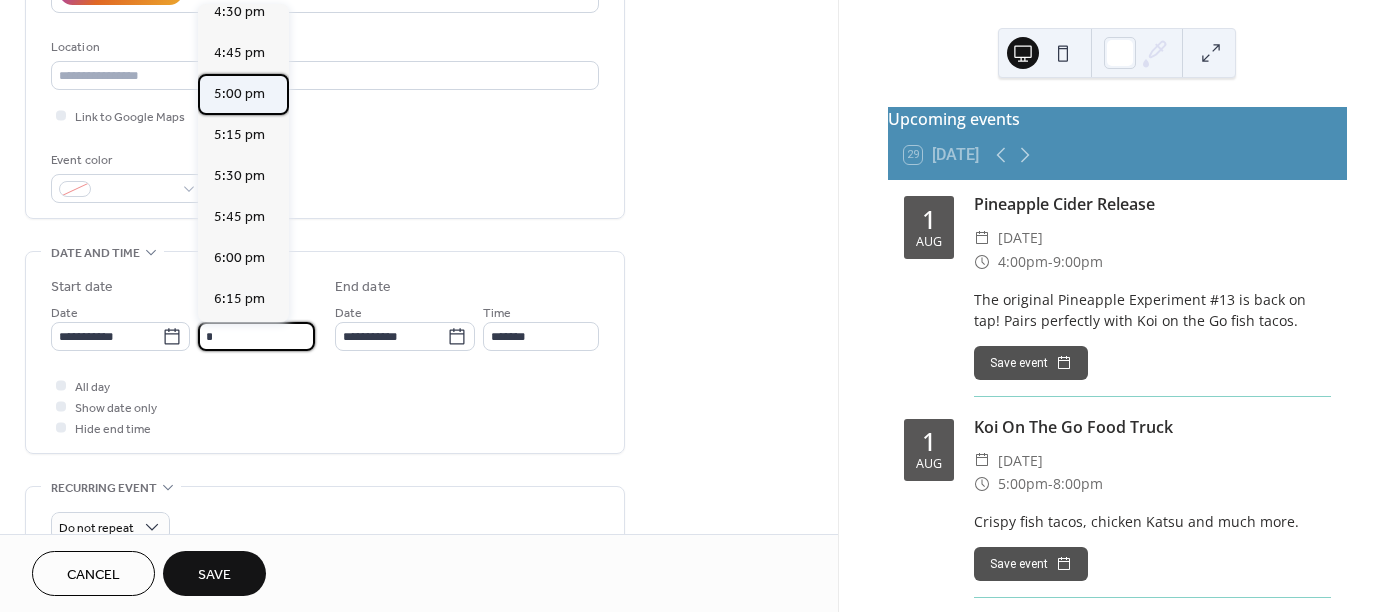 click on "5:00 pm" at bounding box center (239, 94) 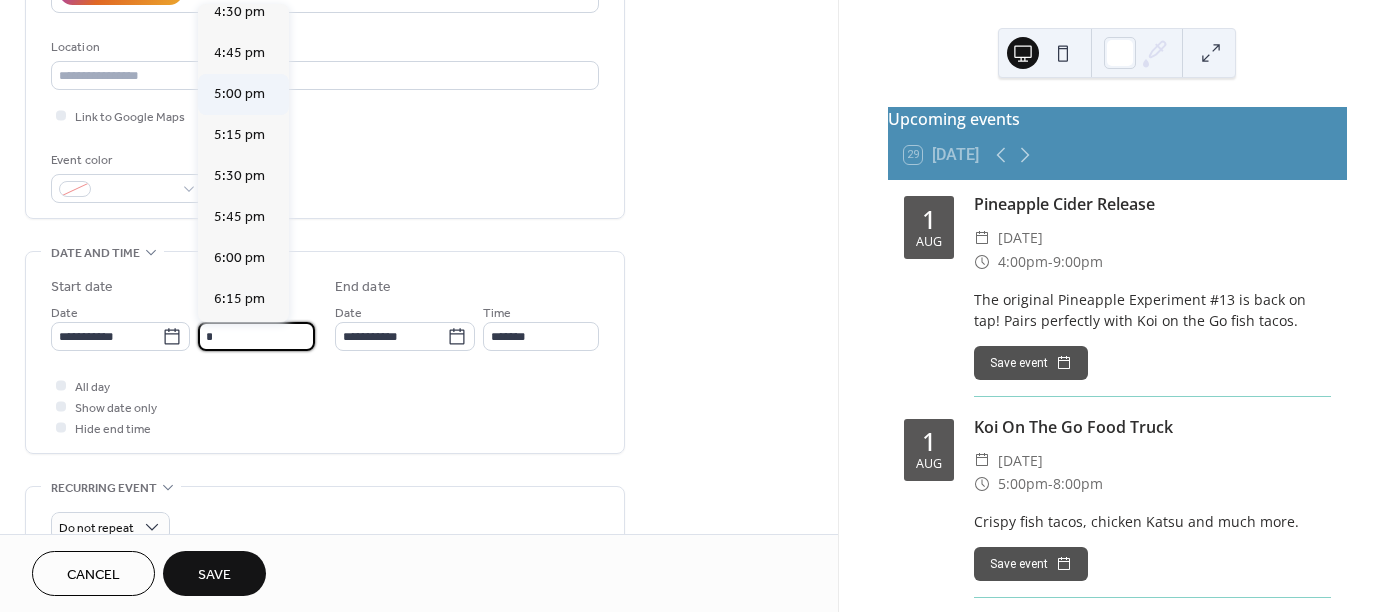 type on "*******" 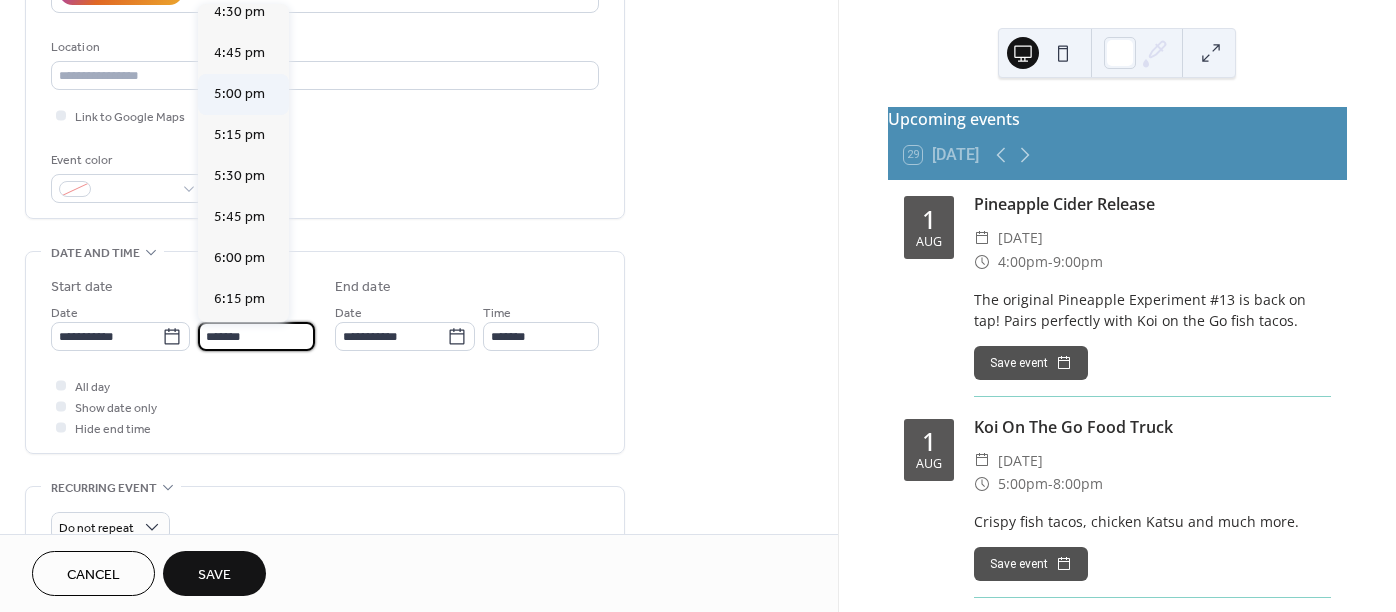 scroll, scrollTop: 0, scrollLeft: 0, axis: both 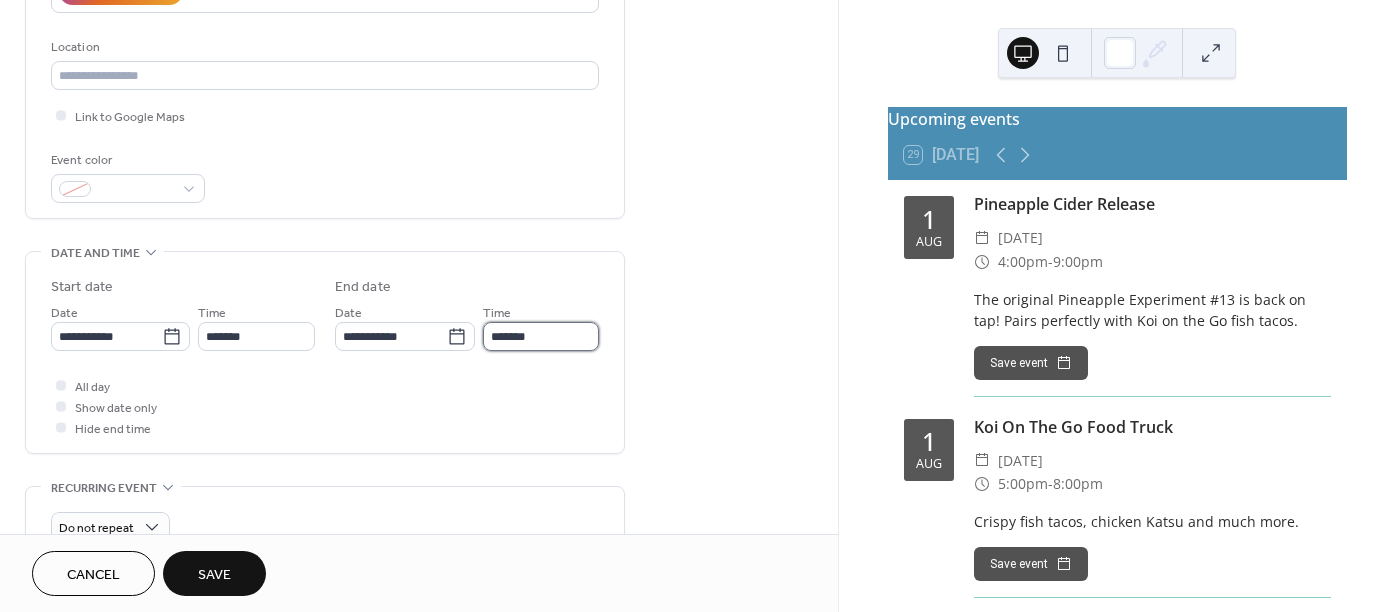click on "*******" at bounding box center (541, 336) 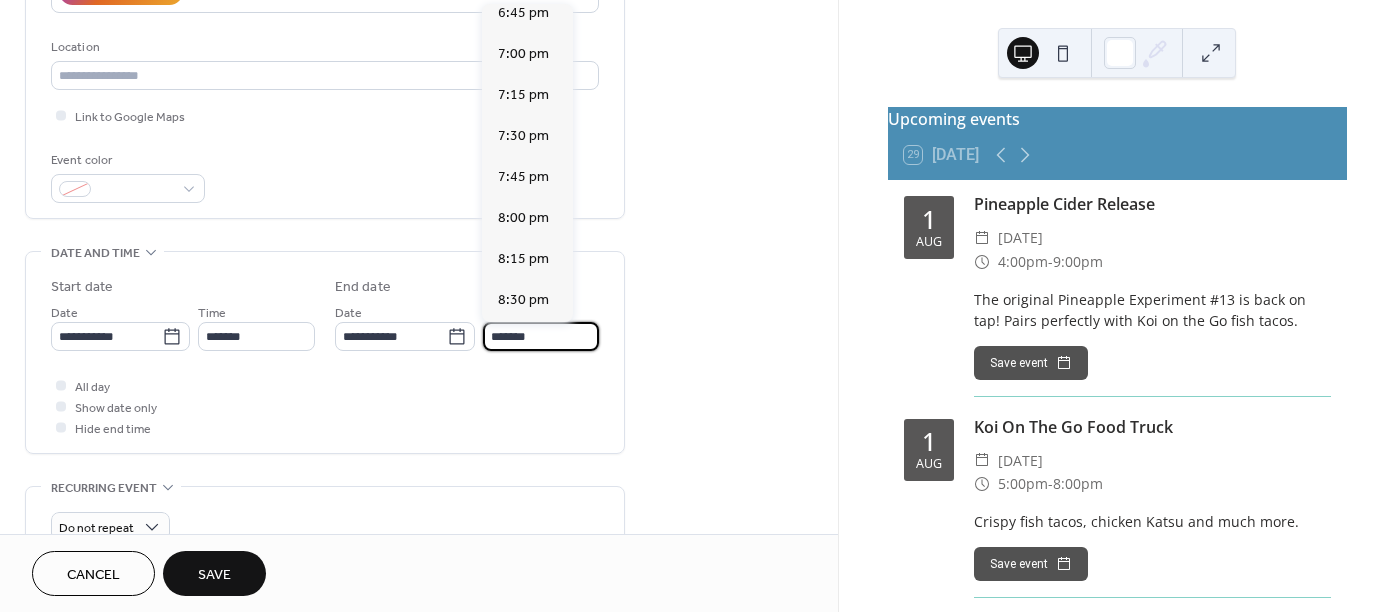 scroll, scrollTop: 300, scrollLeft: 0, axis: vertical 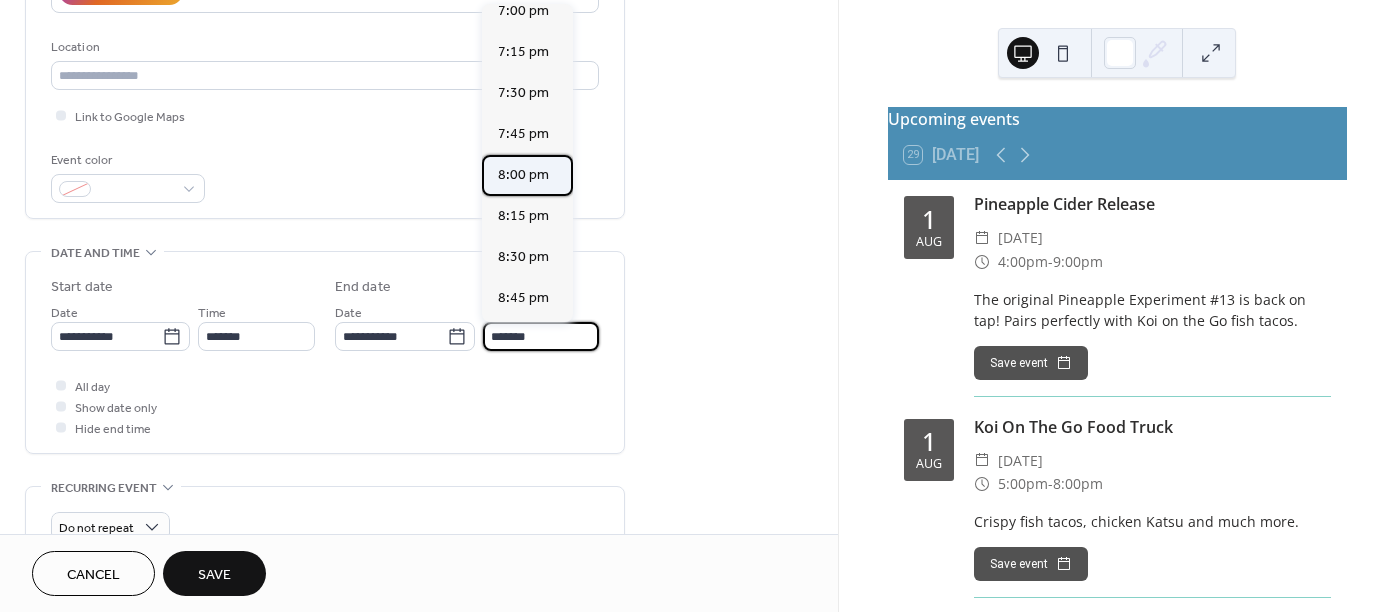 click on "8:00 pm" at bounding box center (523, 175) 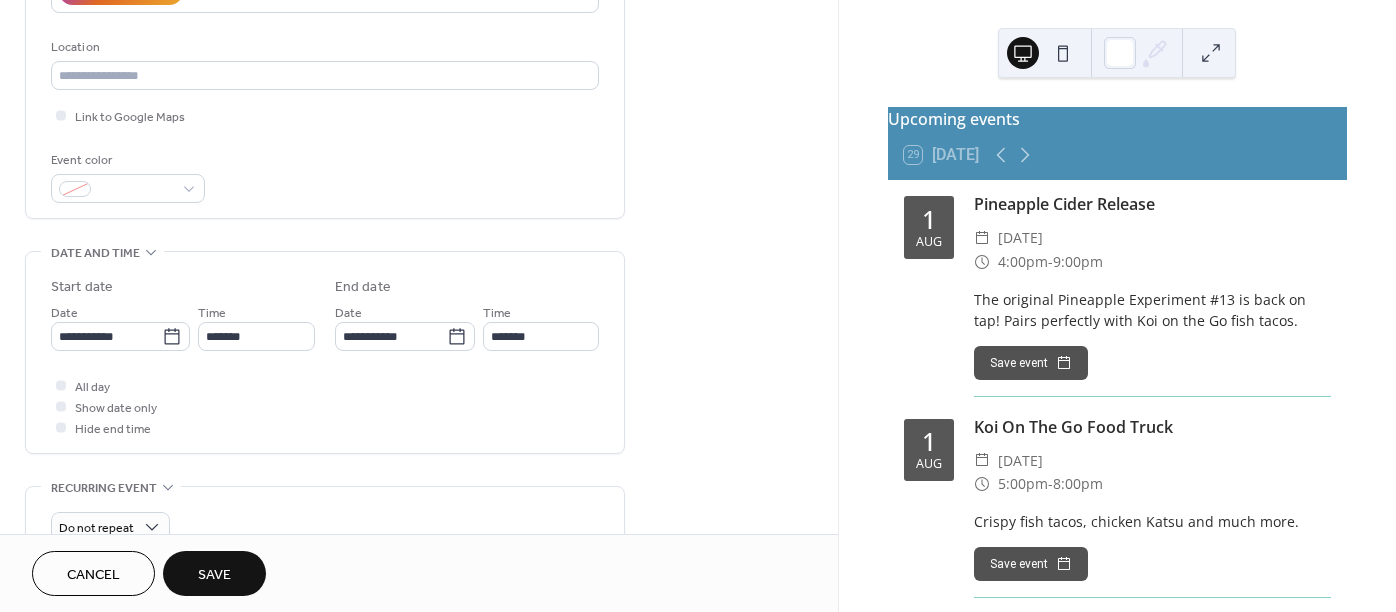 type on "*******" 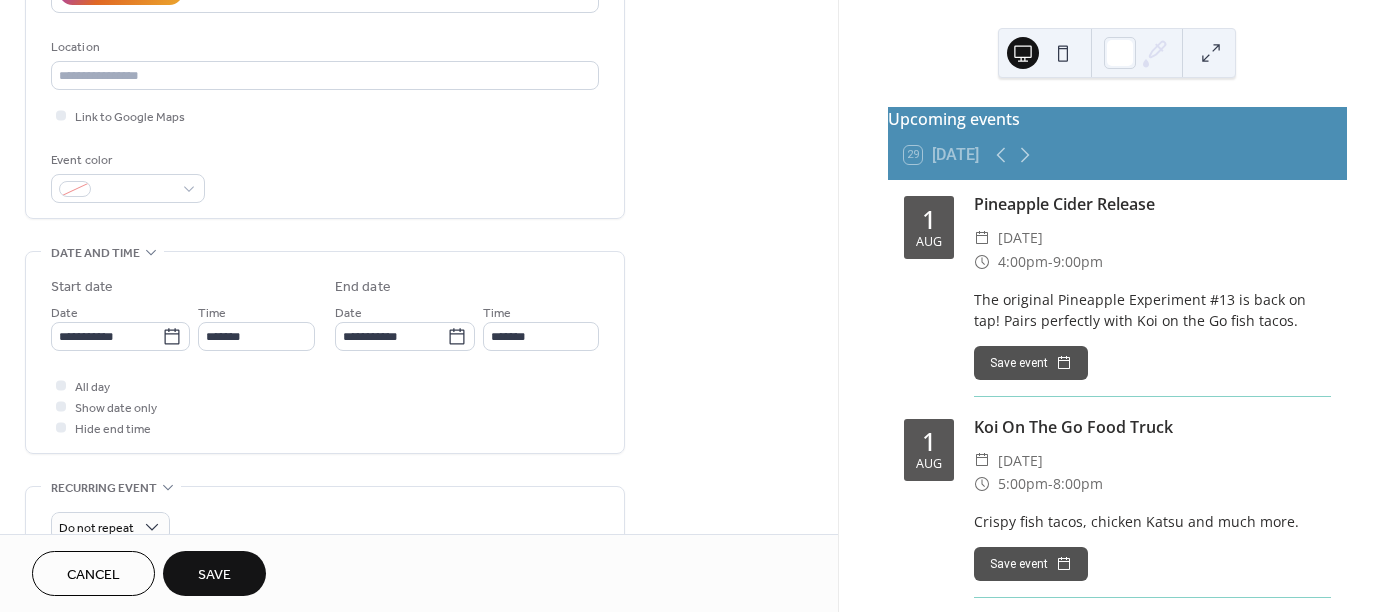 click on "All day Show date only Hide end time" at bounding box center (325, 406) 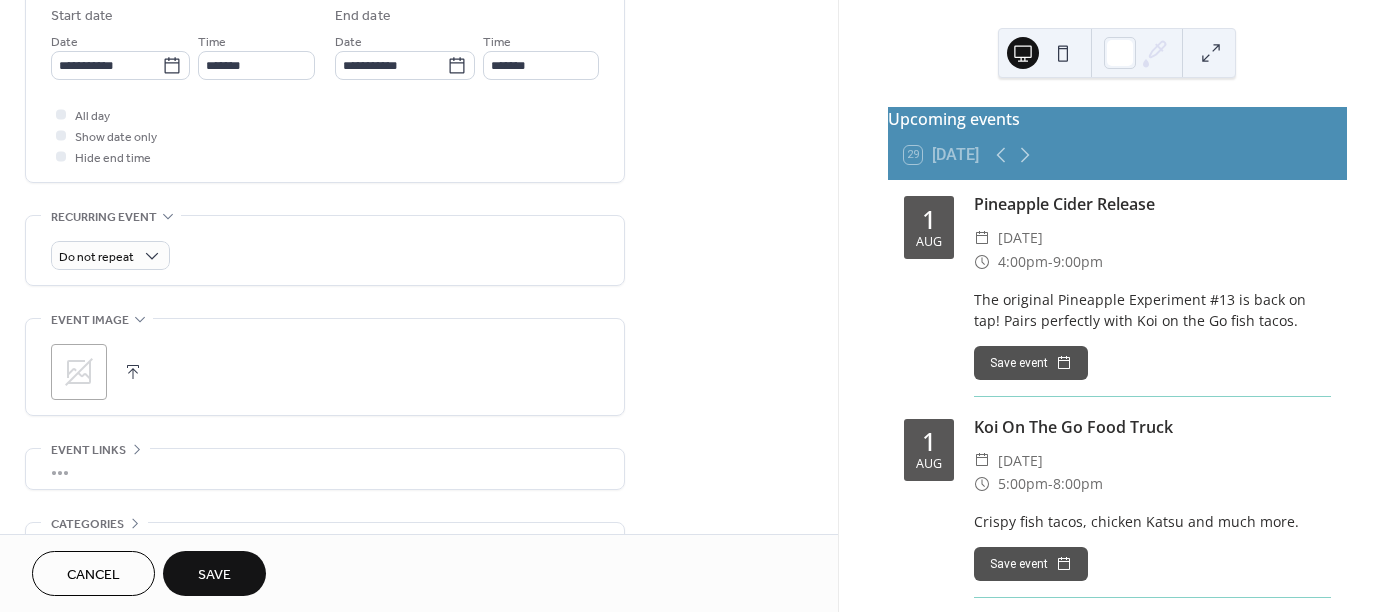 scroll, scrollTop: 700, scrollLeft: 0, axis: vertical 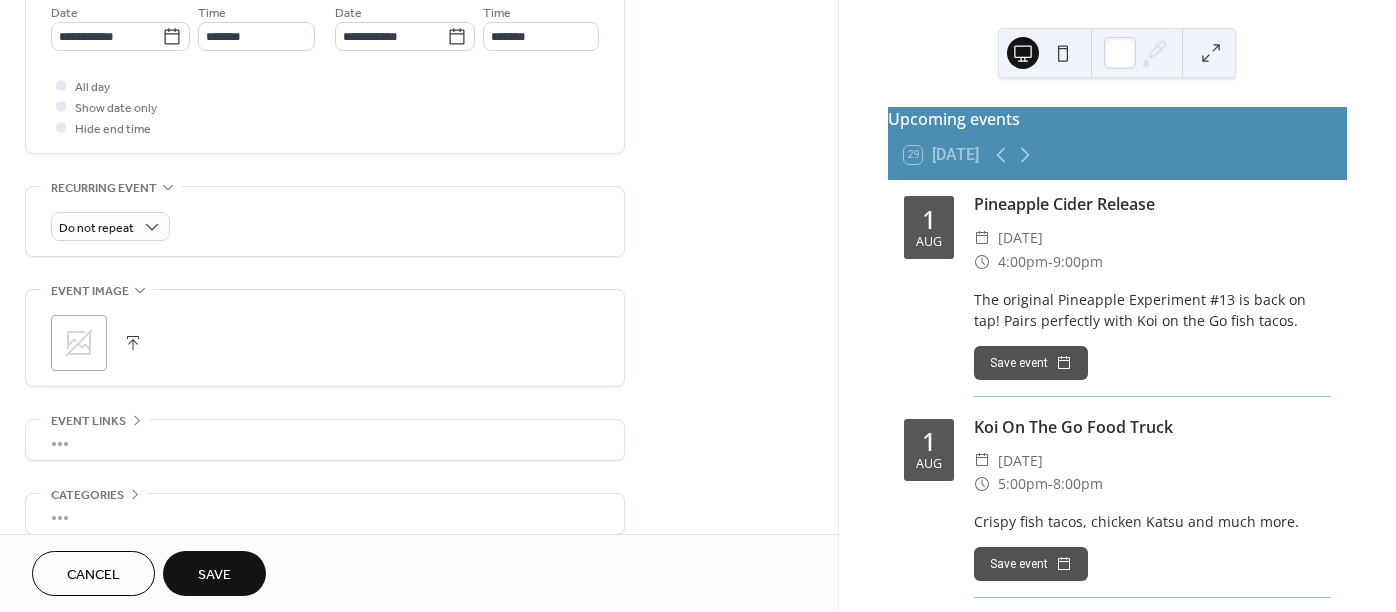click on "Save" at bounding box center (214, 575) 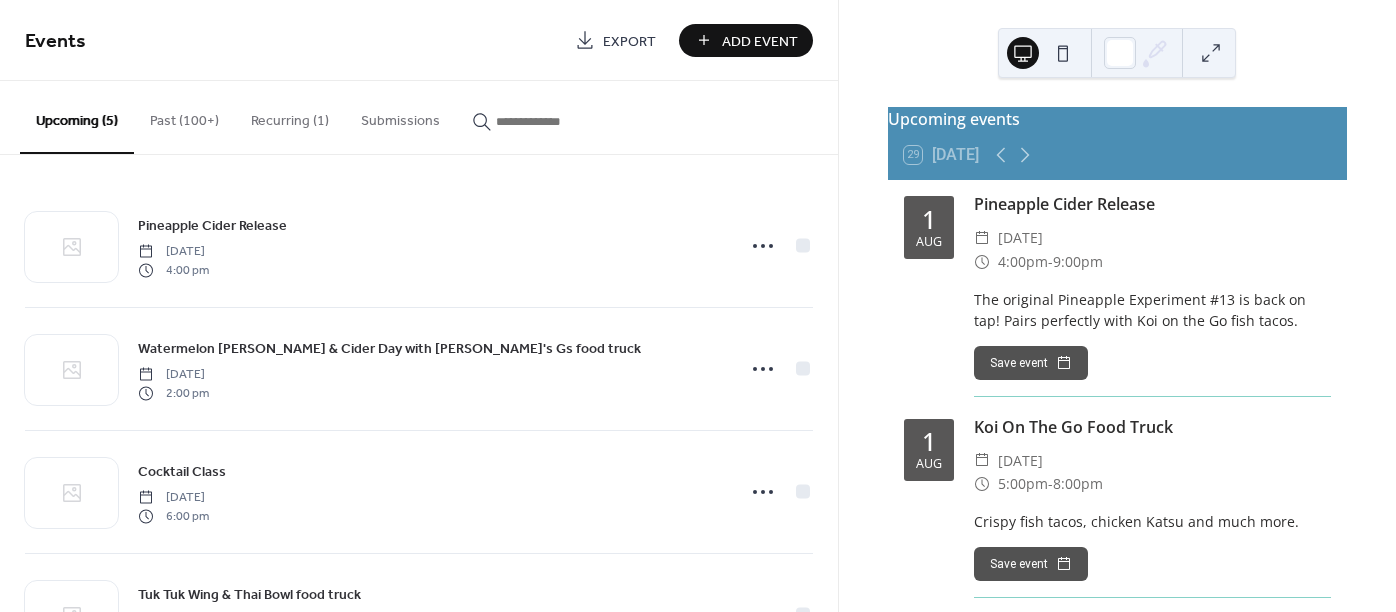 click on "Add Event" at bounding box center [760, 41] 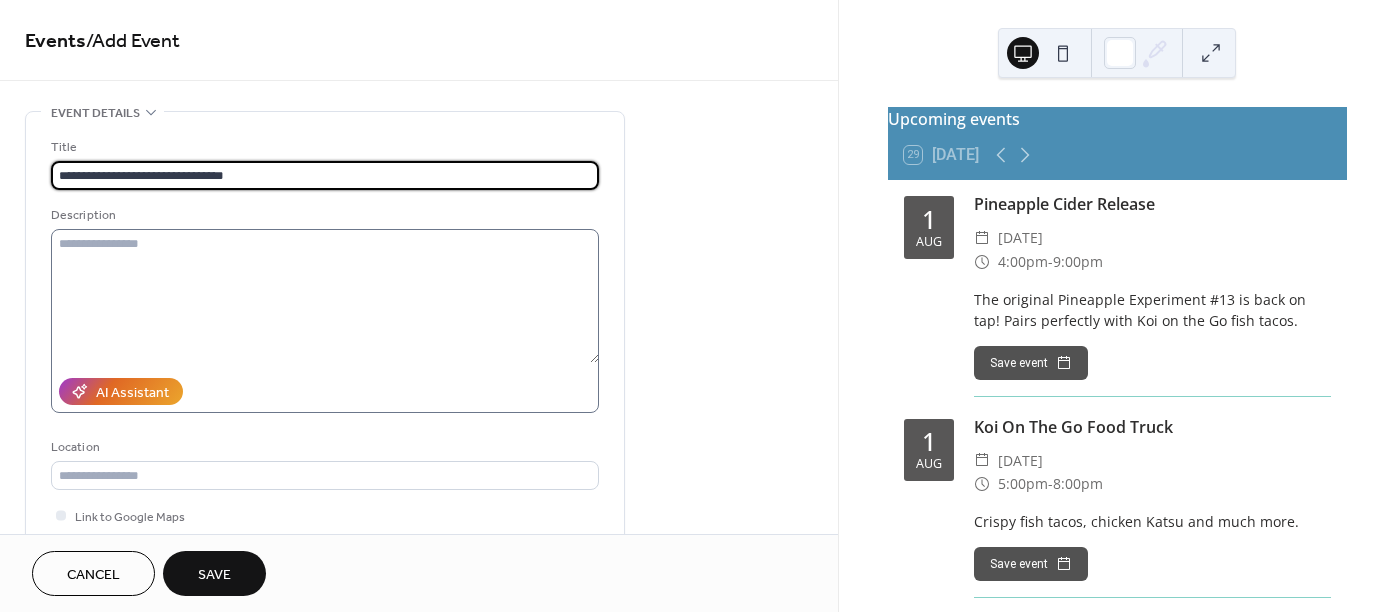 type on "**********" 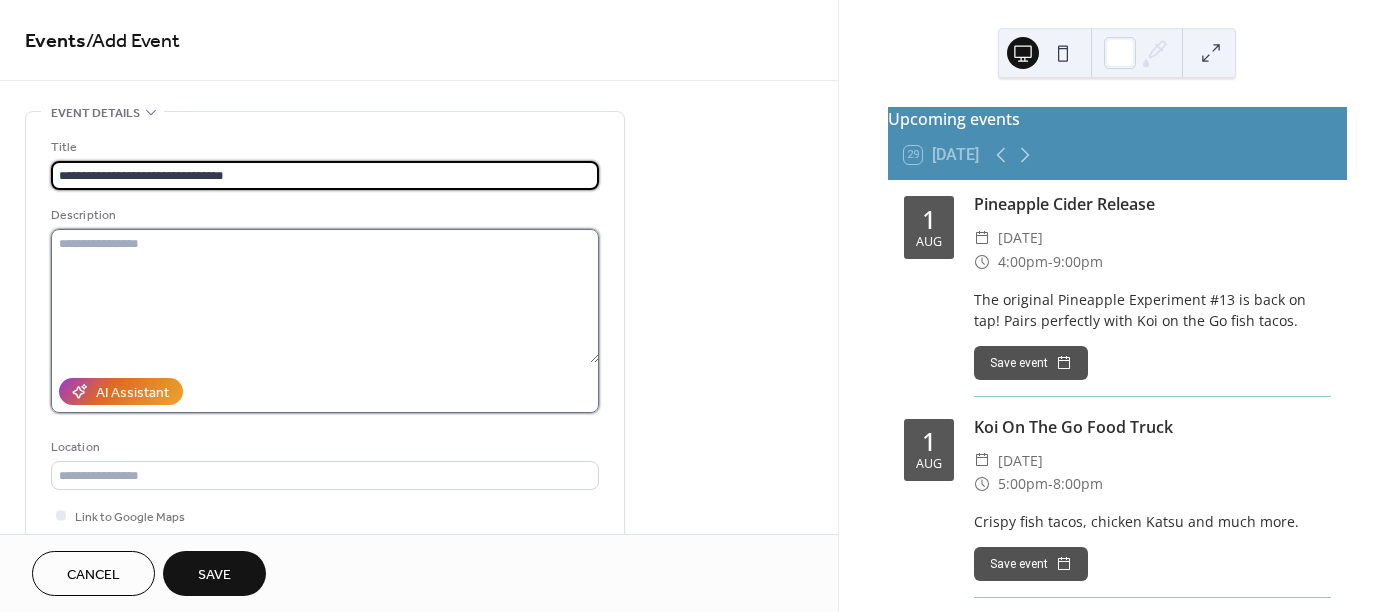 click at bounding box center [325, 296] 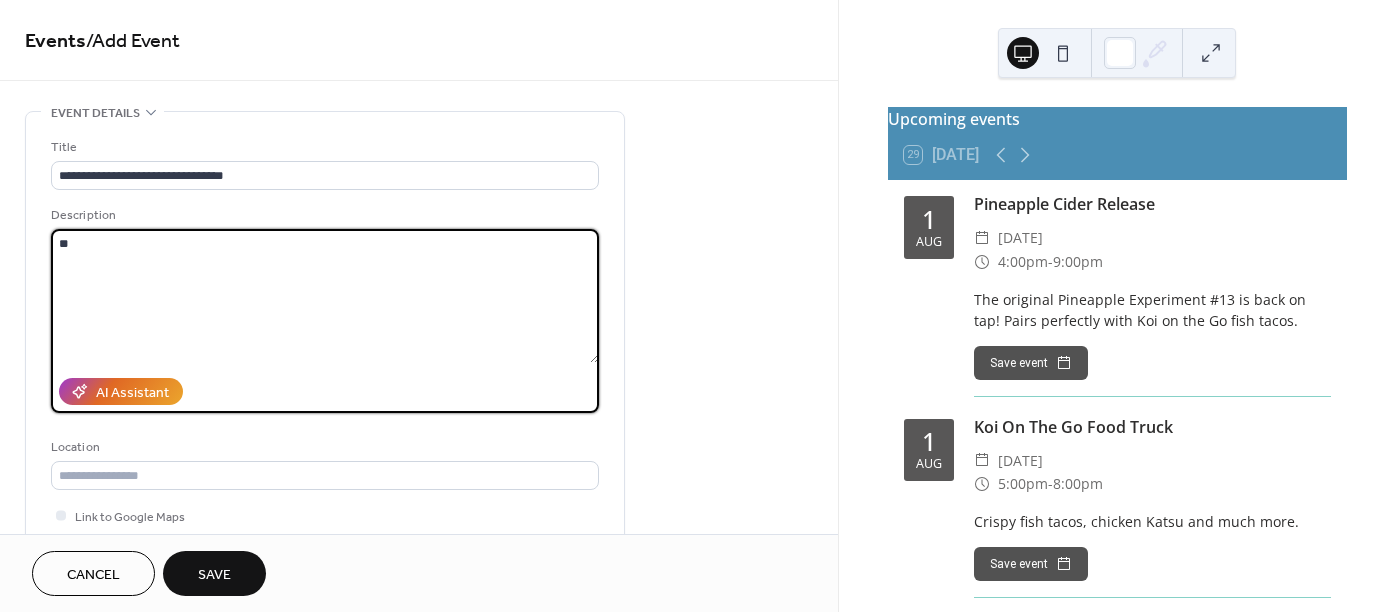 type on "*" 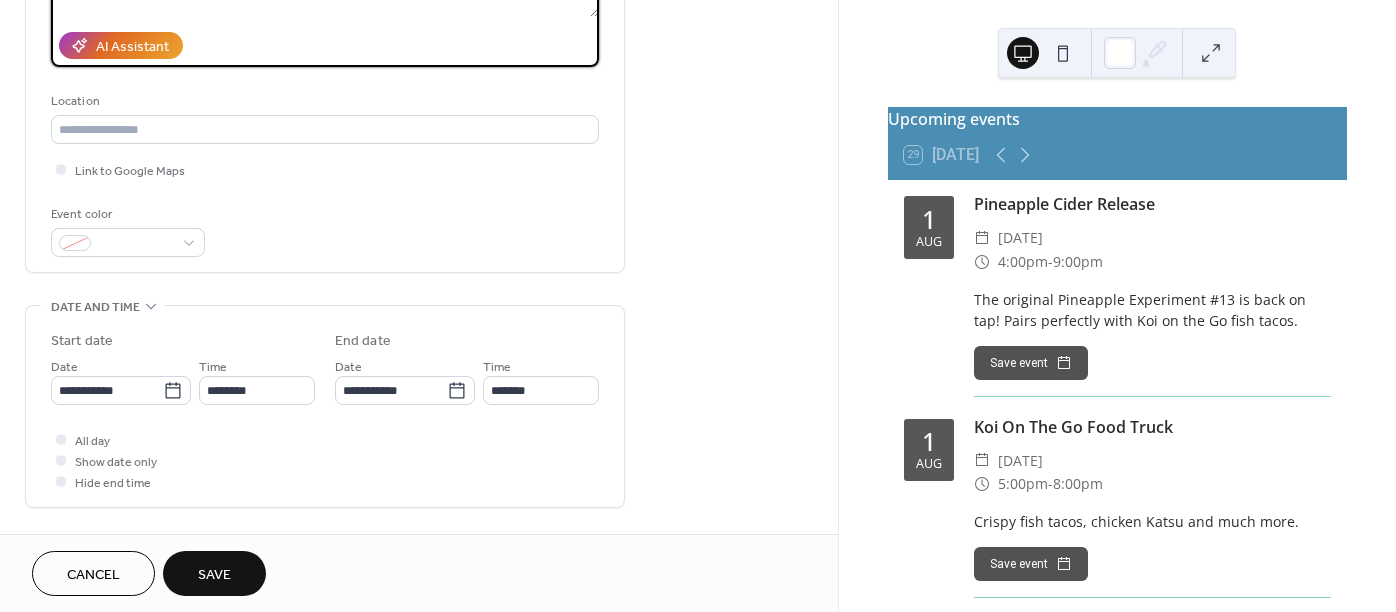 scroll, scrollTop: 400, scrollLeft: 0, axis: vertical 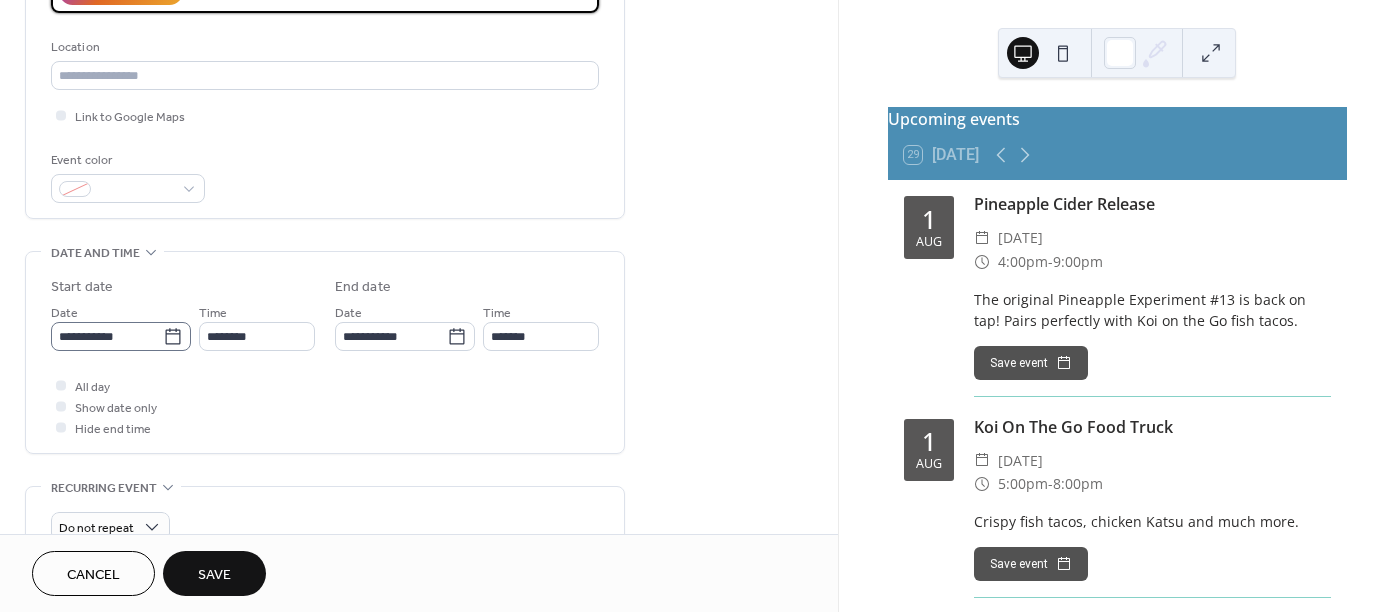 type on "**********" 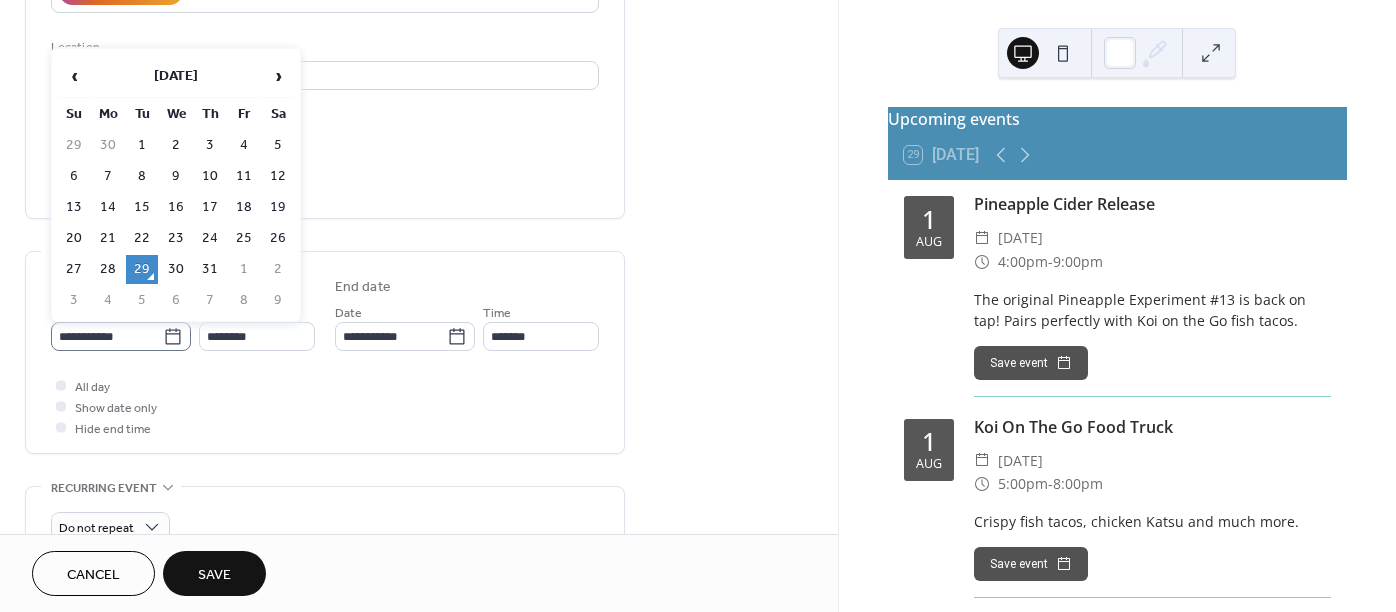 click 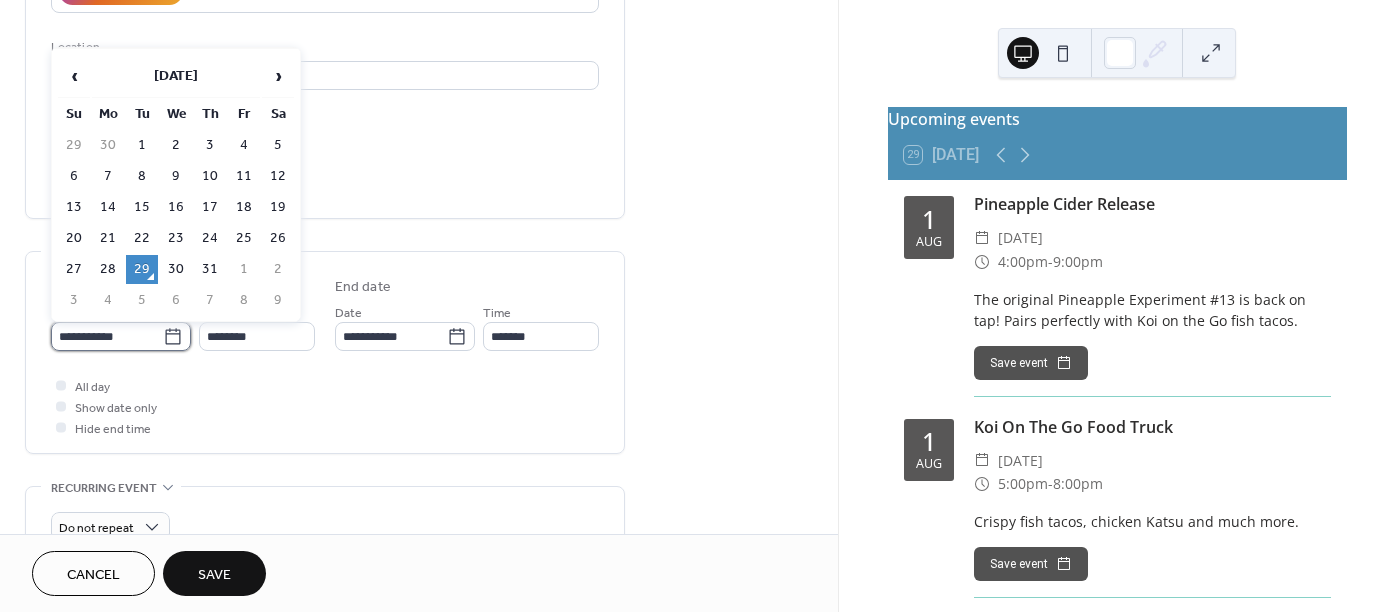 click on "**********" at bounding box center (107, 336) 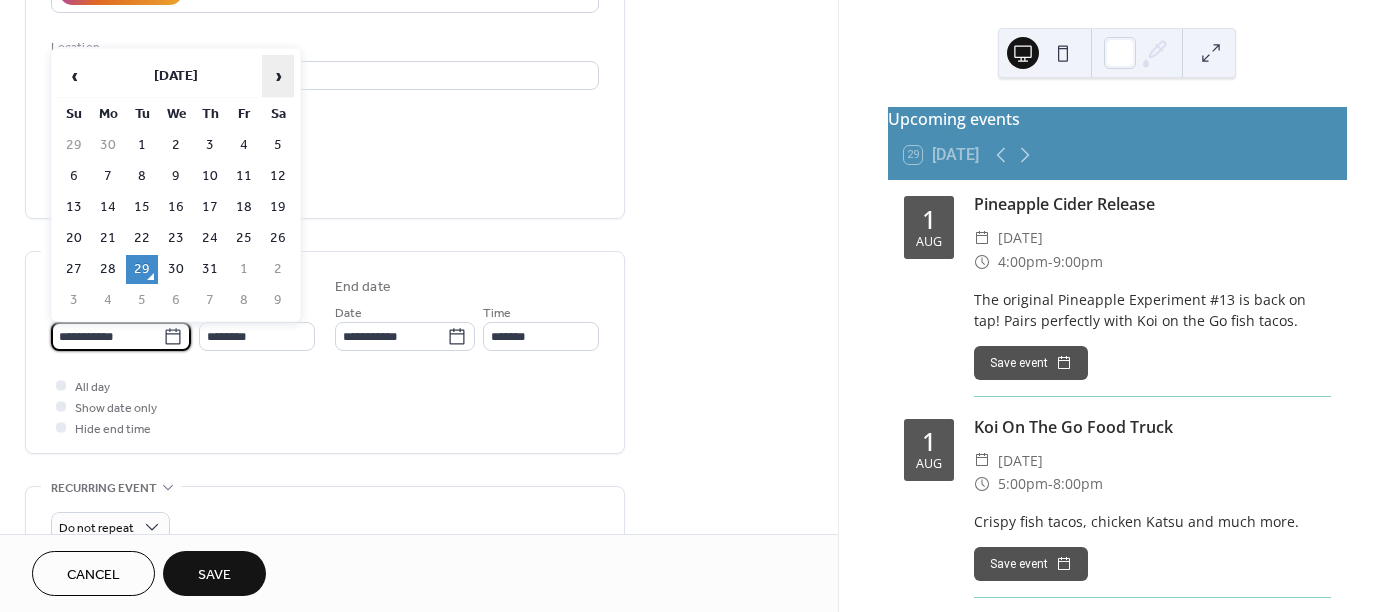 click on "›" at bounding box center [278, 76] 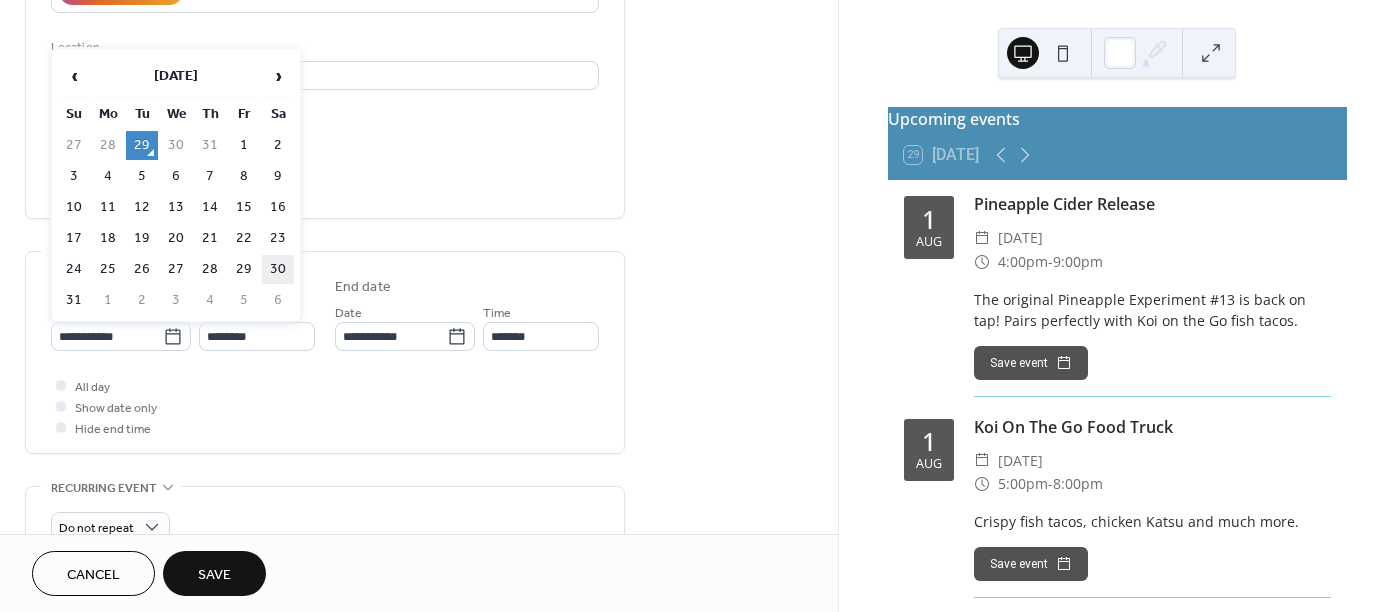 click on "30" at bounding box center [278, 269] 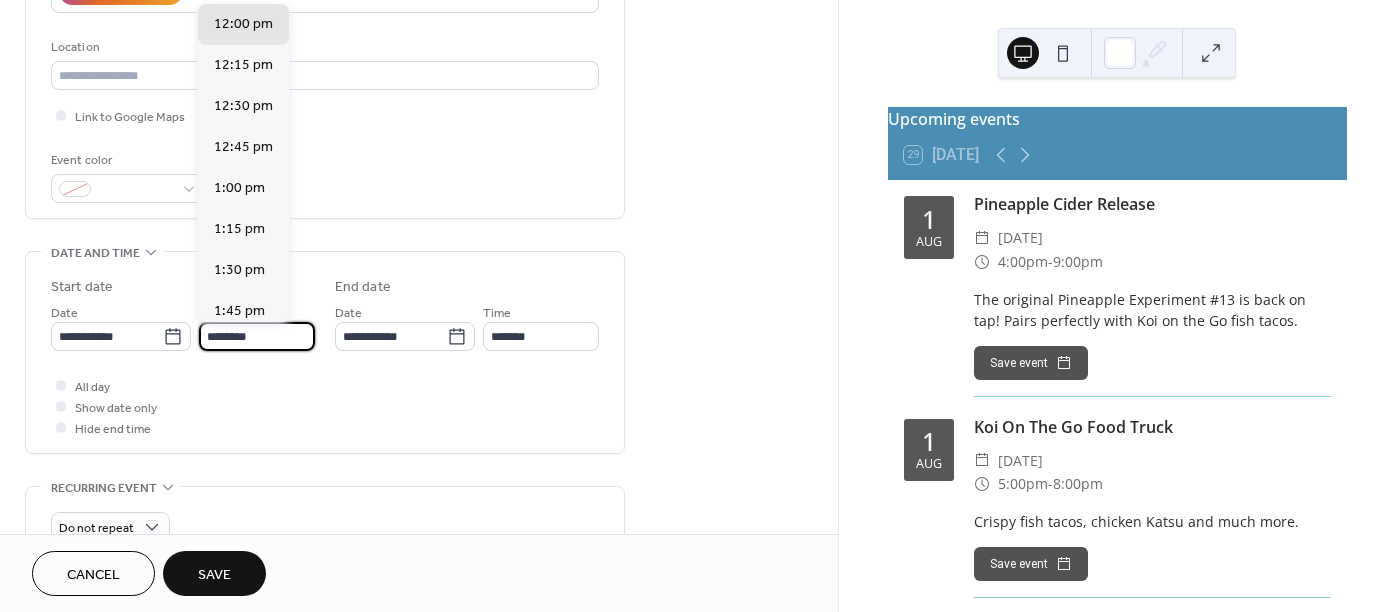 drag, startPoint x: 267, startPoint y: 336, endPoint x: 200, endPoint y: 329, distance: 67.36468 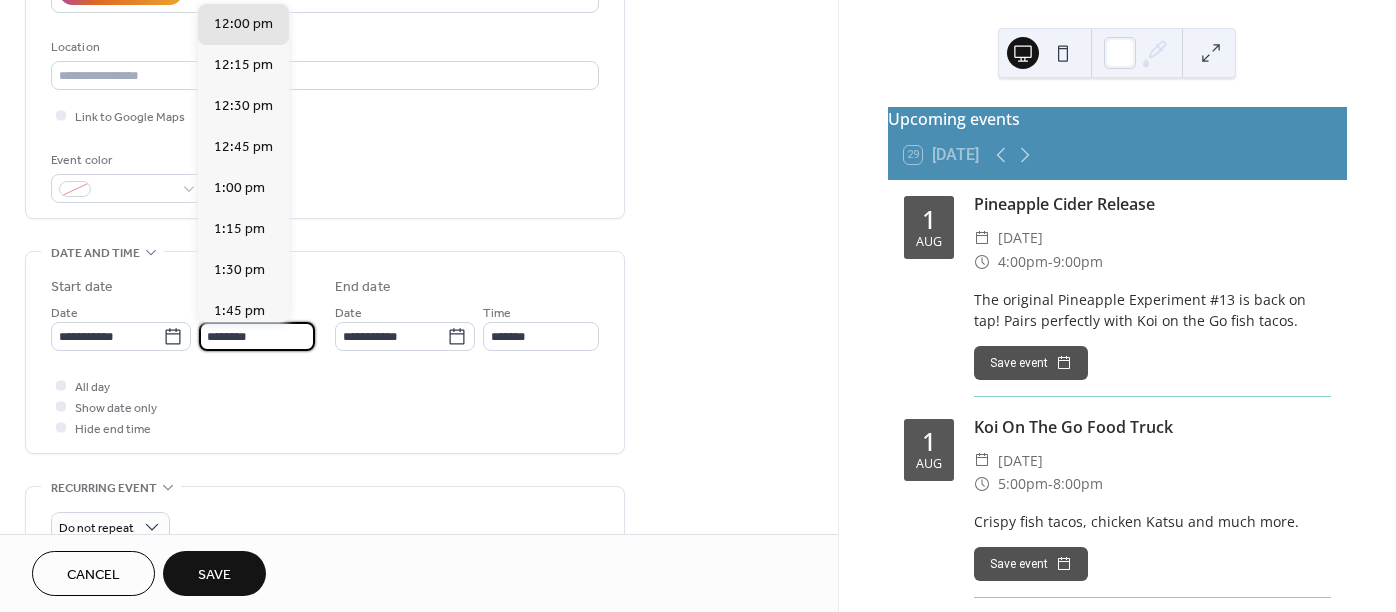 click on "********" at bounding box center (257, 336) 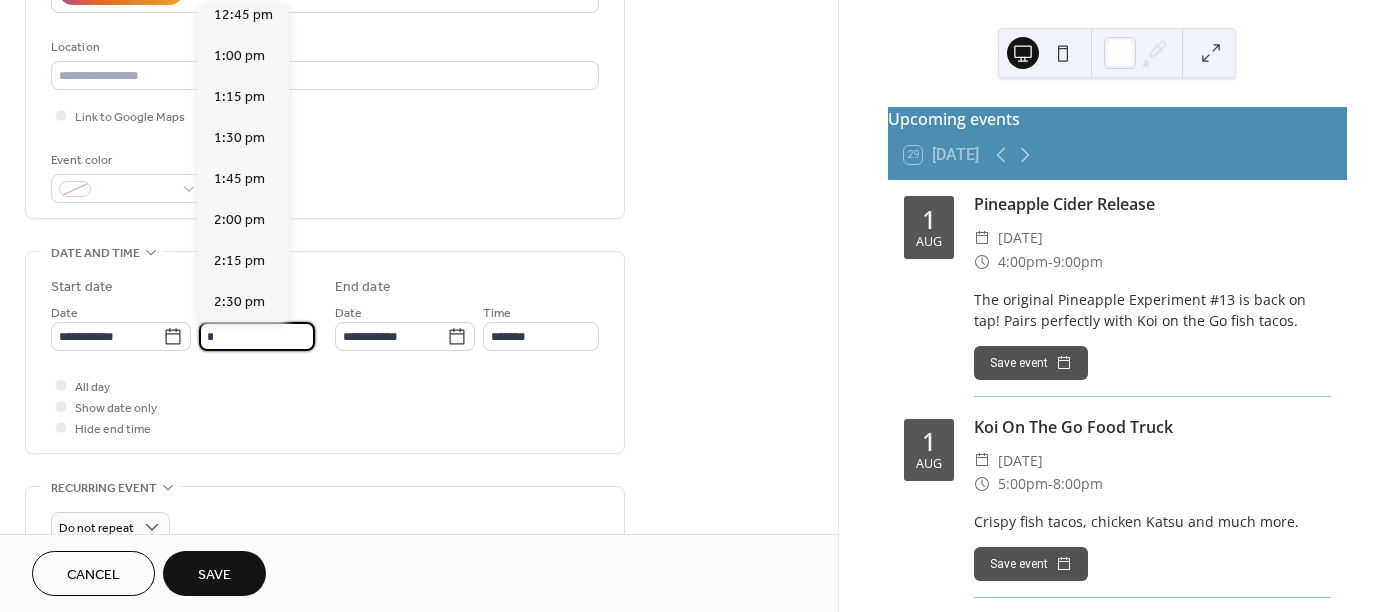 scroll, scrollTop: 2128, scrollLeft: 0, axis: vertical 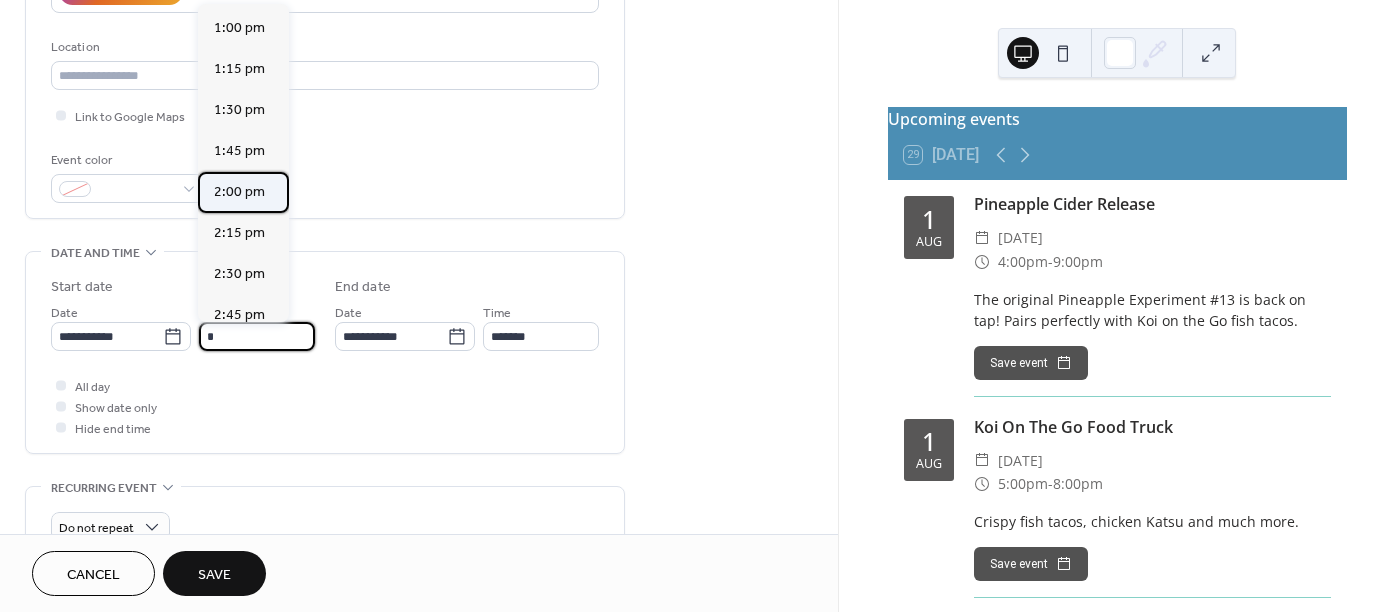 click on "2:00 pm" at bounding box center (239, 192) 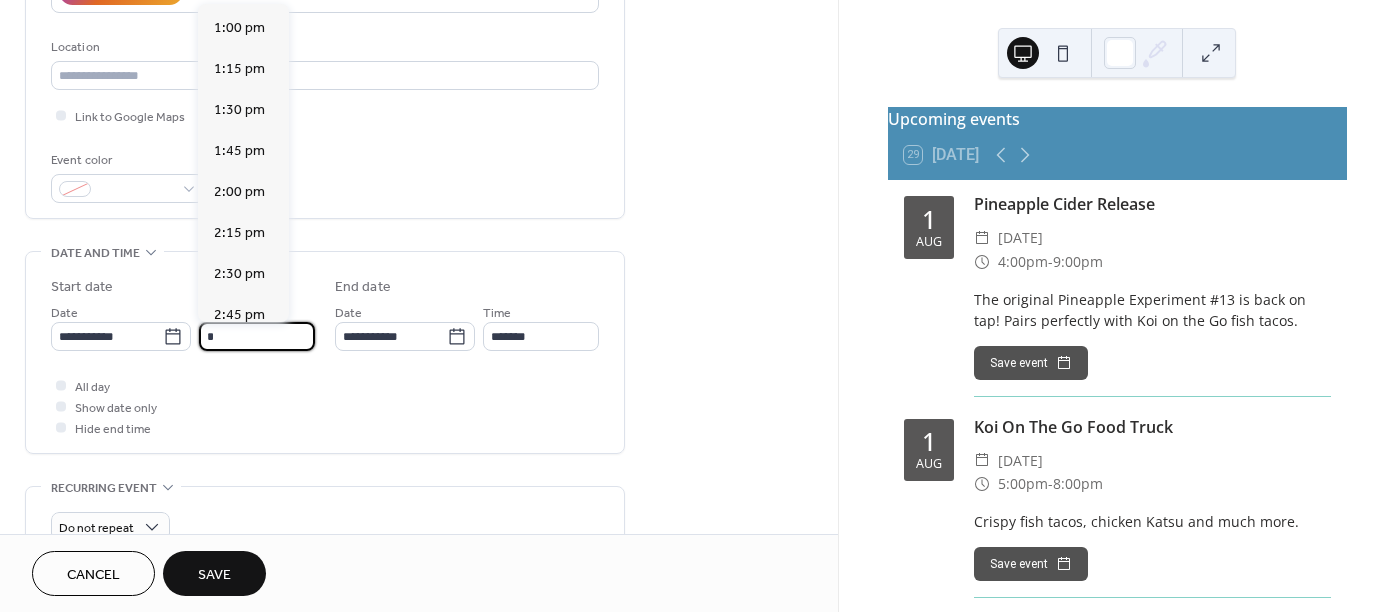 type on "*******" 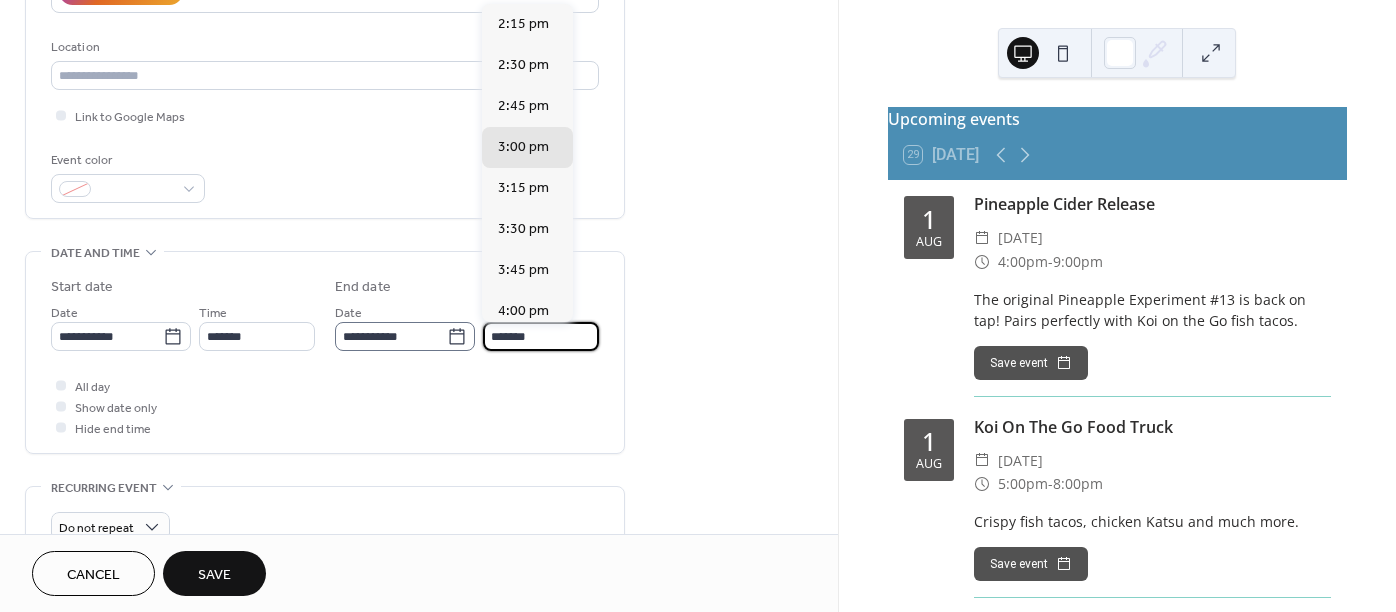 drag, startPoint x: 550, startPoint y: 333, endPoint x: 464, endPoint y: 342, distance: 86.46965 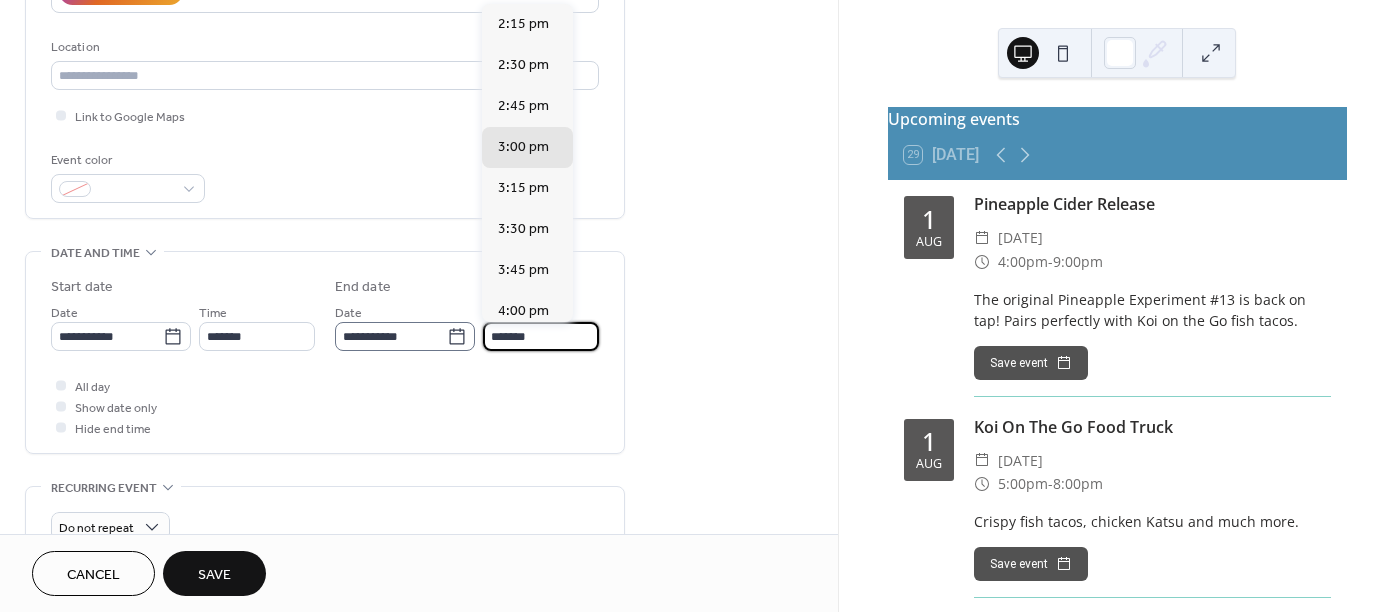 click on "**********" at bounding box center [467, 326] 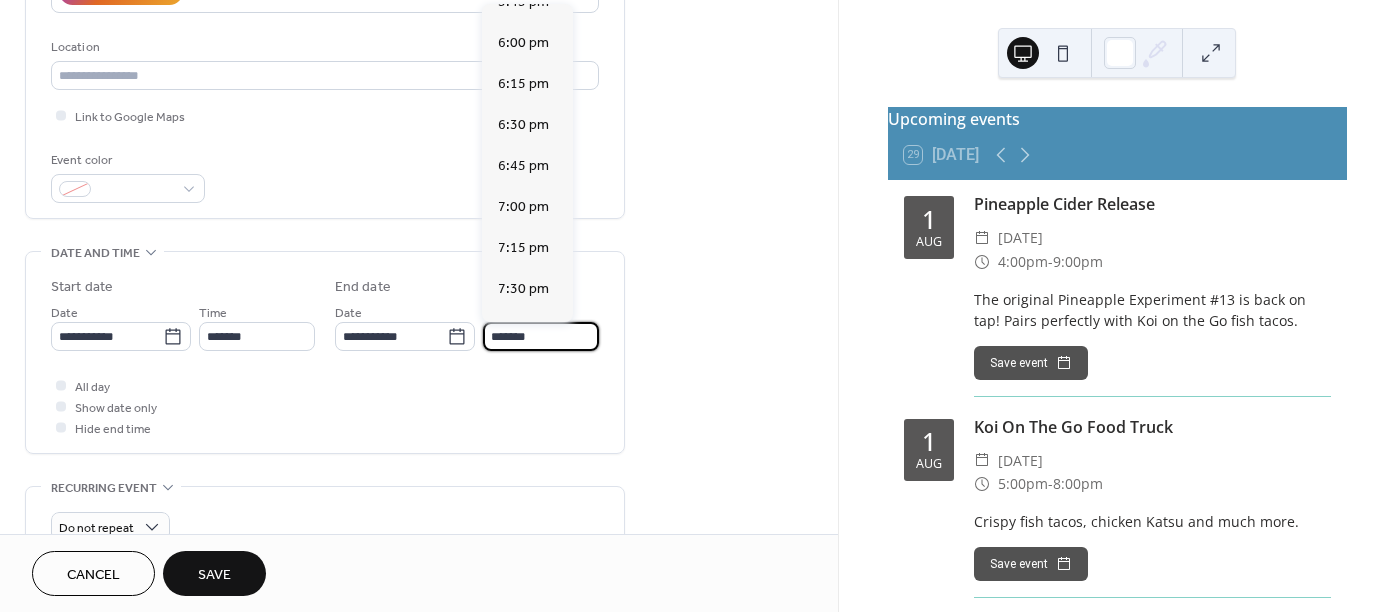 scroll, scrollTop: 600, scrollLeft: 0, axis: vertical 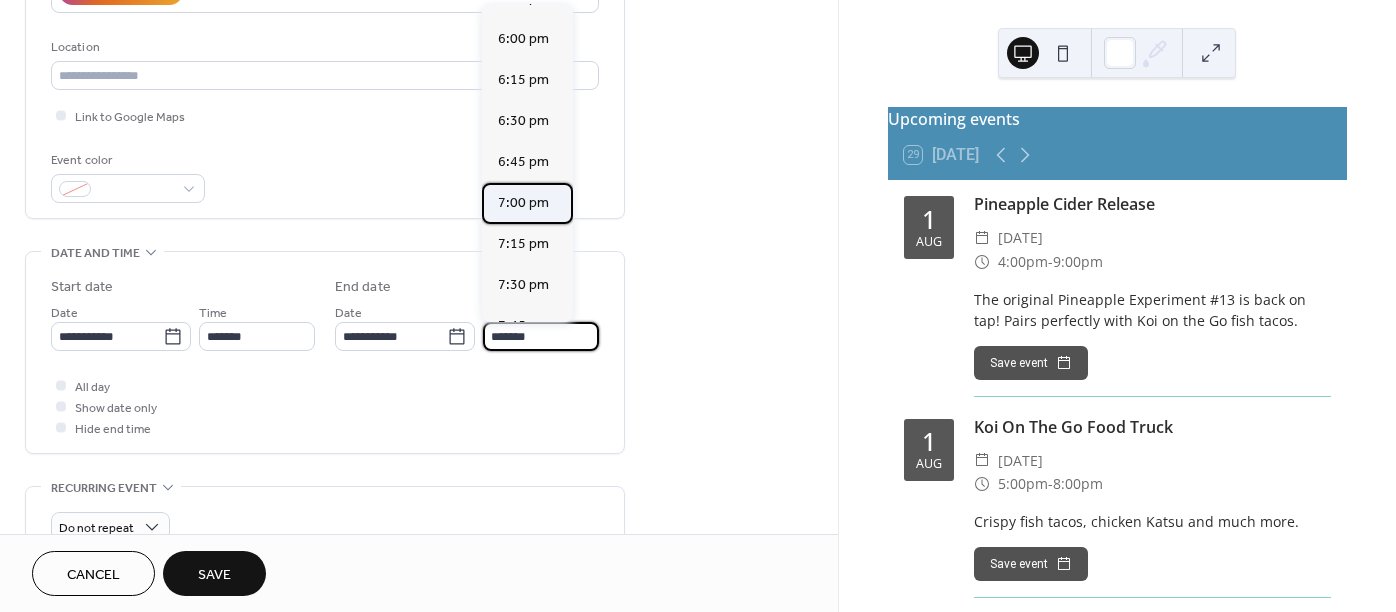 click on "7:00 pm" at bounding box center (523, 203) 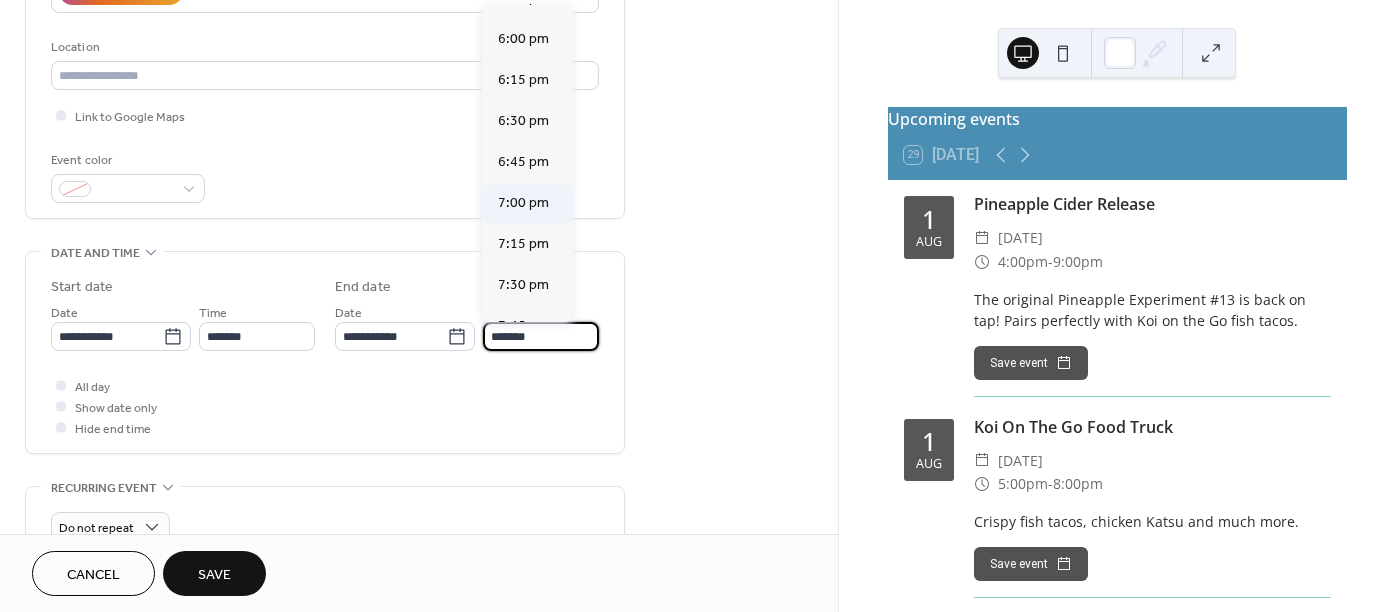 type on "*******" 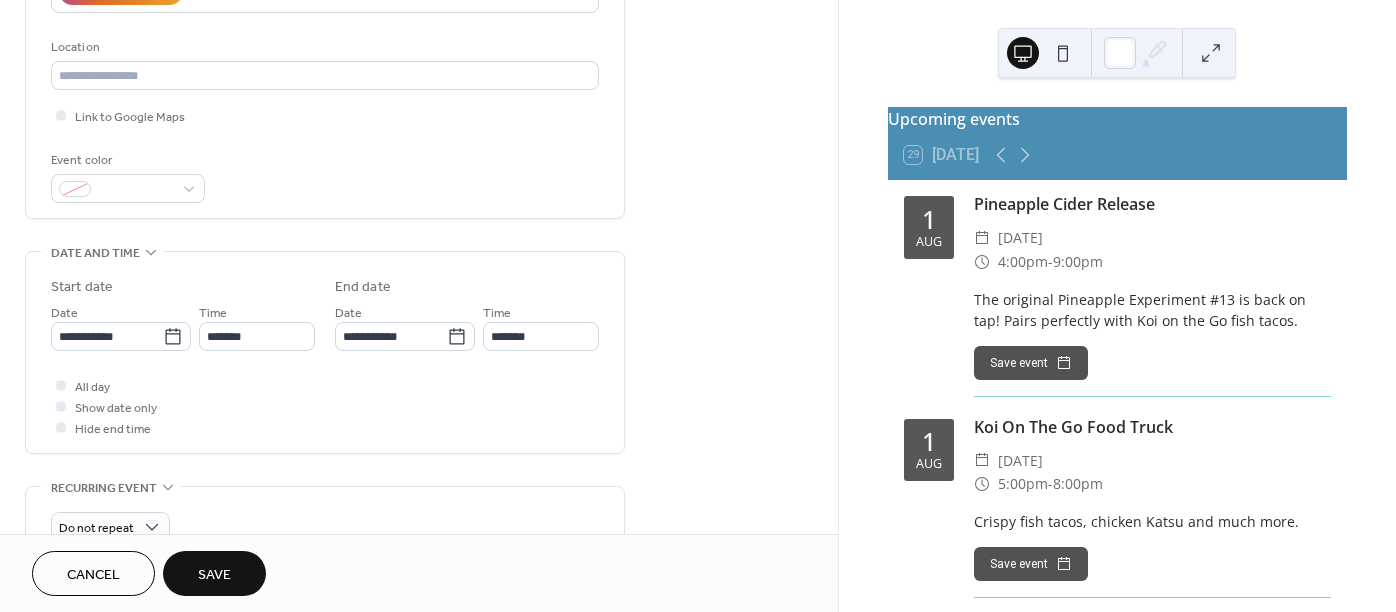 click on "All day Show date only Hide end time" at bounding box center (325, 406) 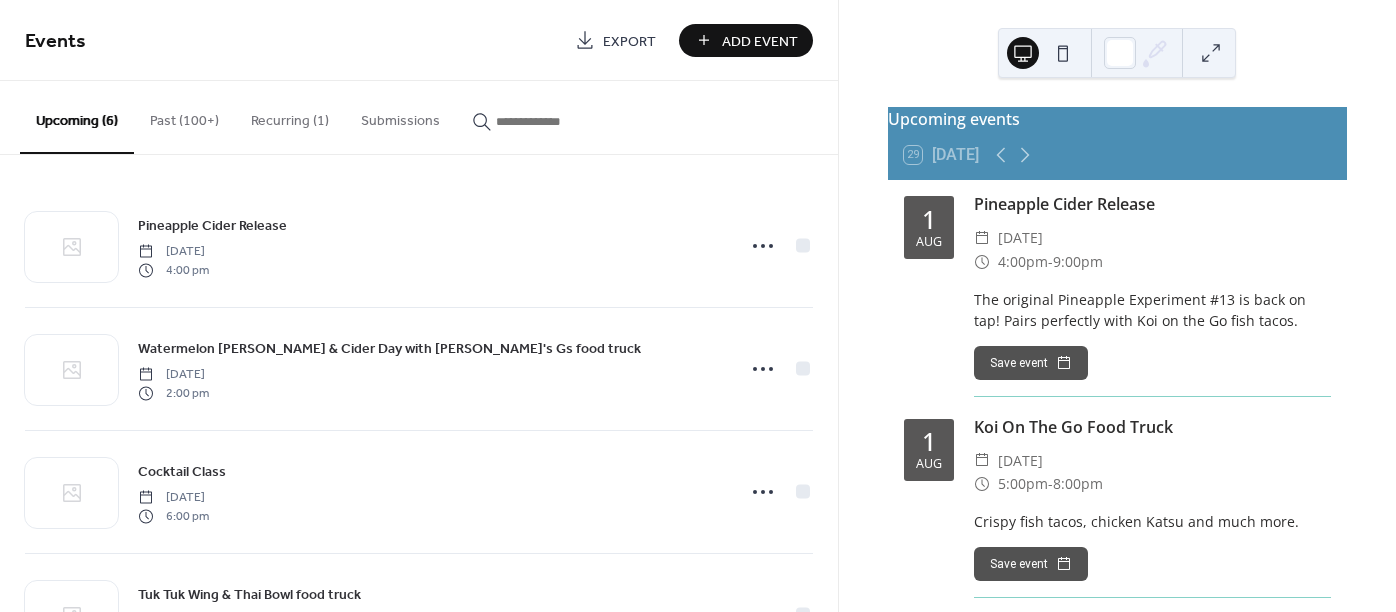 click on "Add Event" at bounding box center [760, 41] 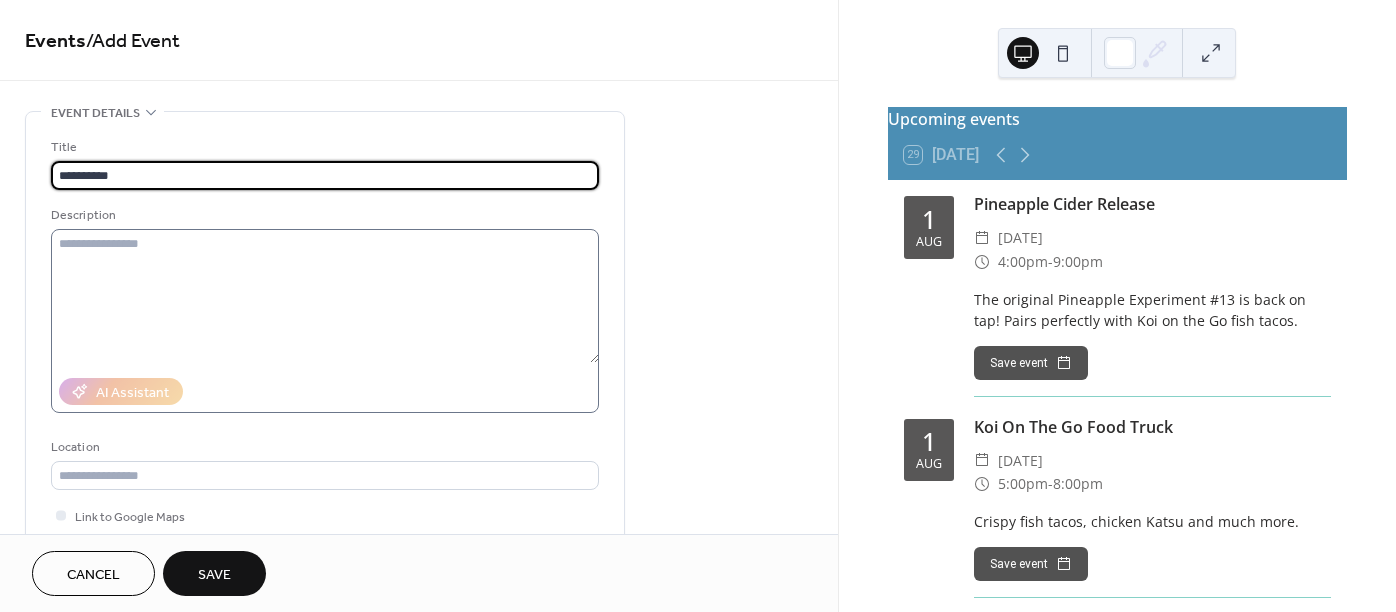 type on "*********" 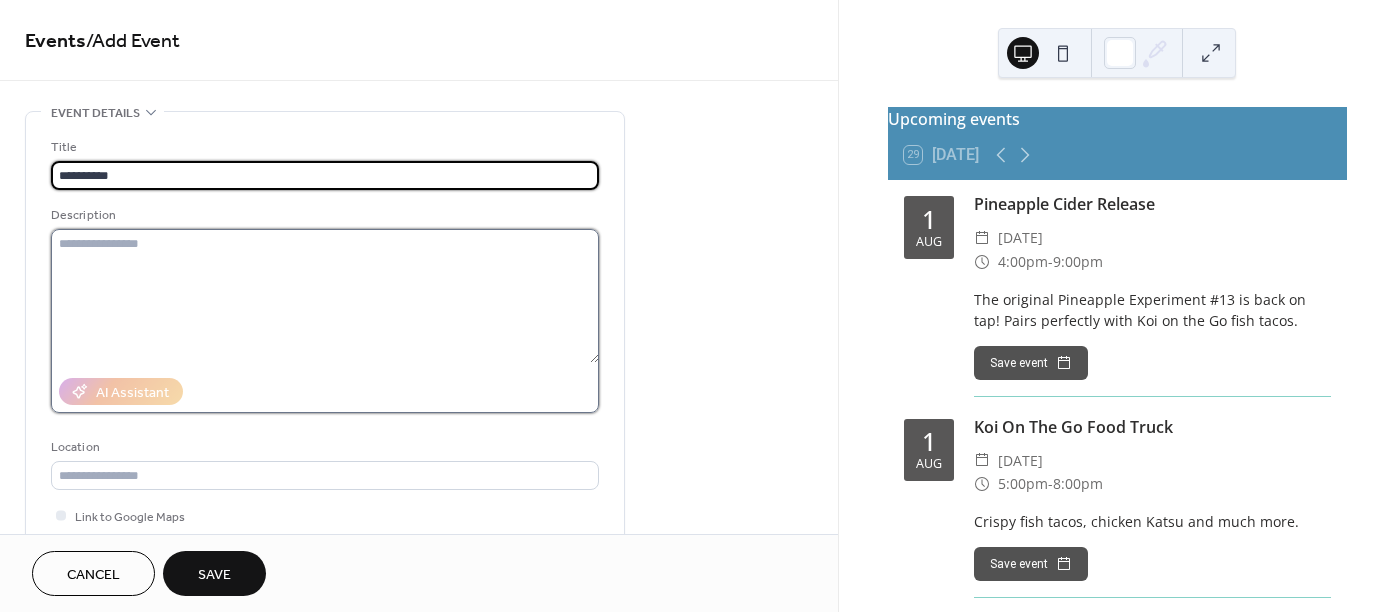 click at bounding box center (325, 296) 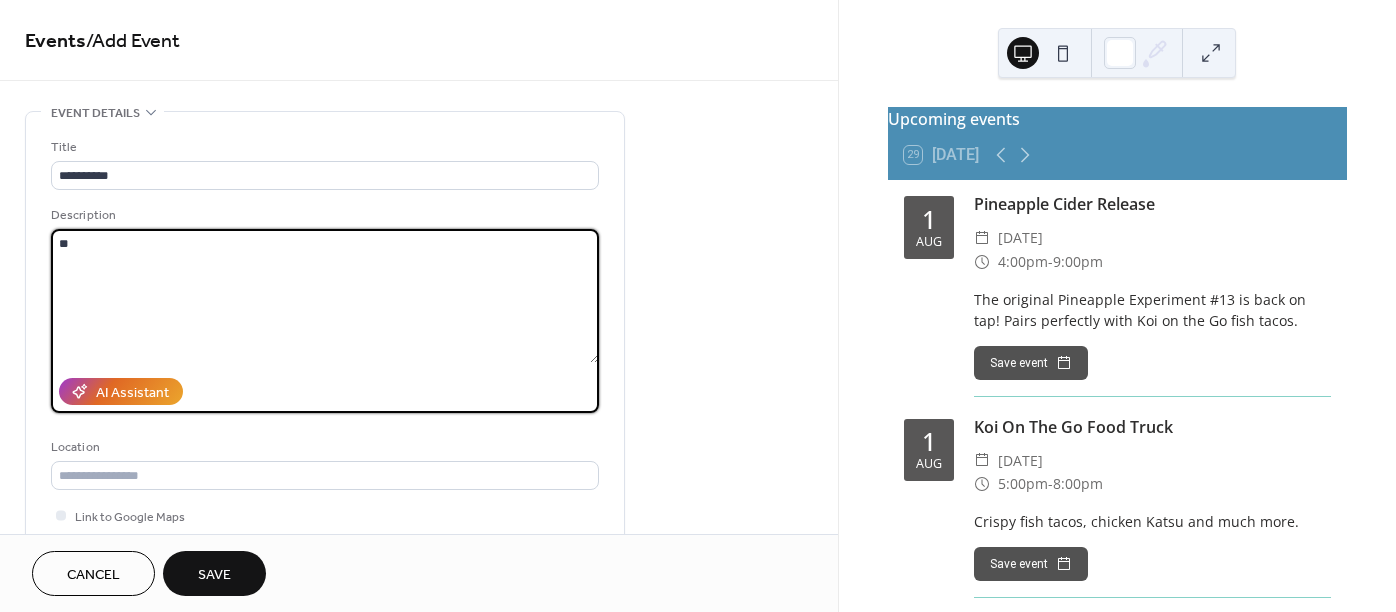 type on "*" 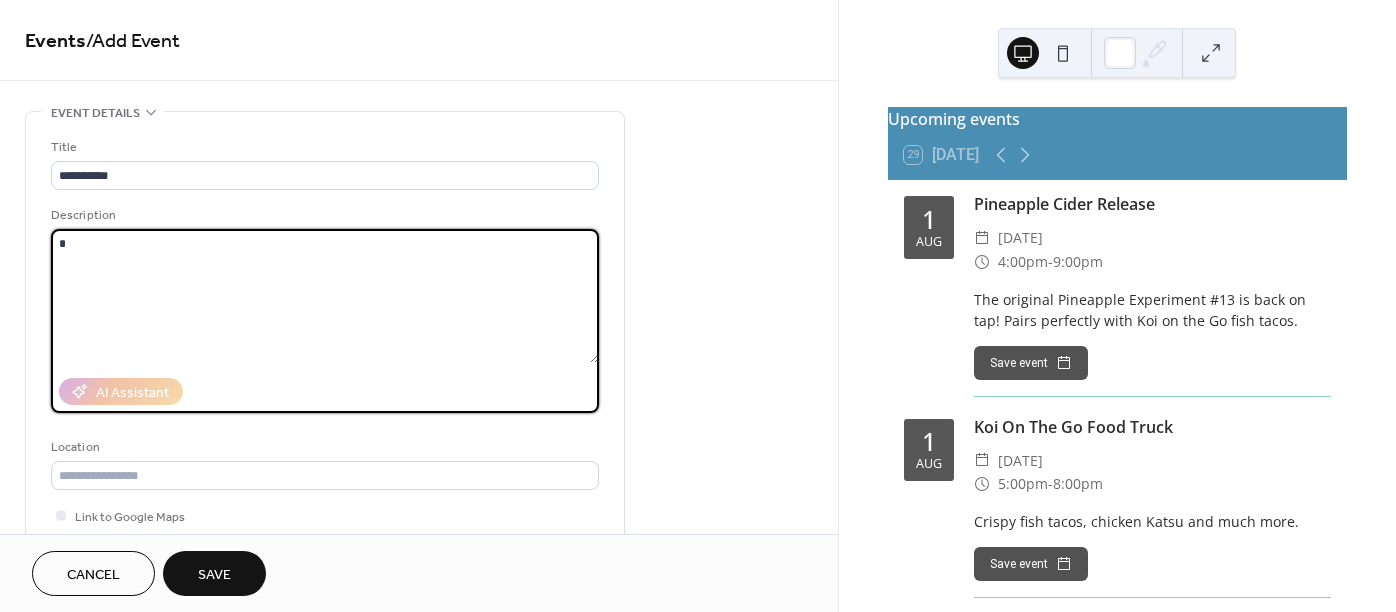 type 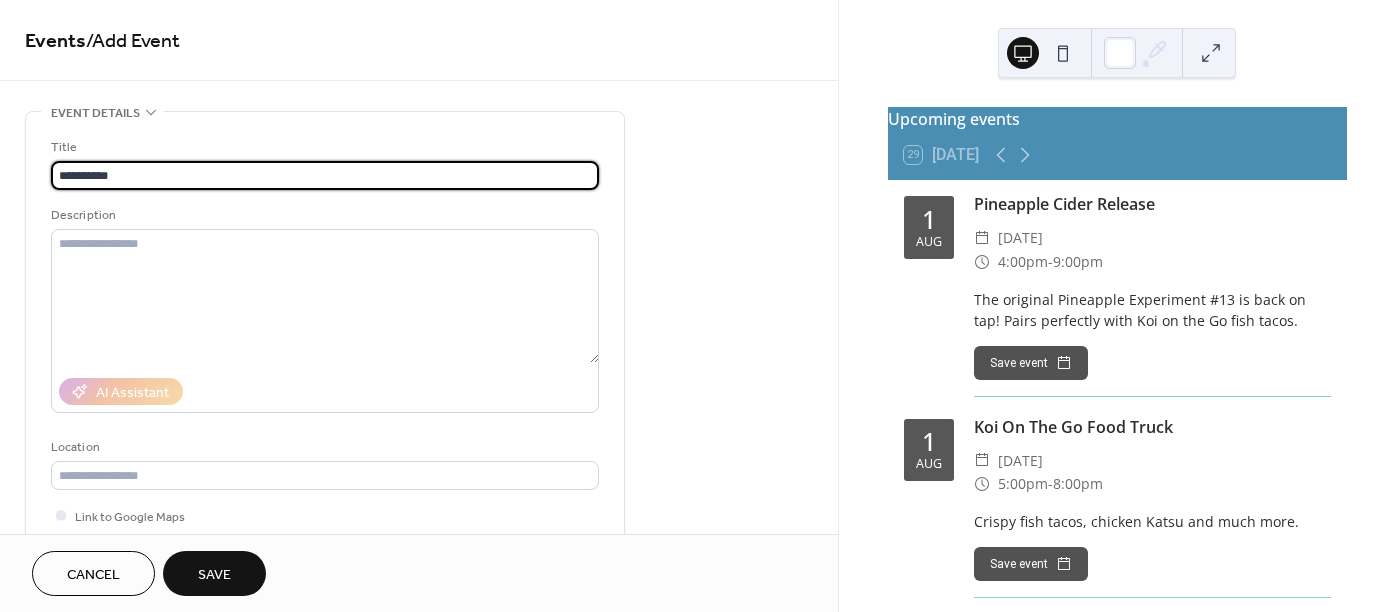 drag, startPoint x: 189, startPoint y: 182, endPoint x: 51, endPoint y: 170, distance: 138.52075 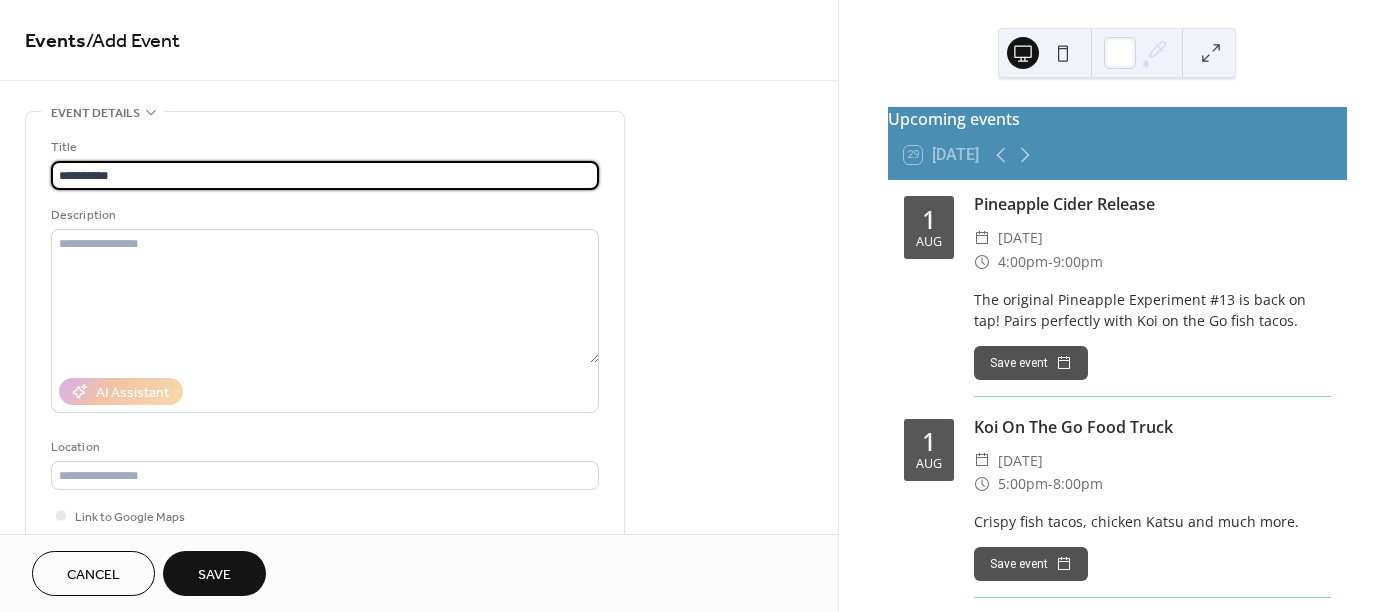 click on "*********" at bounding box center (325, 175) 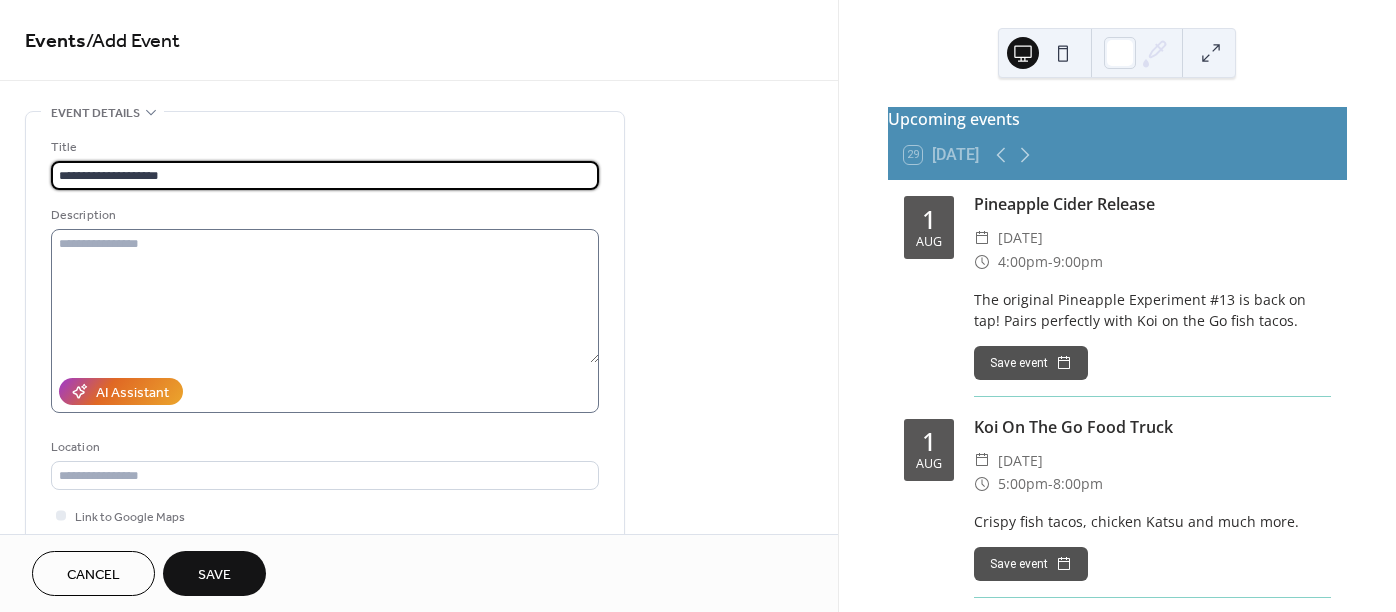 type on "**********" 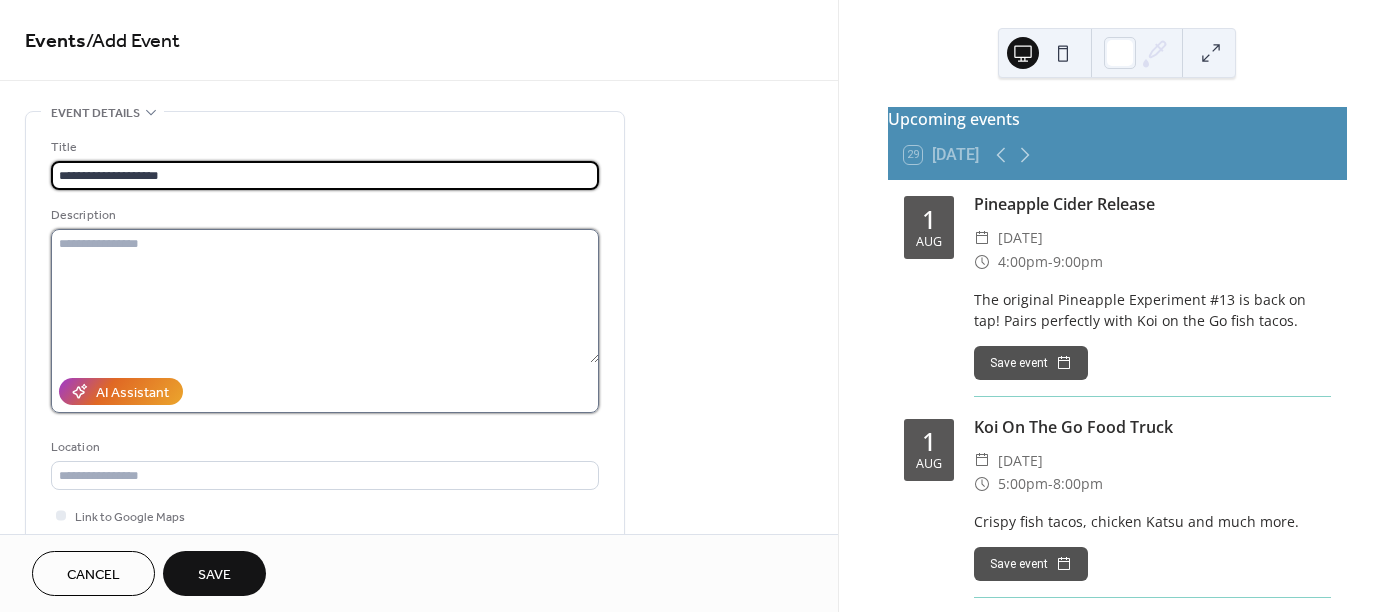 click at bounding box center [325, 296] 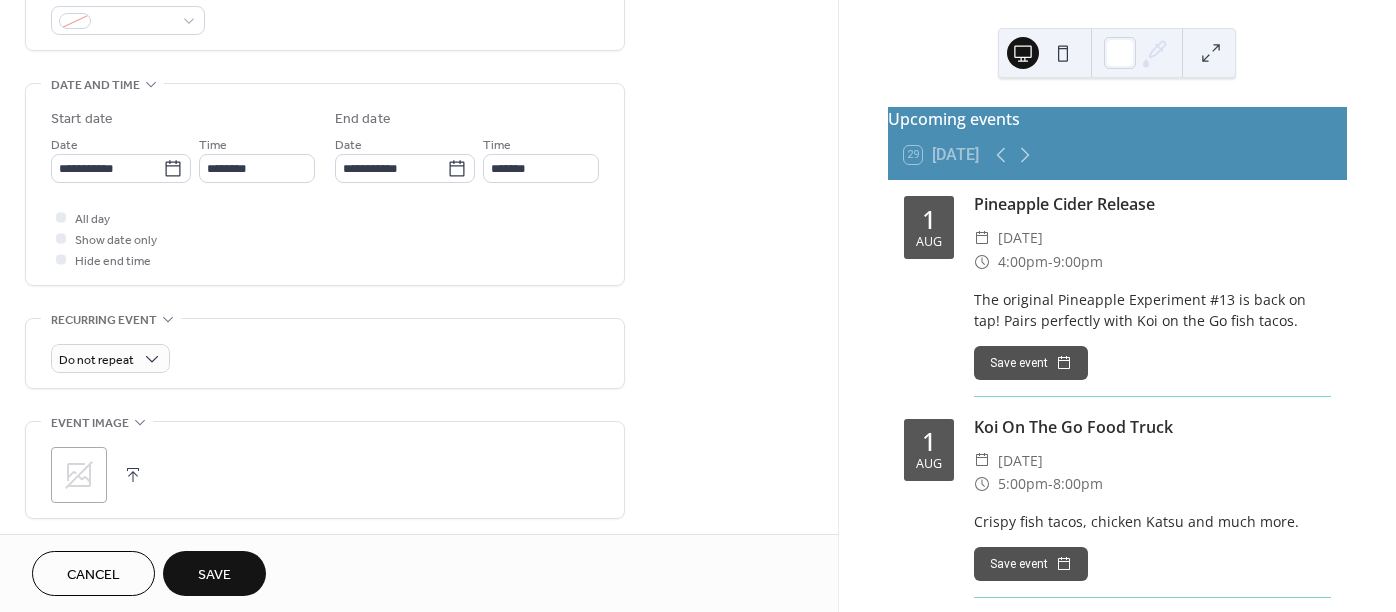 scroll, scrollTop: 600, scrollLeft: 0, axis: vertical 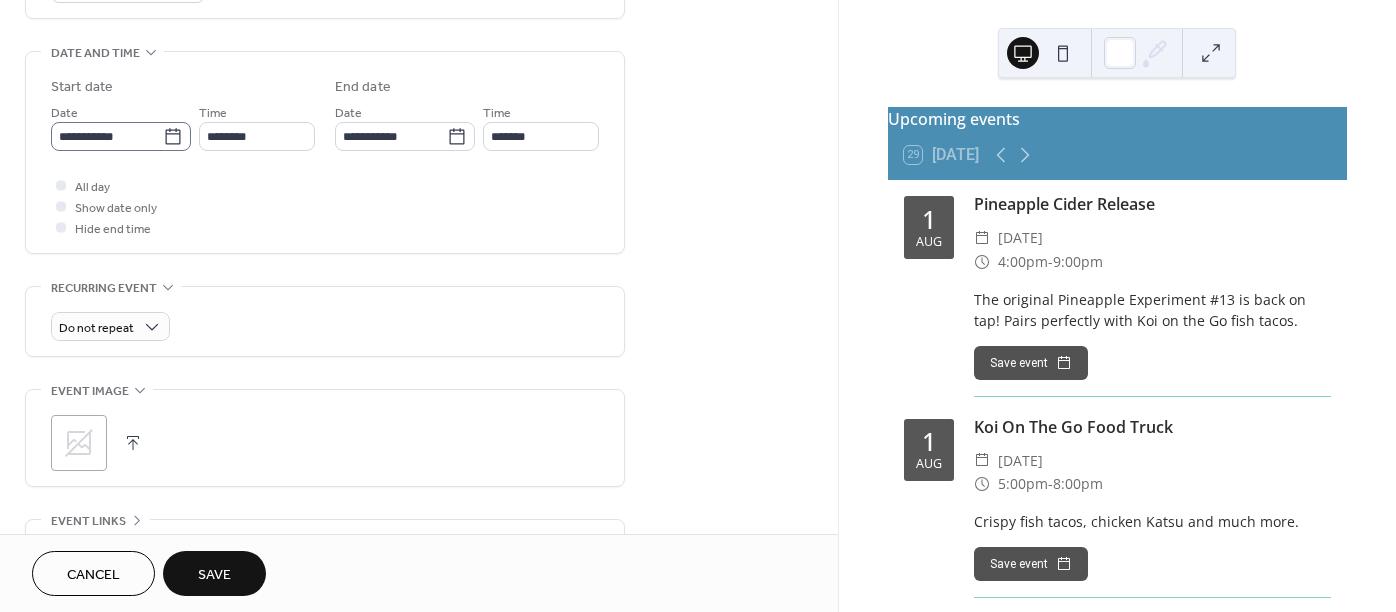 type on "**********" 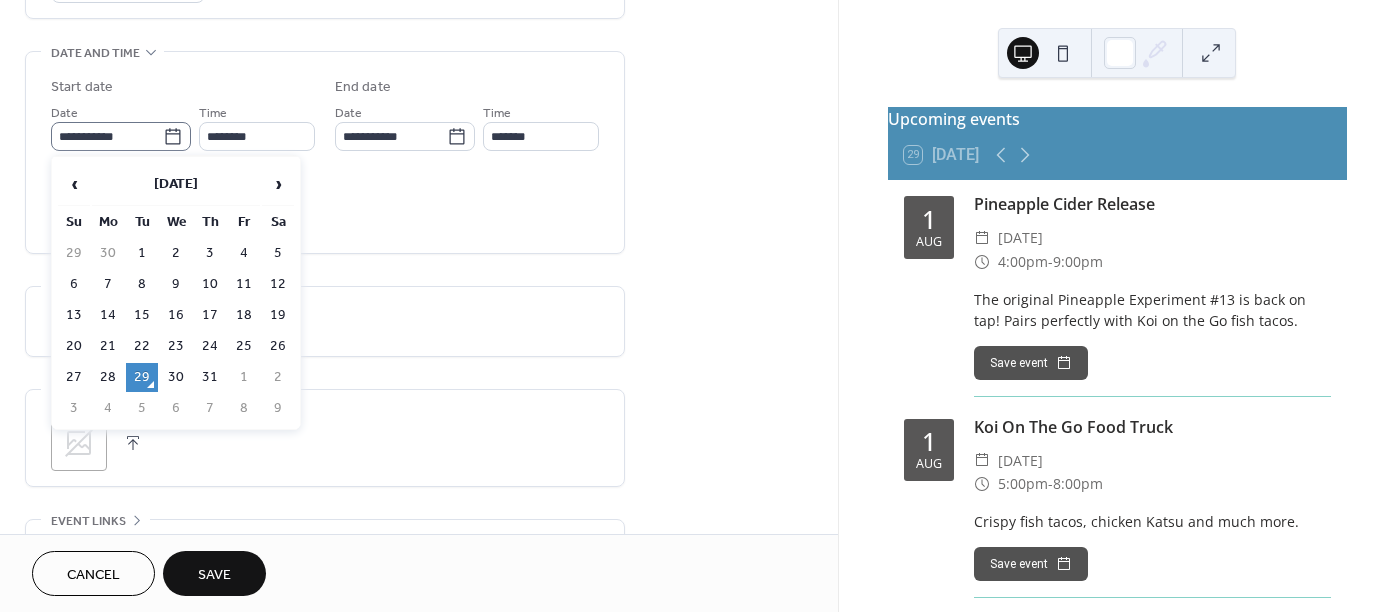 click 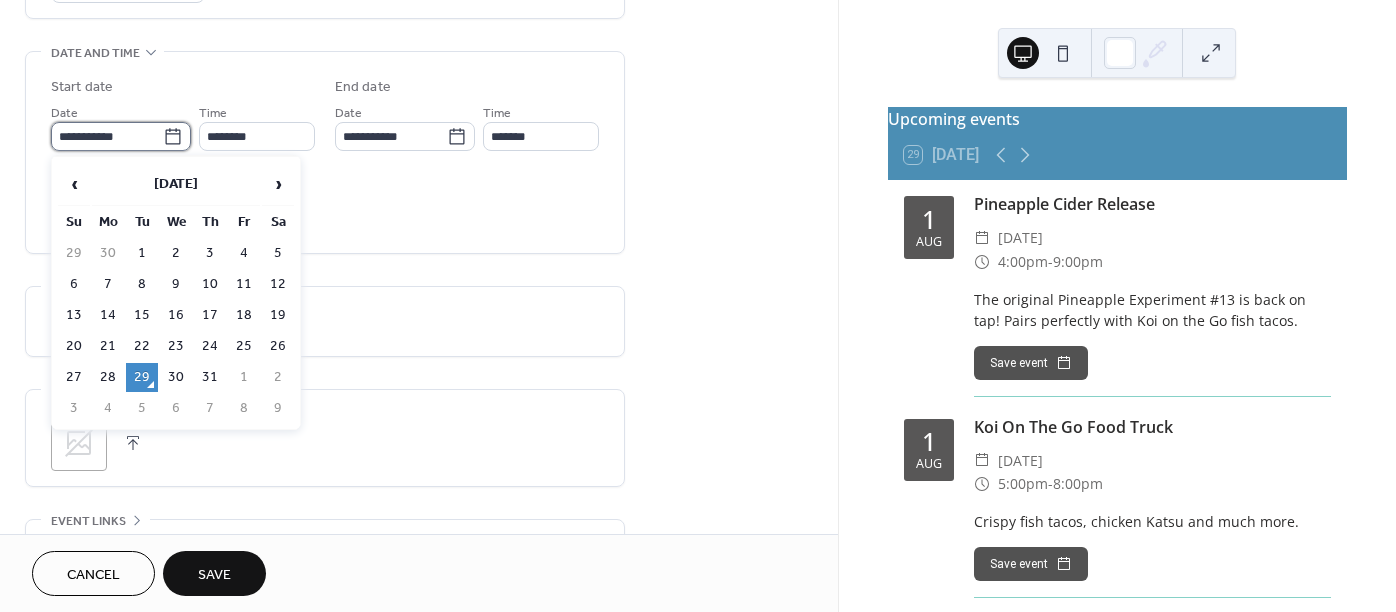 click on "**********" at bounding box center [107, 136] 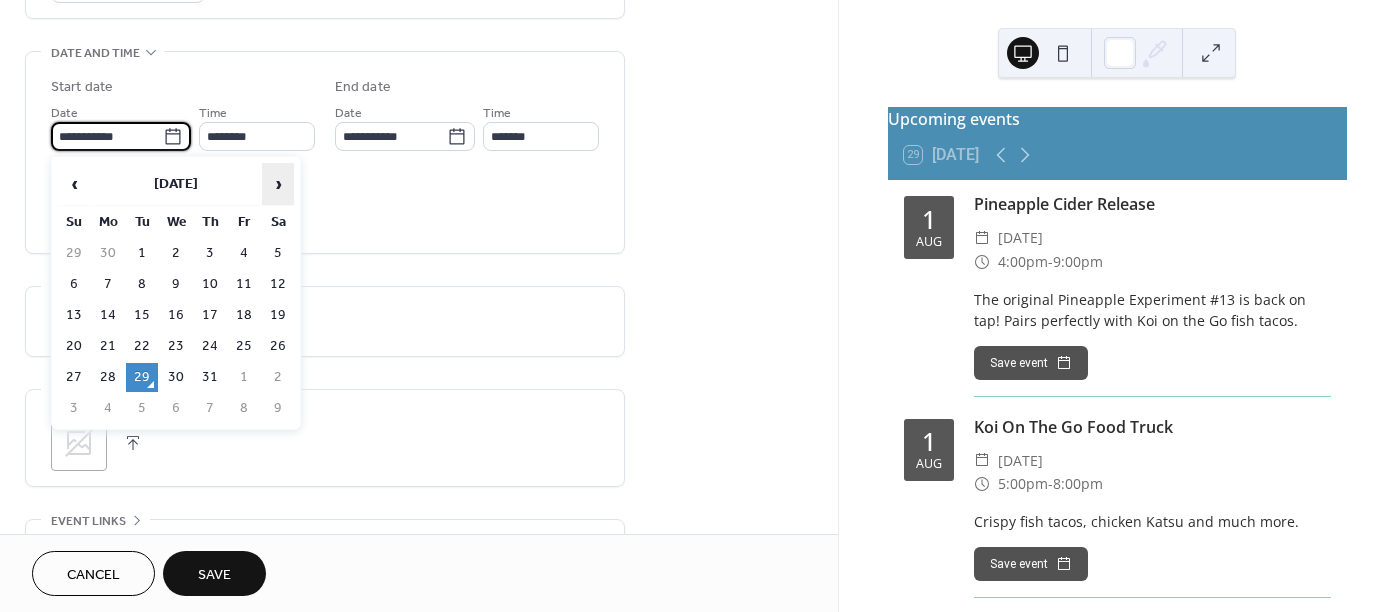 click on "›" at bounding box center [278, 184] 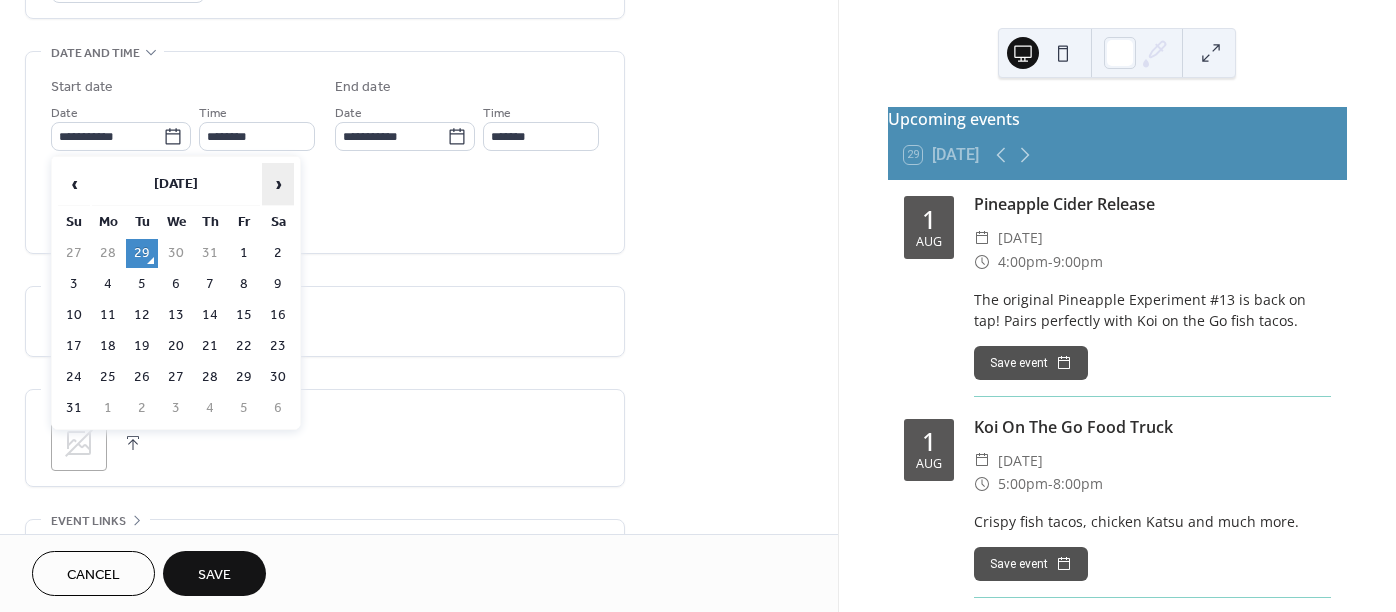 click on "›" at bounding box center (278, 184) 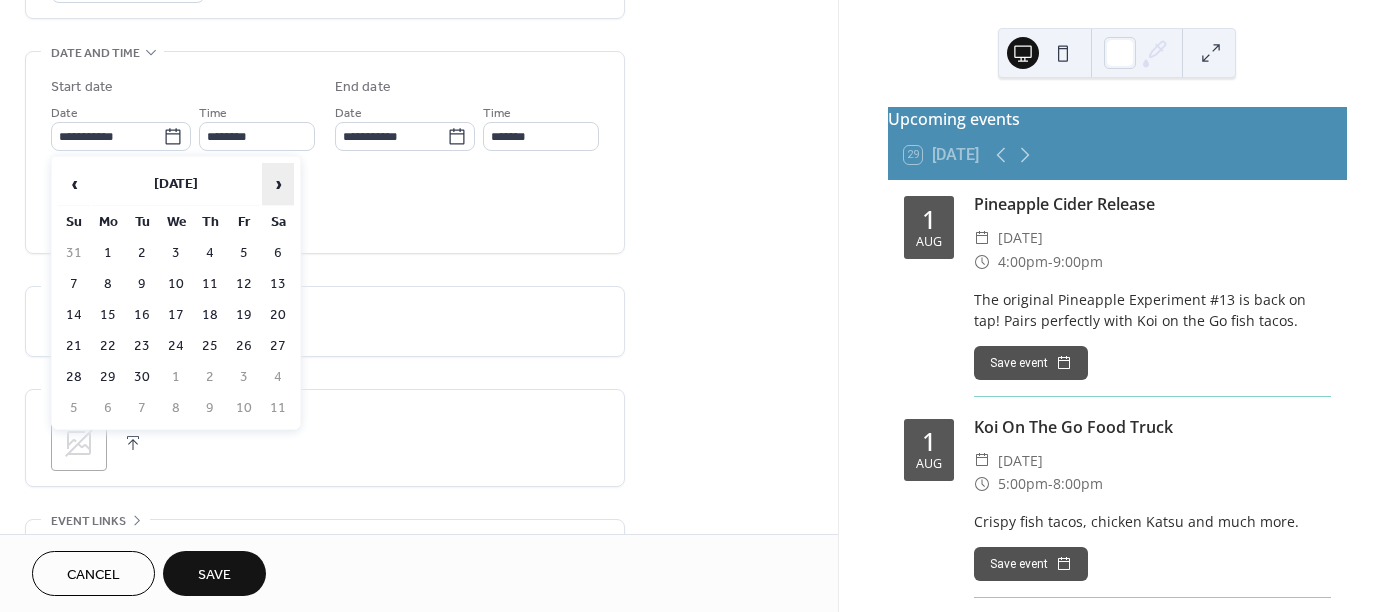 click on "›" at bounding box center [278, 184] 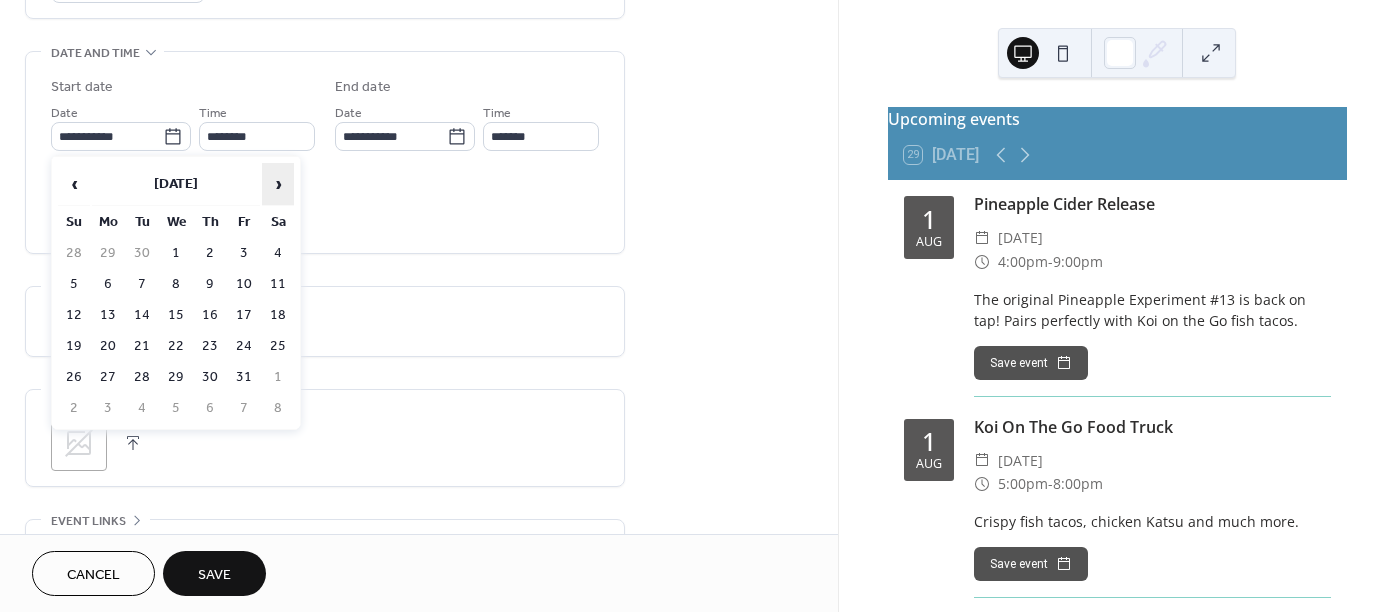 click on "›" at bounding box center (278, 184) 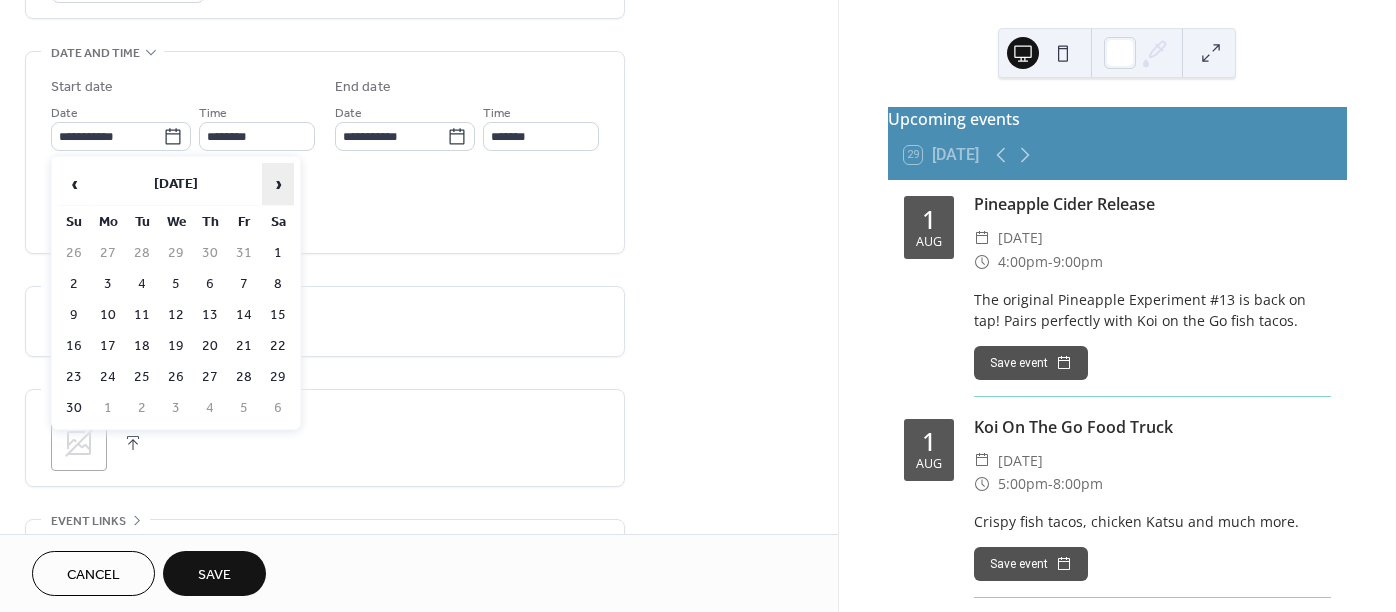 click on "›" at bounding box center [278, 184] 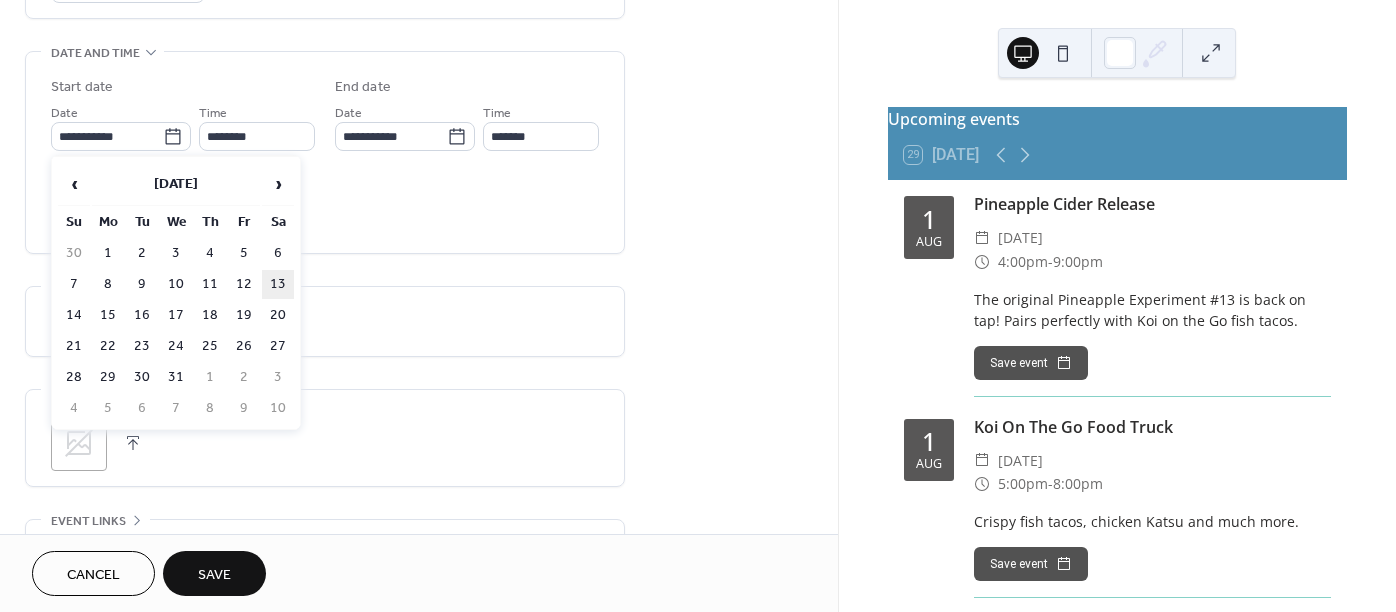 click on "13" at bounding box center (278, 284) 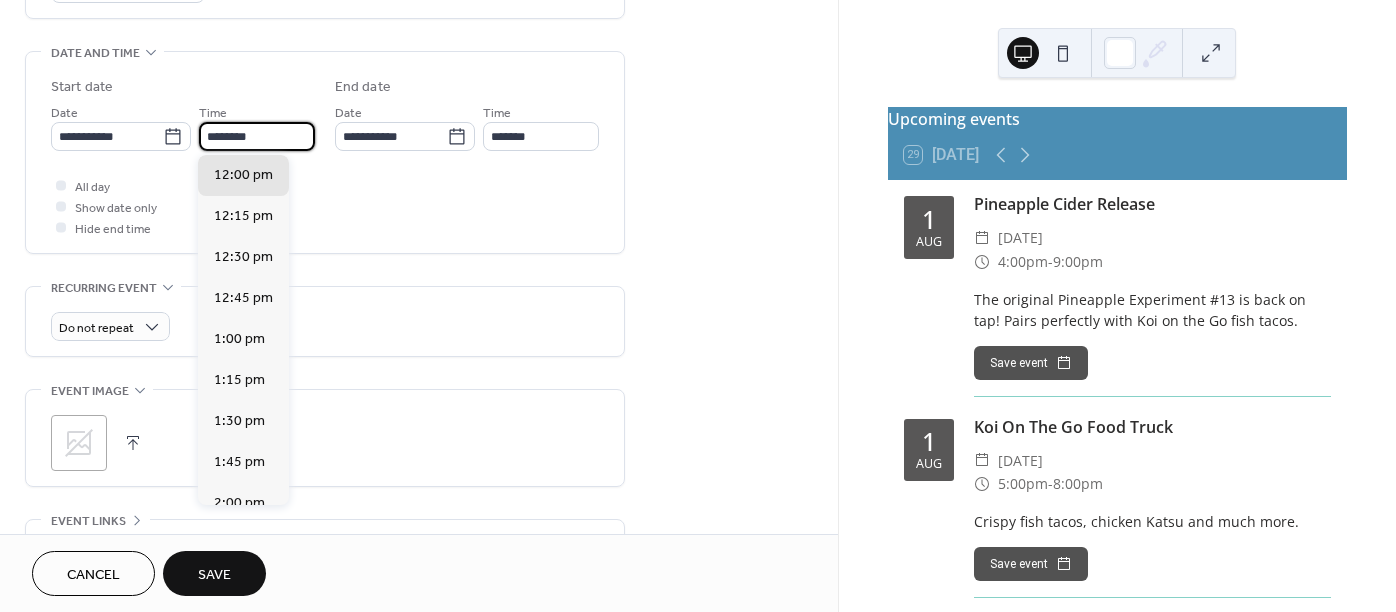 drag, startPoint x: 272, startPoint y: 137, endPoint x: 205, endPoint y: 141, distance: 67.11929 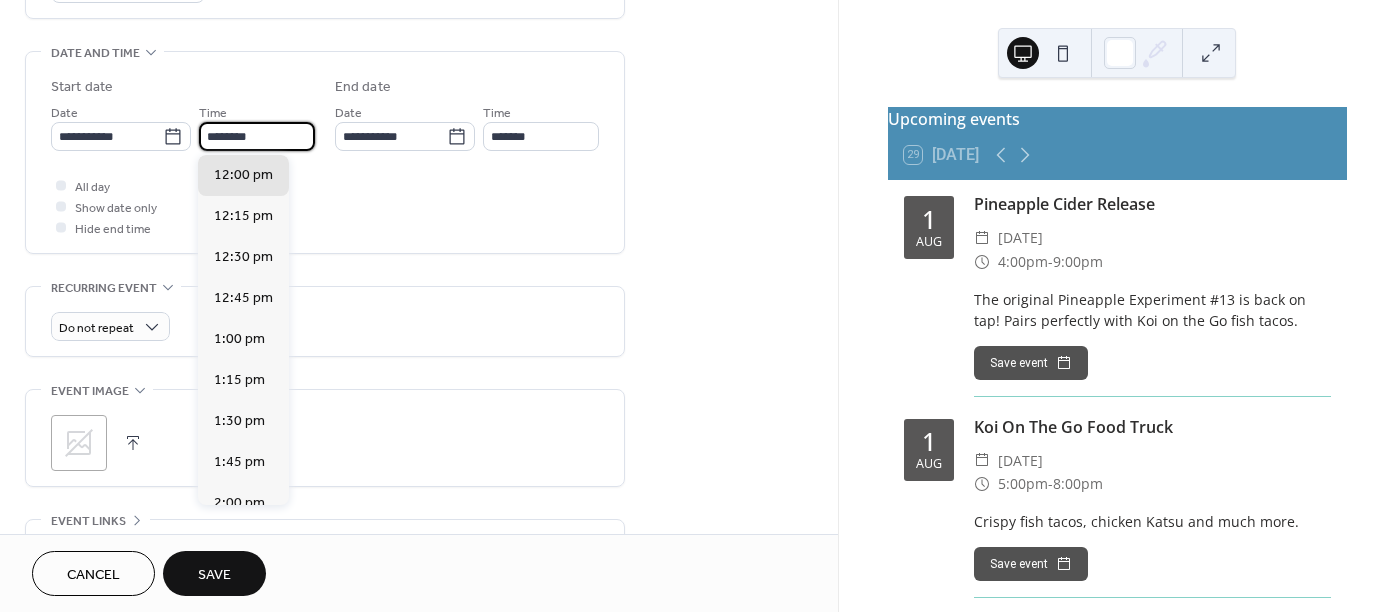click on "********" at bounding box center (257, 136) 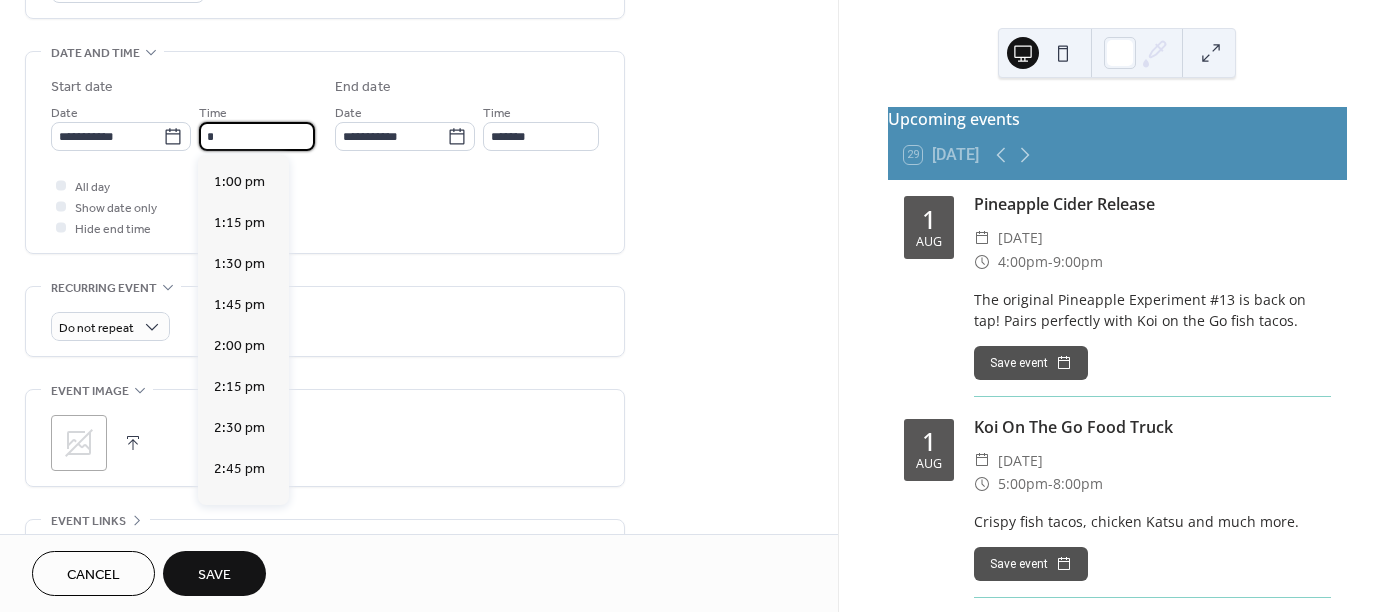 scroll, scrollTop: 2228, scrollLeft: 0, axis: vertical 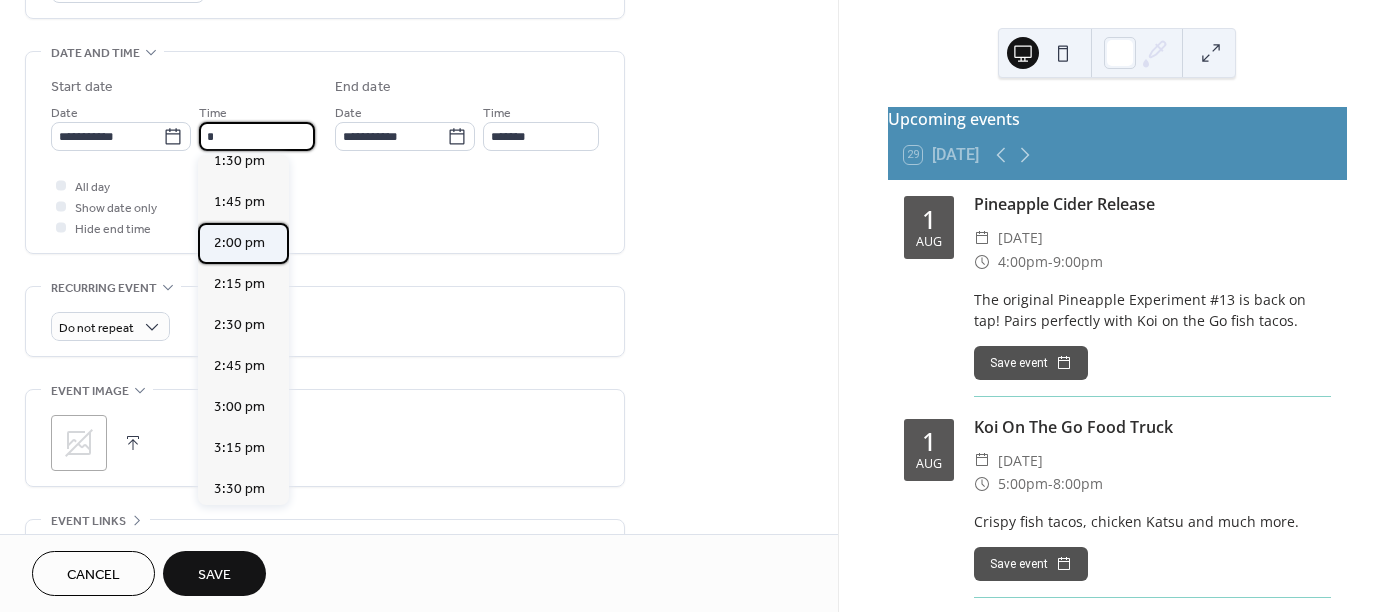 click on "2:00 pm" at bounding box center (239, 243) 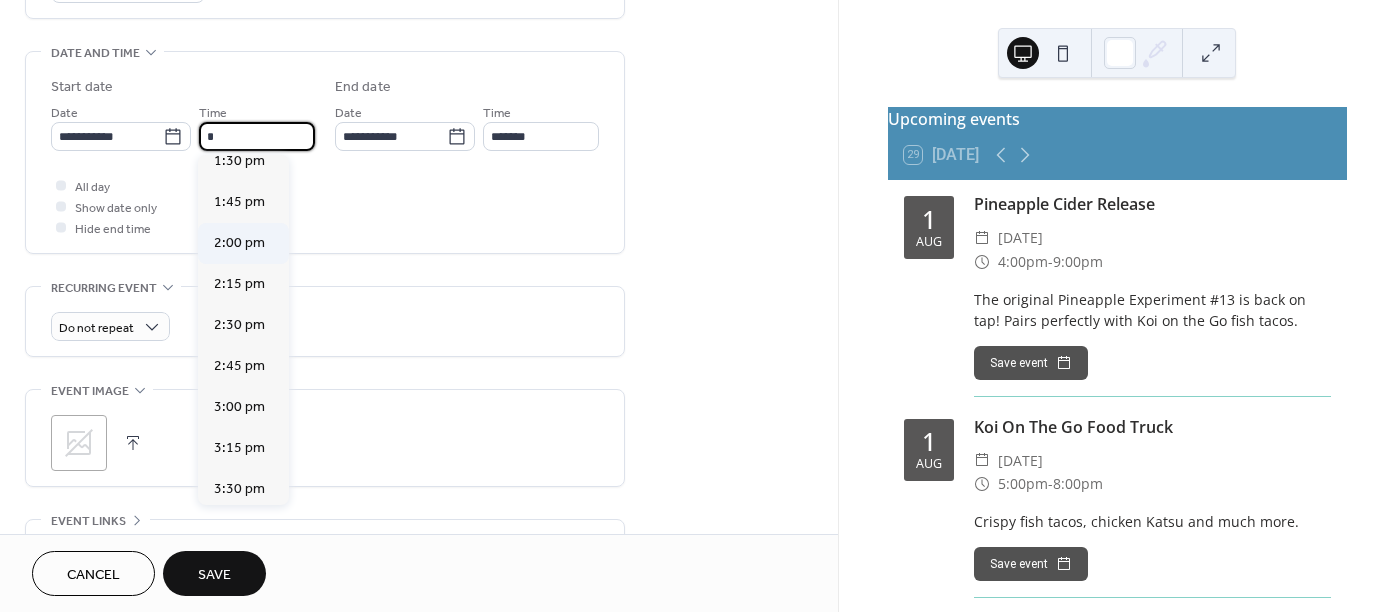 type on "*******" 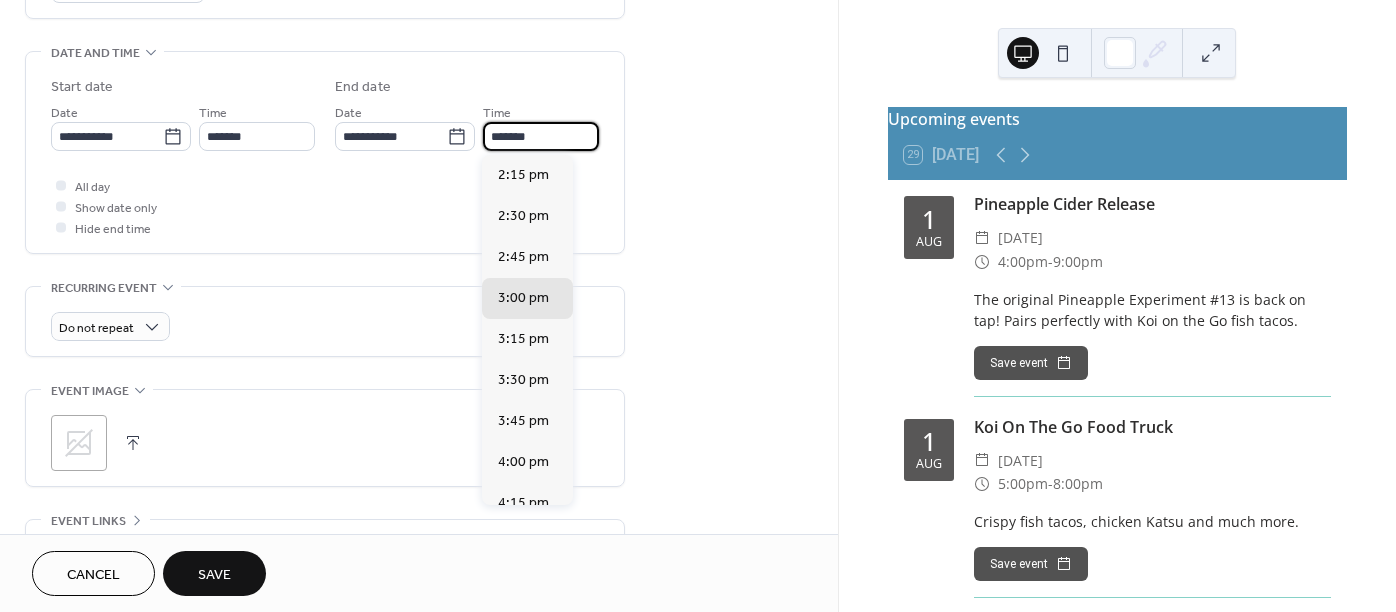 drag, startPoint x: 539, startPoint y: 139, endPoint x: 484, endPoint y: 143, distance: 55.145264 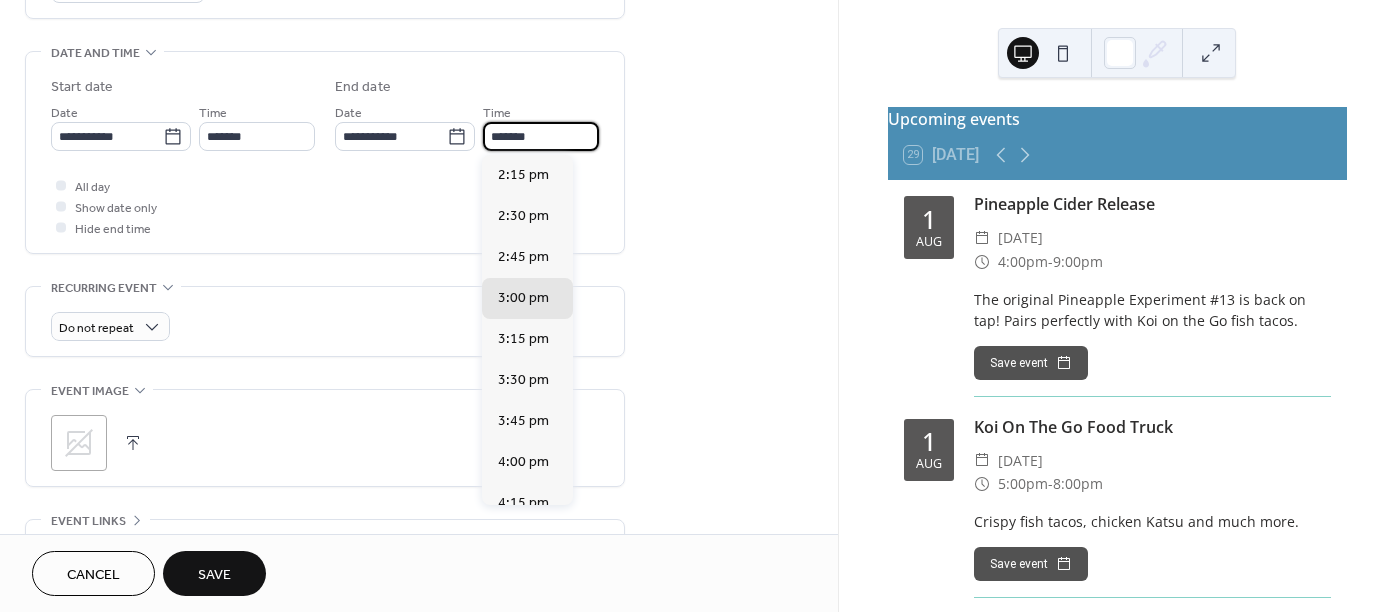 click on "*******" at bounding box center (541, 136) 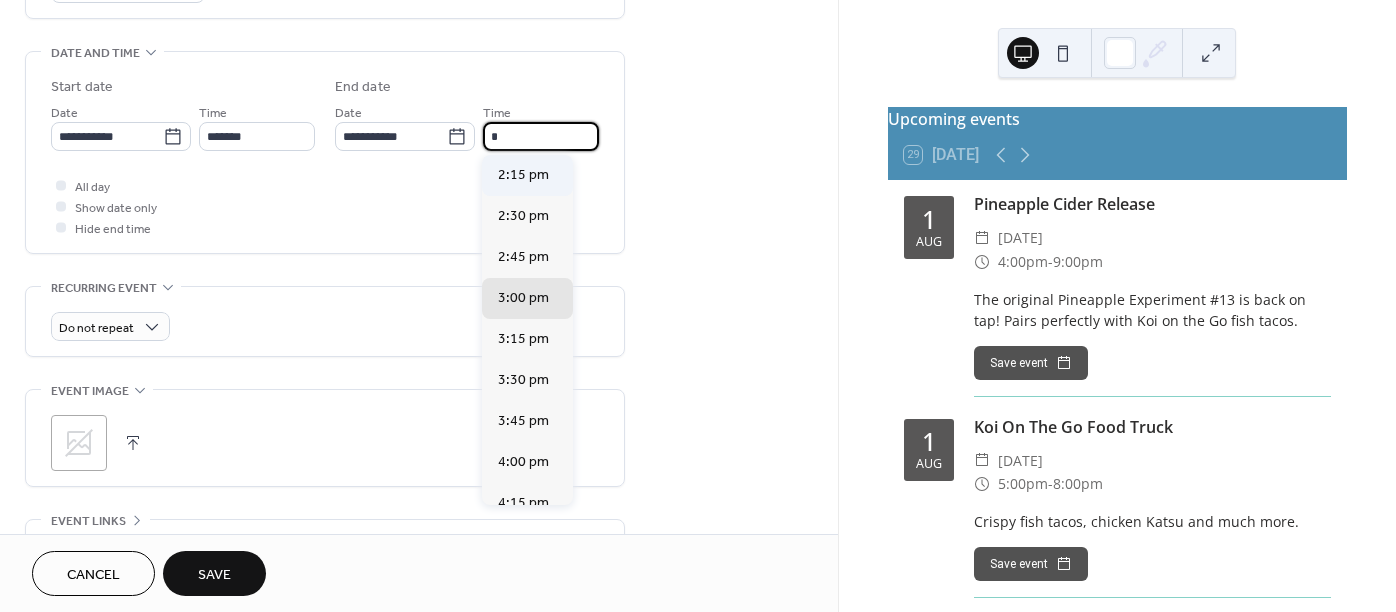 scroll, scrollTop: 1107, scrollLeft: 0, axis: vertical 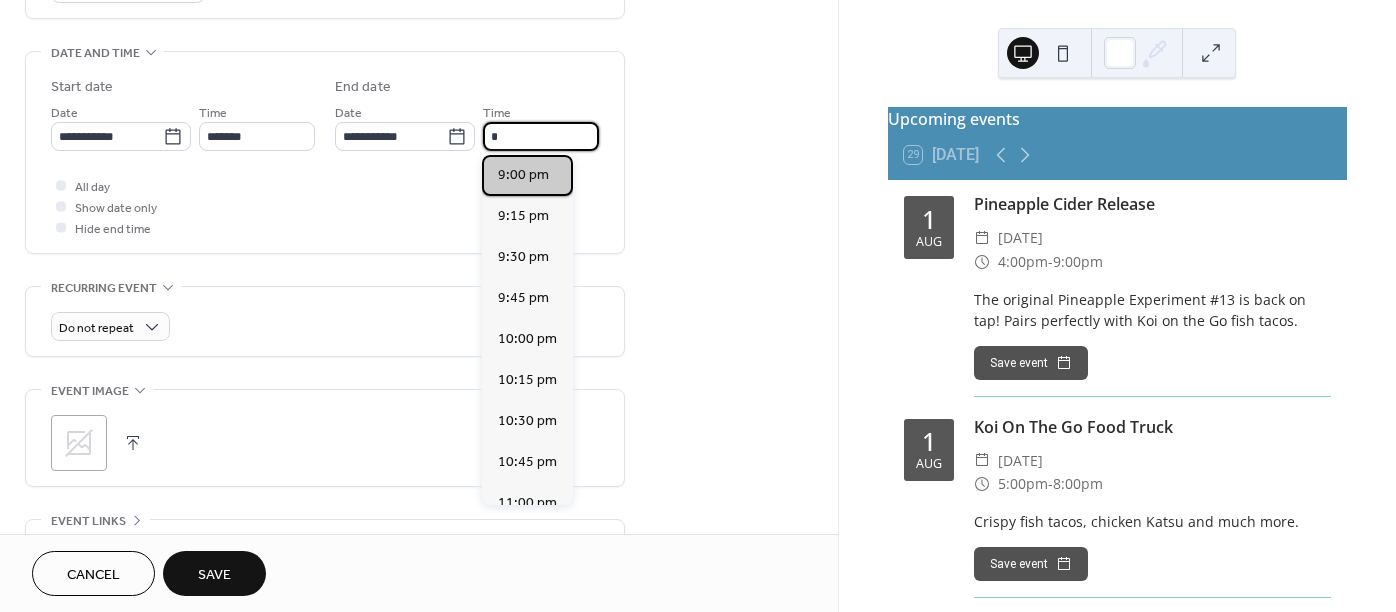 click on "9:00 pm" at bounding box center [523, 175] 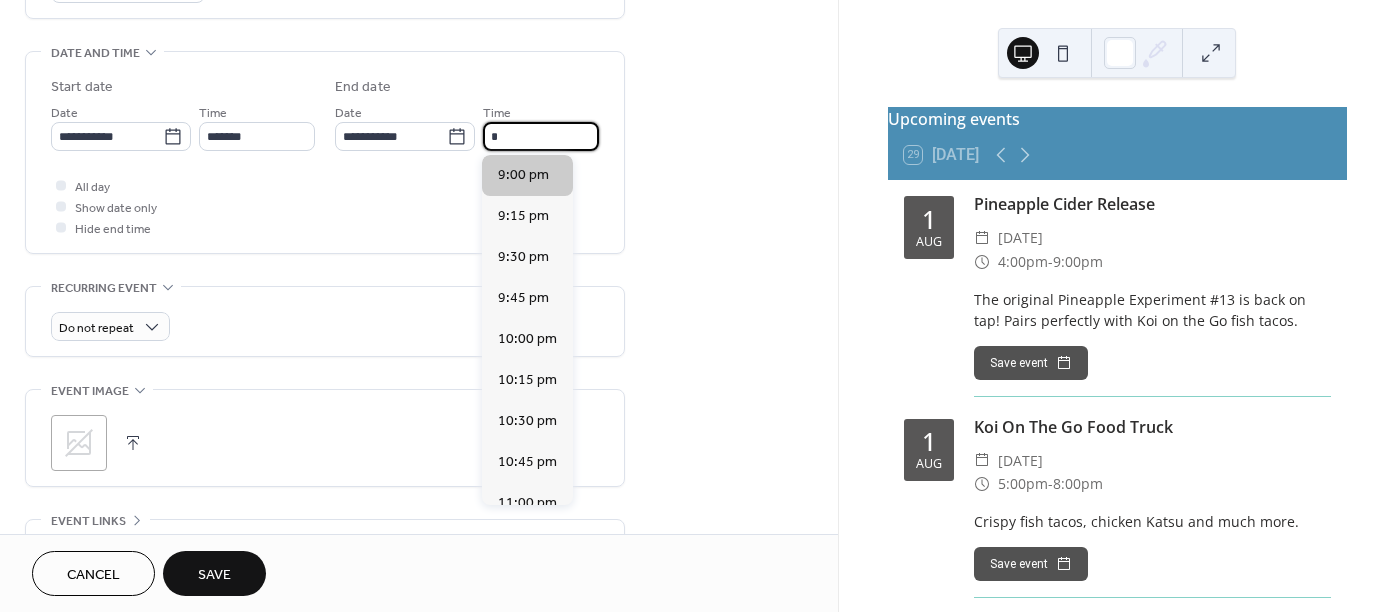 type on "*******" 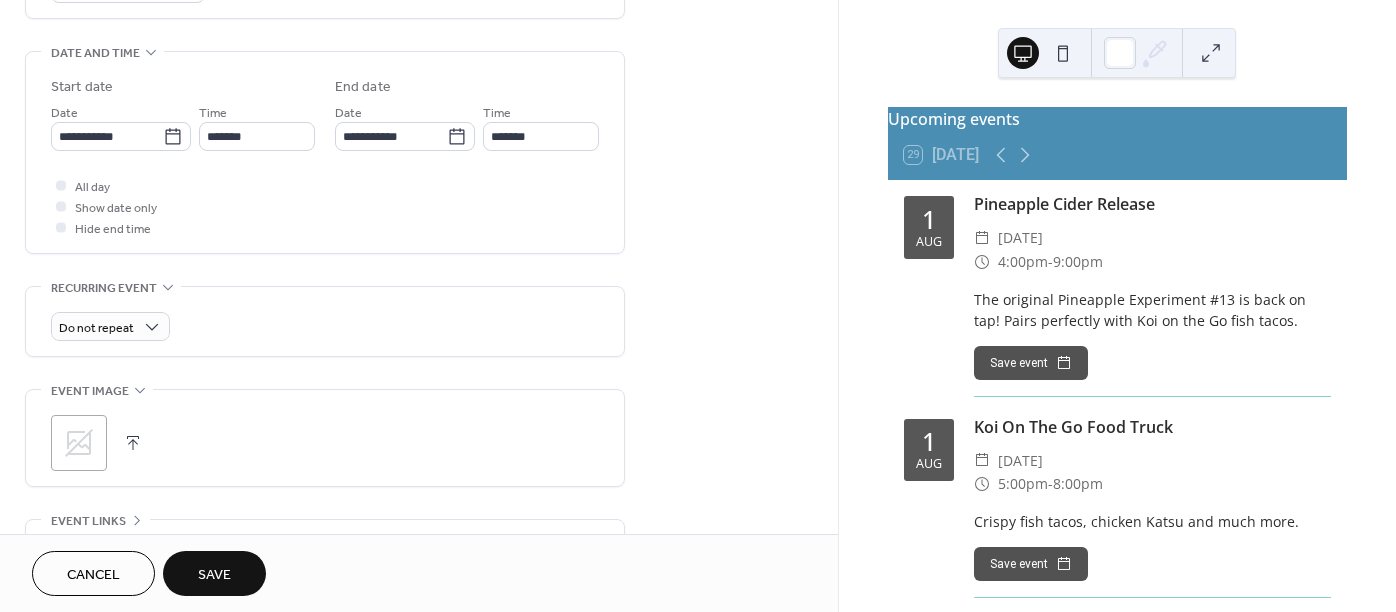 click on "All day Show date only Hide end time" at bounding box center (325, 206) 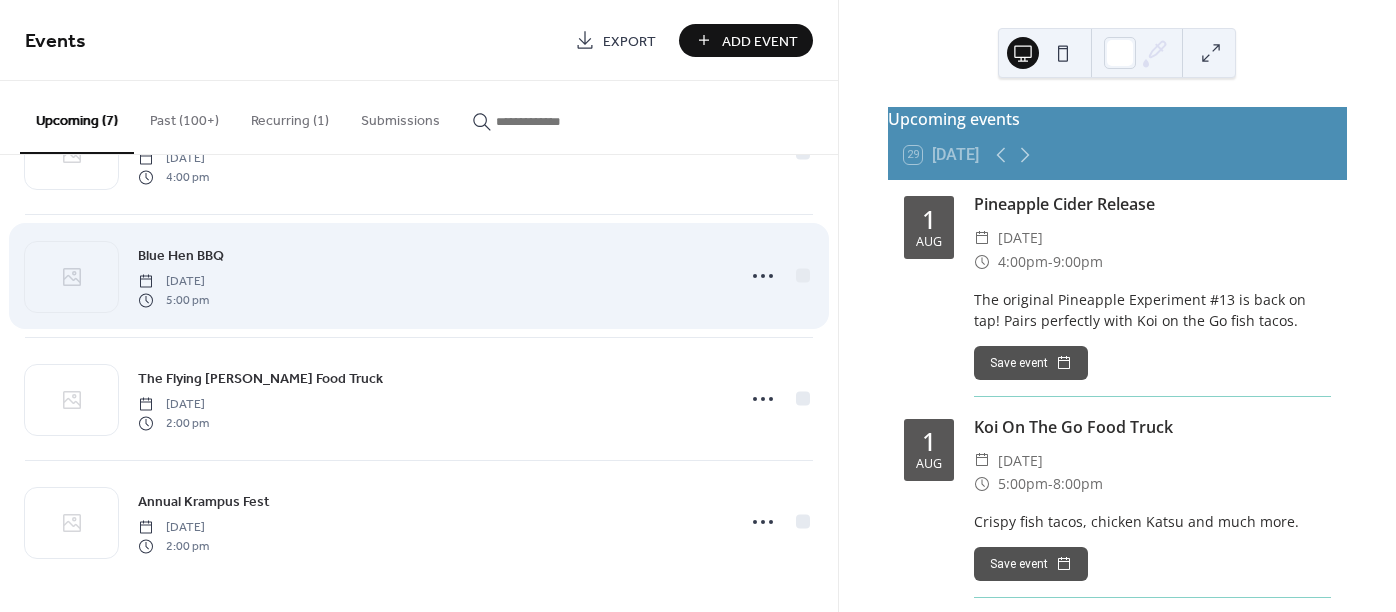 scroll, scrollTop: 463, scrollLeft: 0, axis: vertical 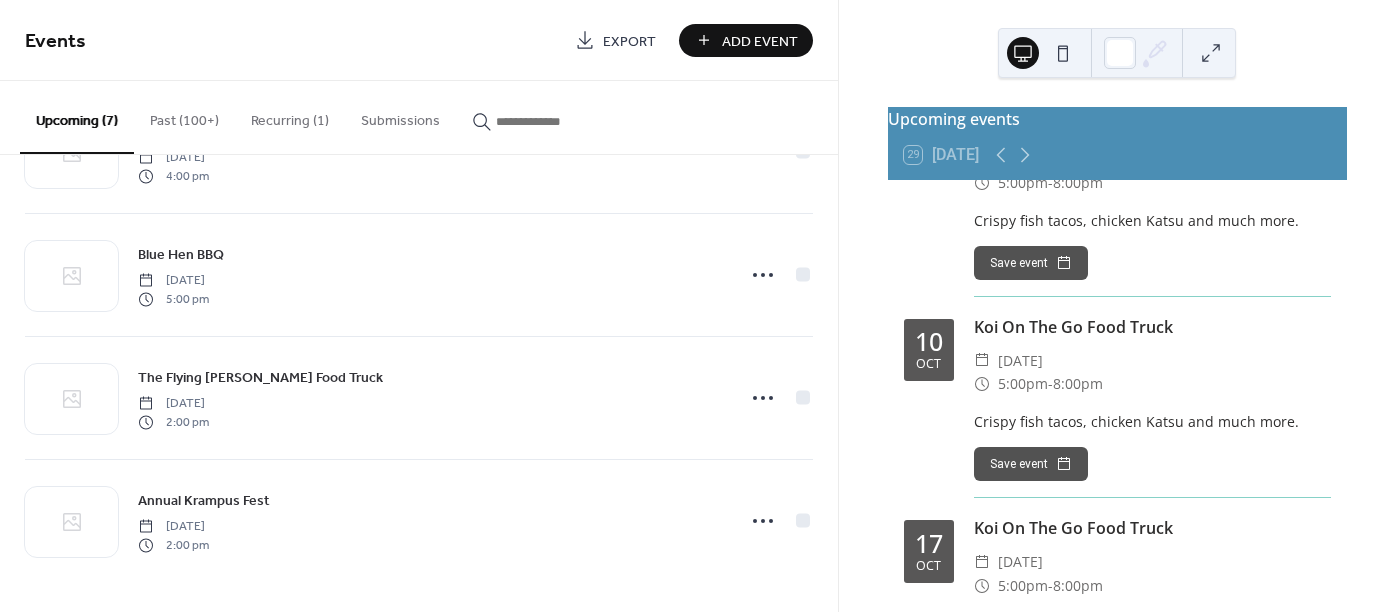 click on "Add Event" at bounding box center [760, 41] 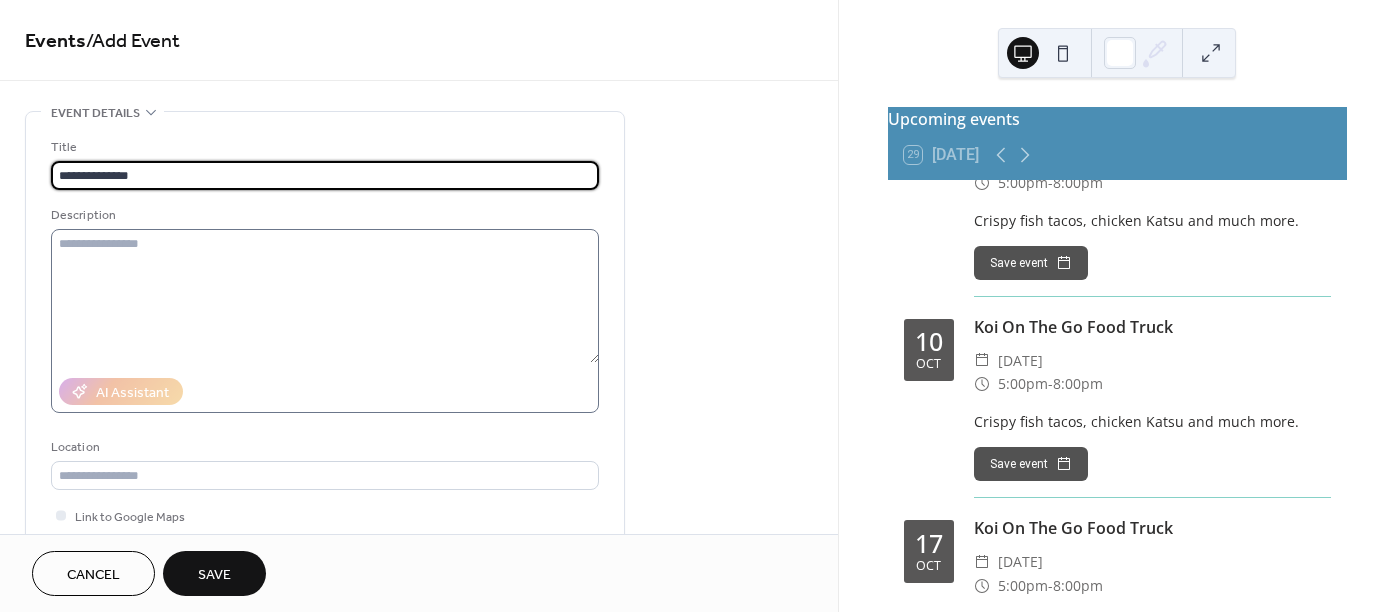 type on "**********" 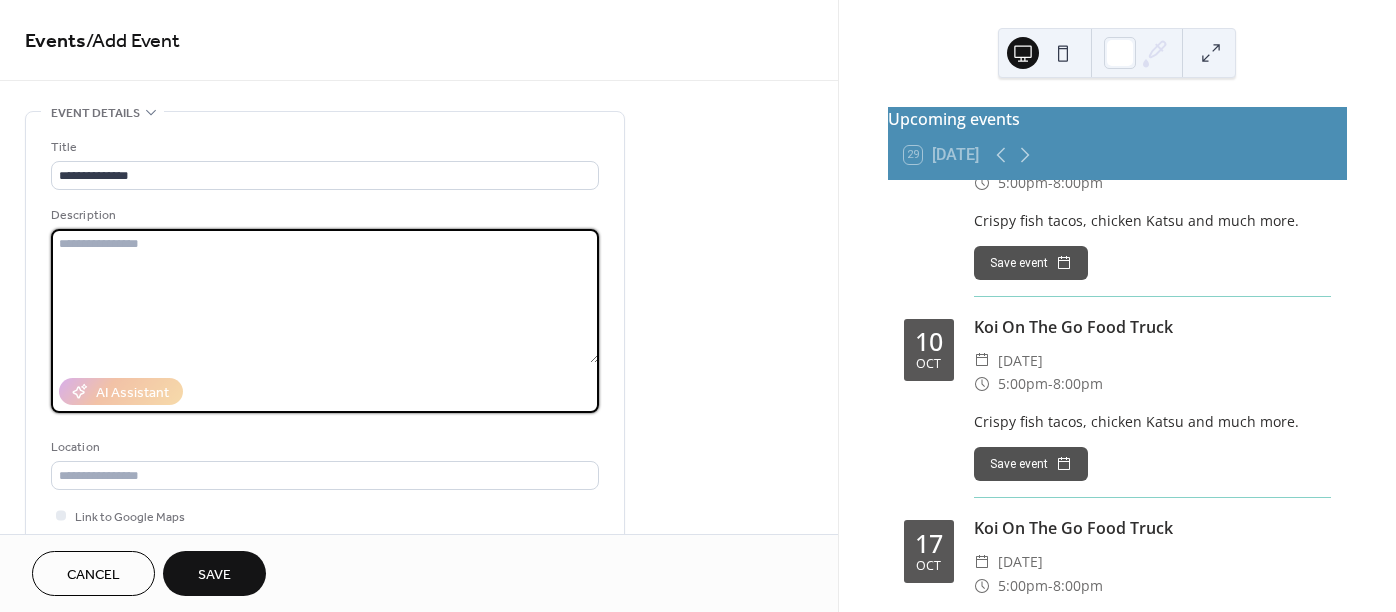 click at bounding box center [325, 296] 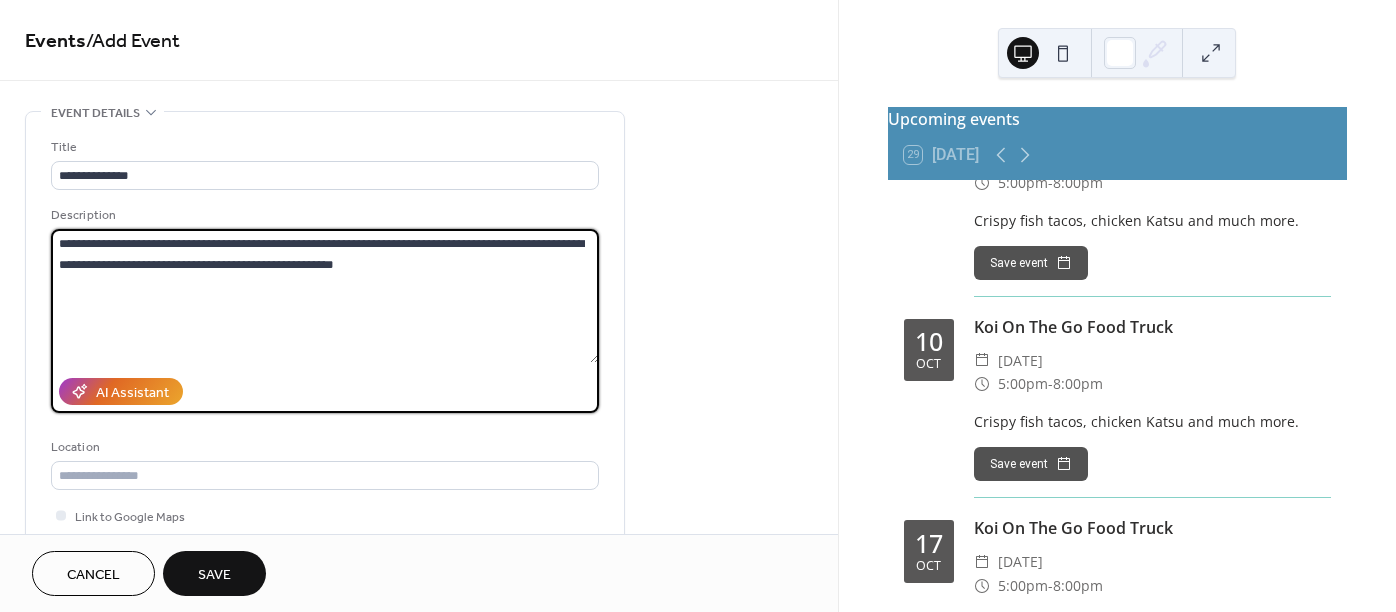 click on "**********" at bounding box center [325, 296] 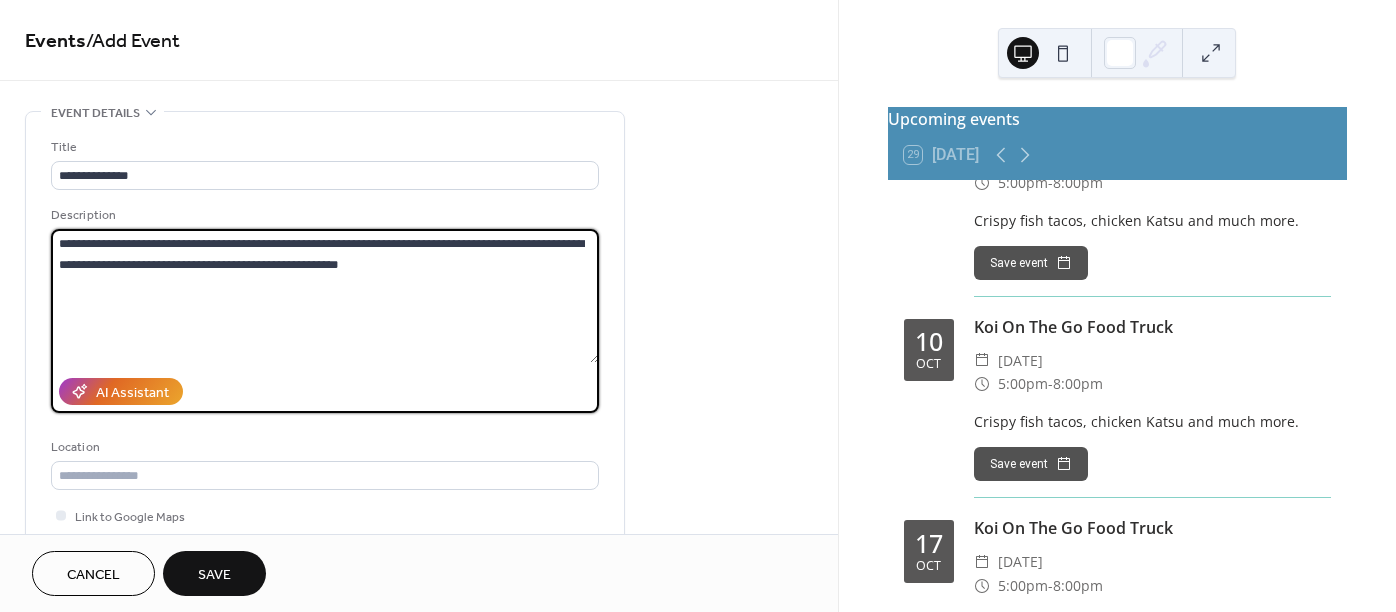 click on "**********" at bounding box center [325, 296] 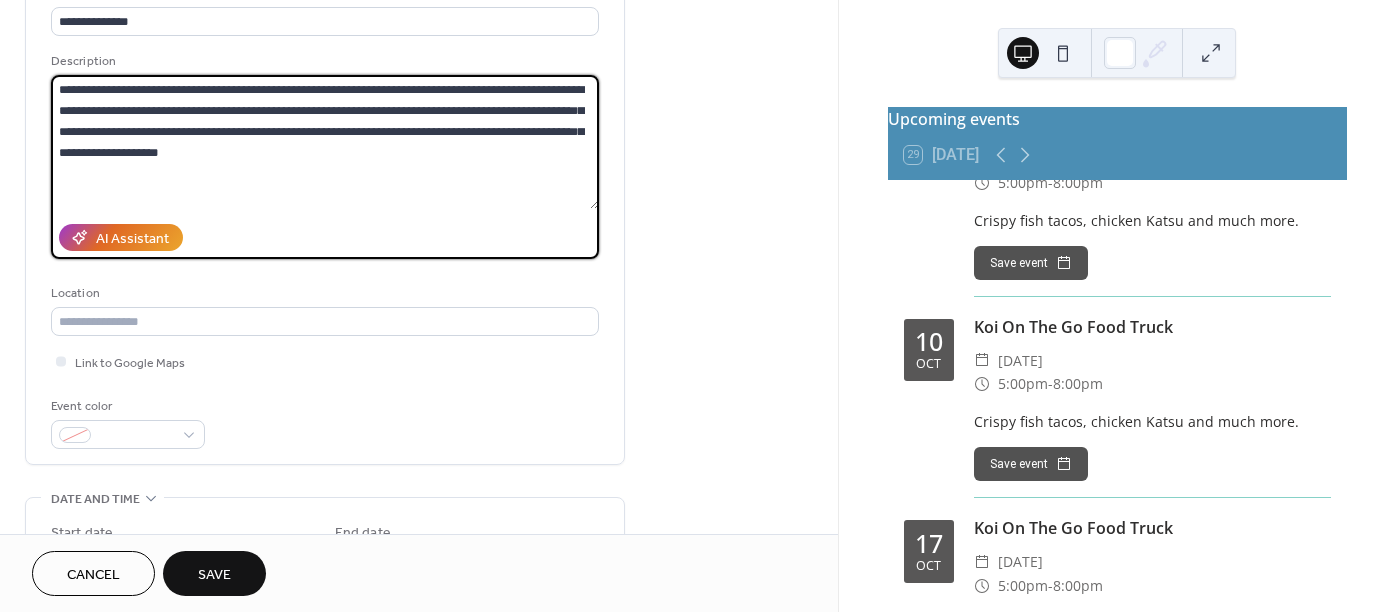 scroll, scrollTop: 400, scrollLeft: 0, axis: vertical 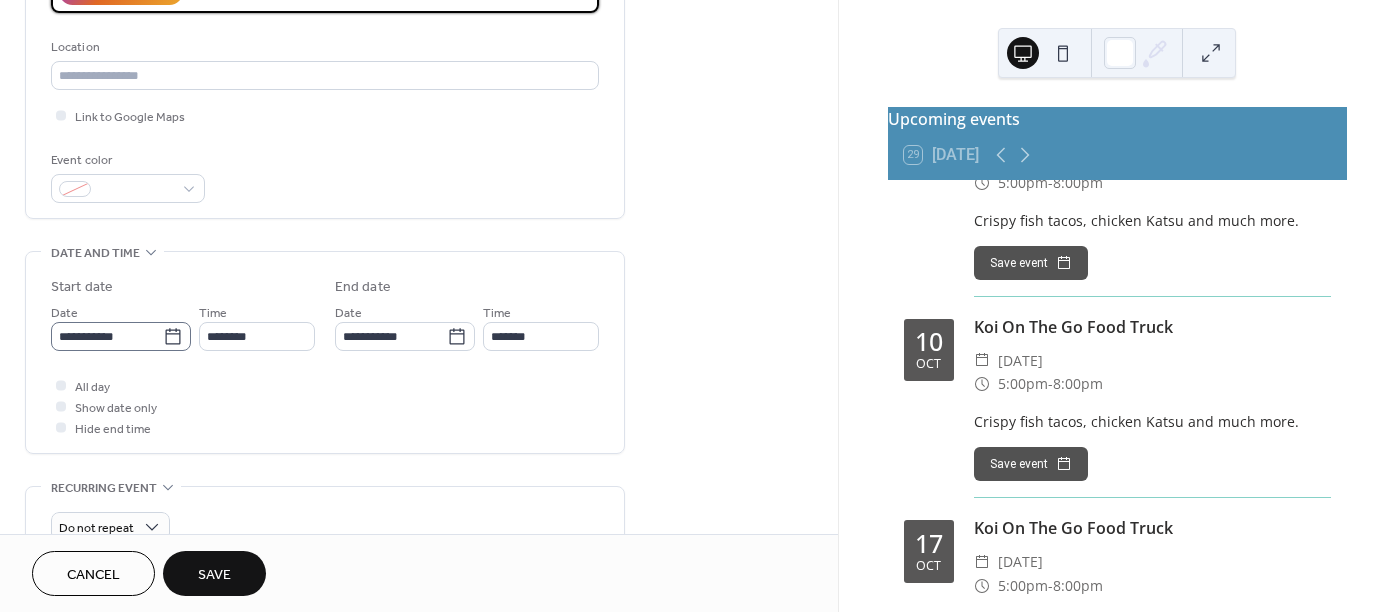 type on "**********" 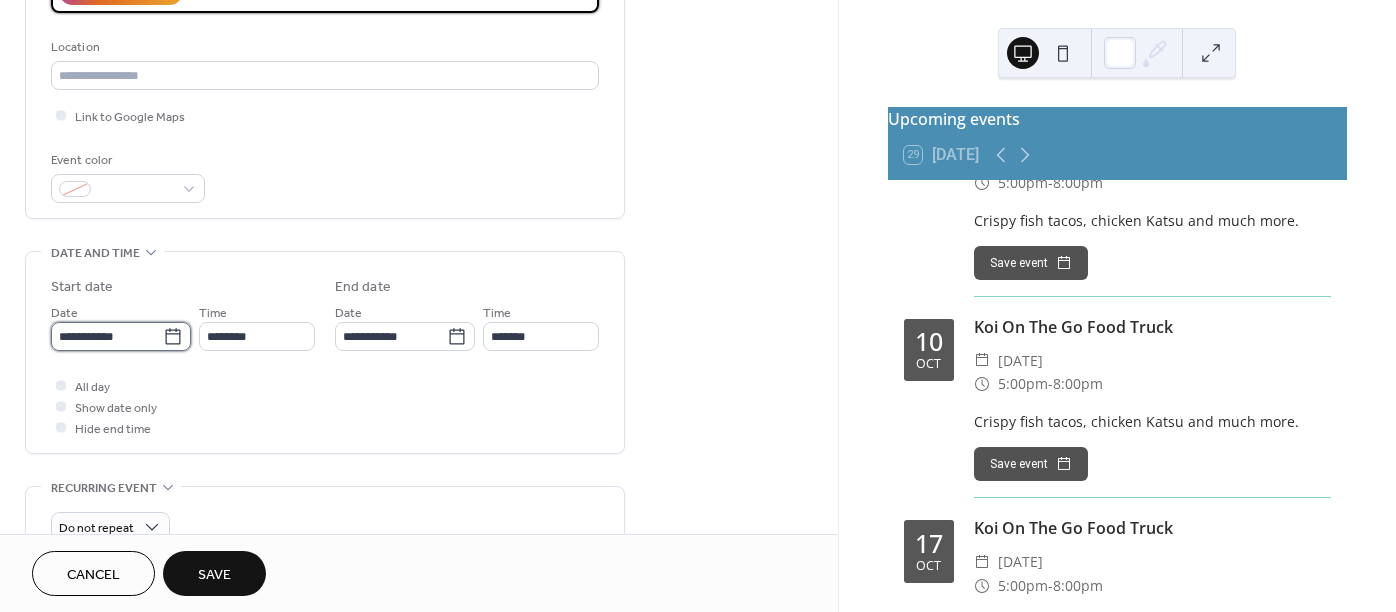 click on "**********" at bounding box center (107, 336) 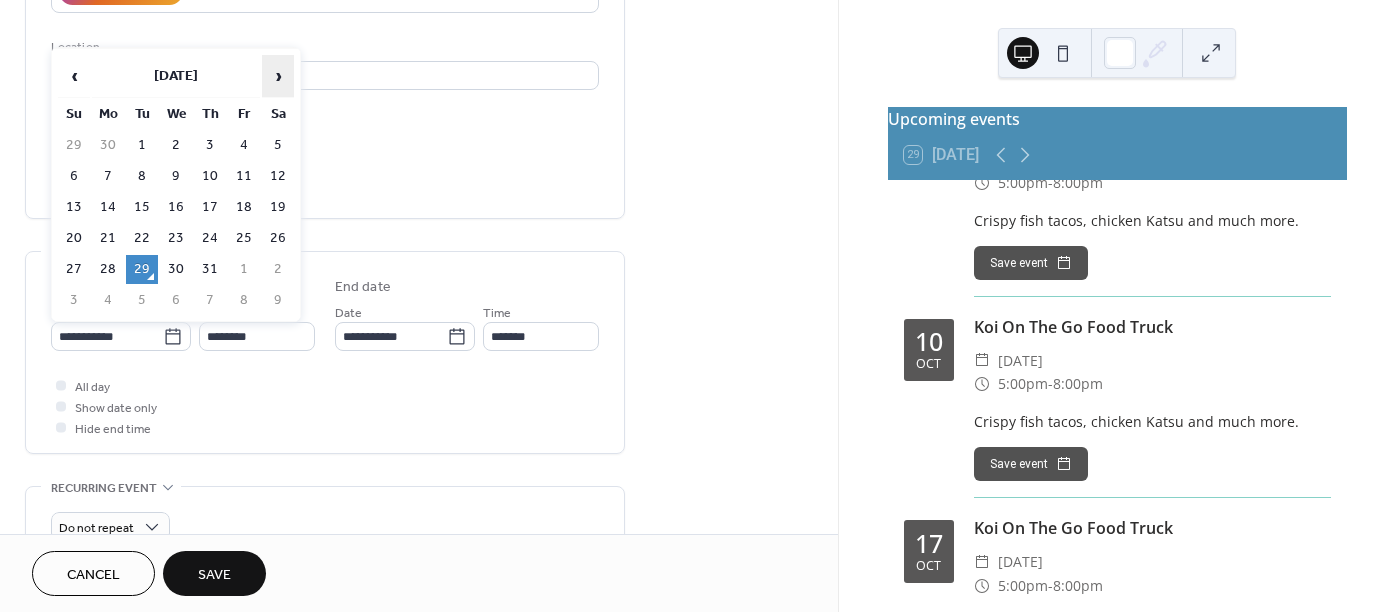 click on "›" at bounding box center (278, 76) 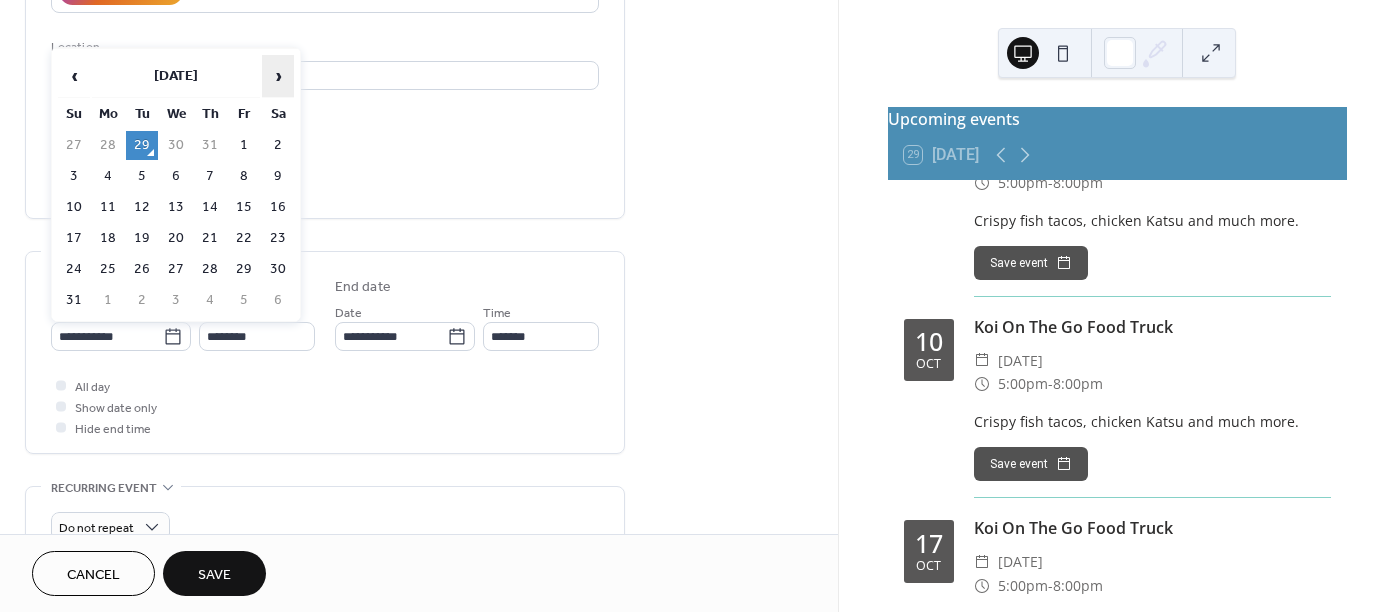 click on "›" at bounding box center [278, 76] 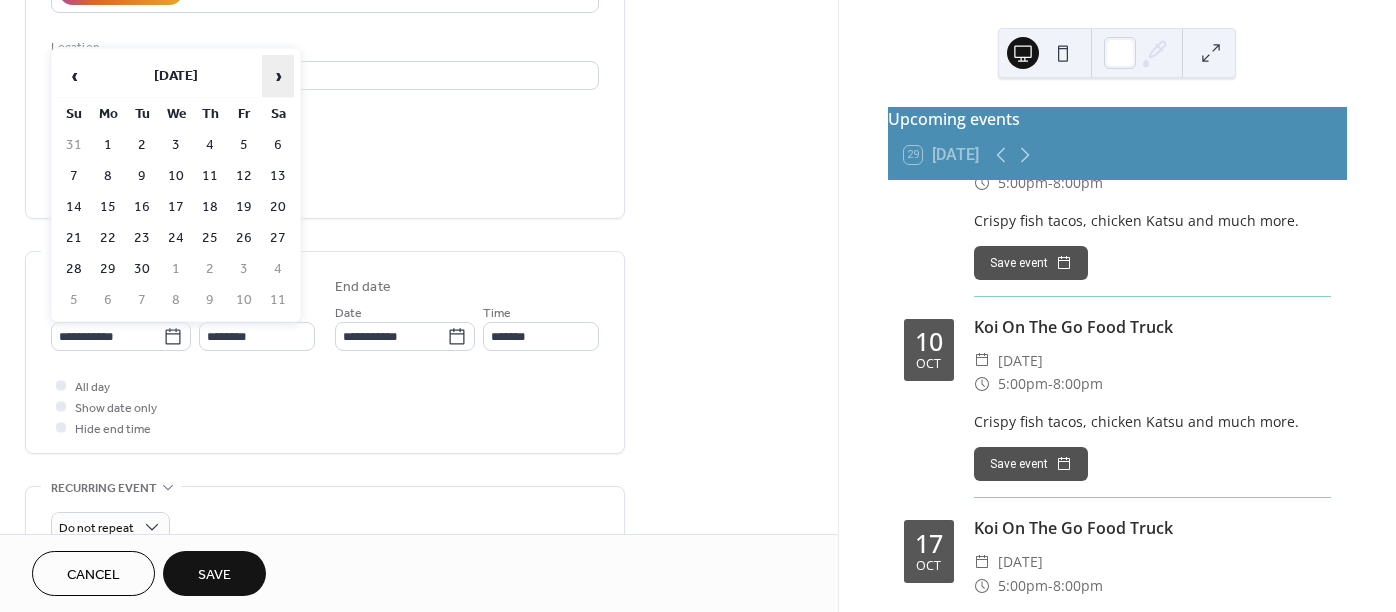 click on "›" at bounding box center [278, 76] 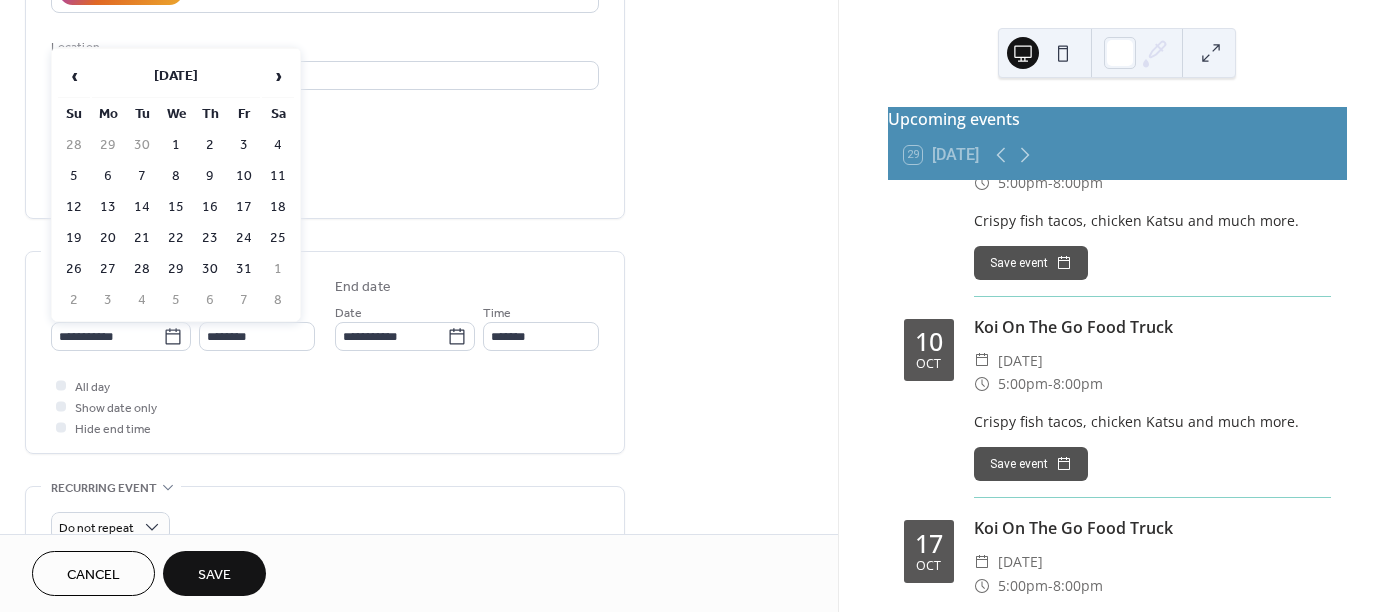 drag, startPoint x: 290, startPoint y: 207, endPoint x: 282, endPoint y: 224, distance: 18.788294 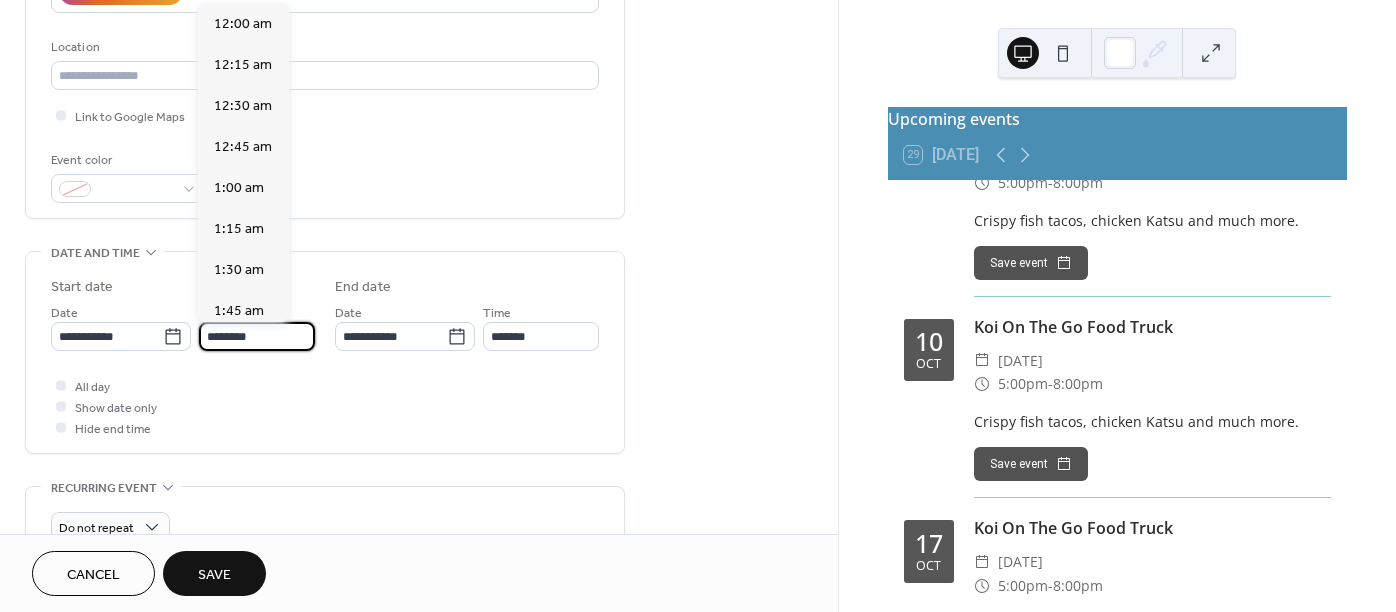 scroll, scrollTop: 1968, scrollLeft: 0, axis: vertical 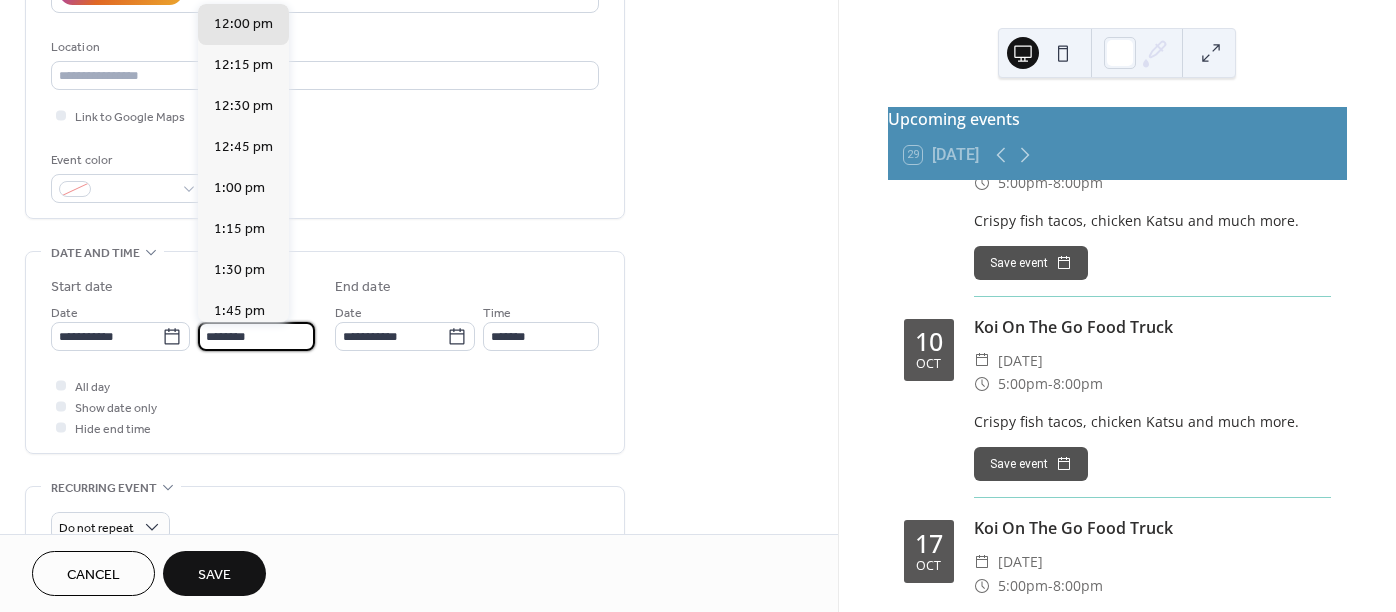 drag, startPoint x: 273, startPoint y: 334, endPoint x: 204, endPoint y: 349, distance: 70.61161 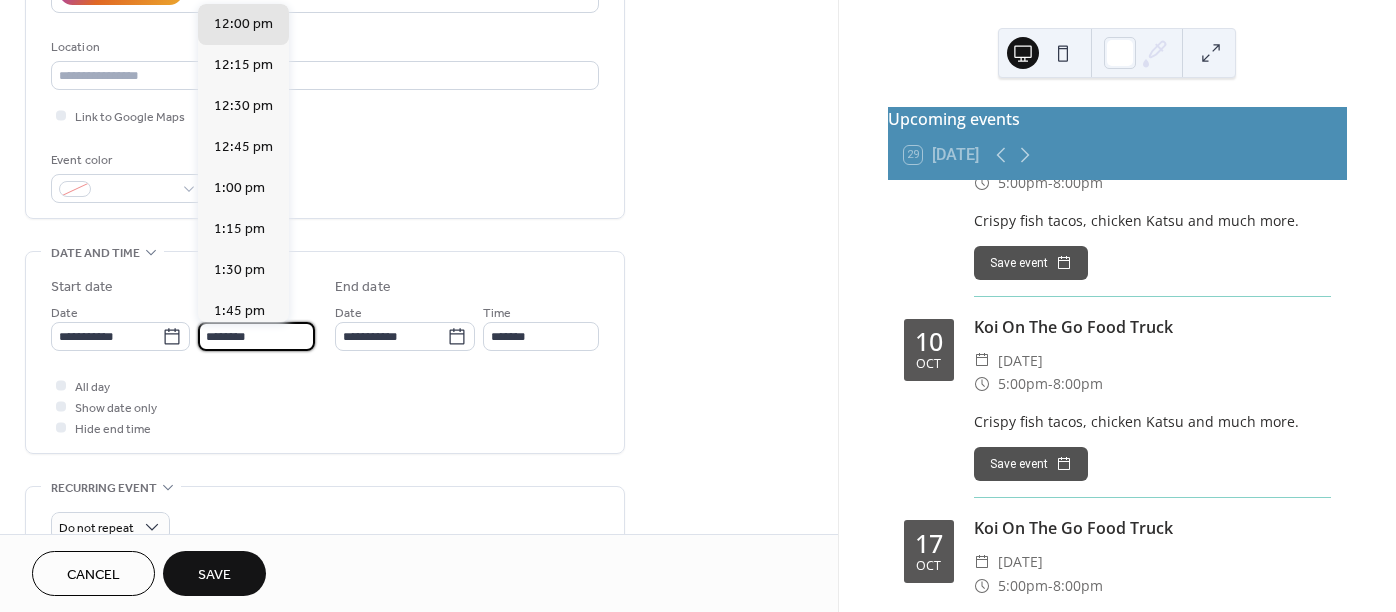 click on "********" at bounding box center [256, 336] 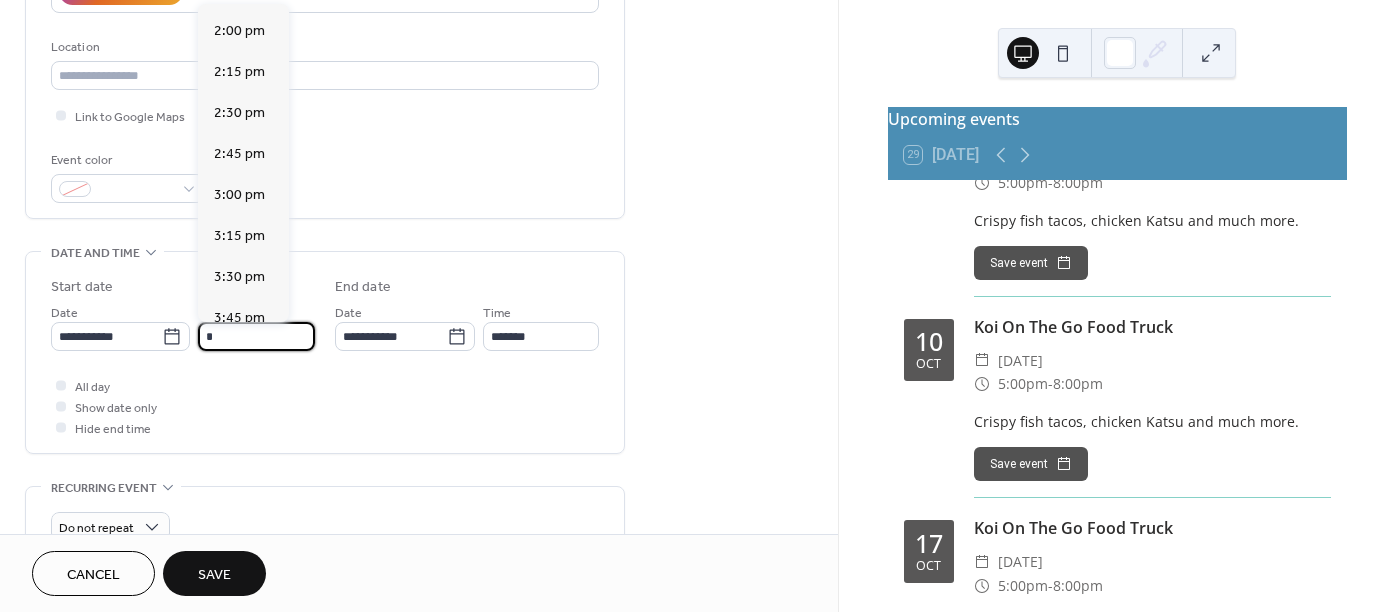 scroll, scrollTop: 2292, scrollLeft: 0, axis: vertical 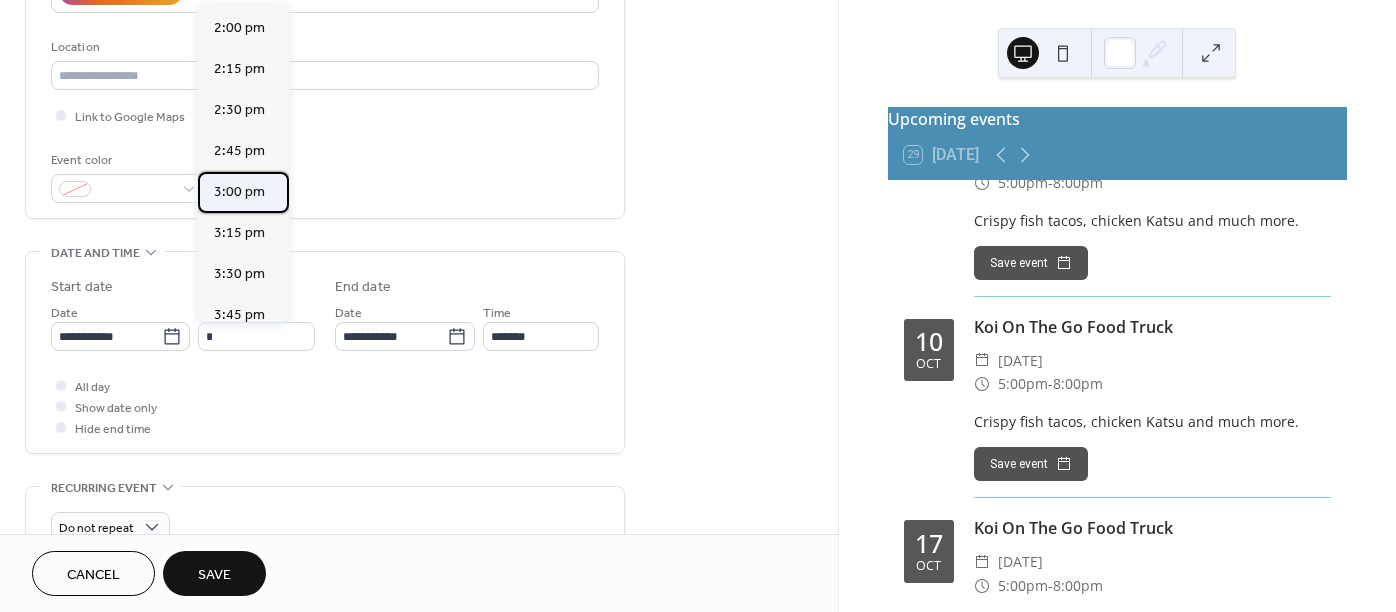 click on "3:00 pm" at bounding box center (239, 192) 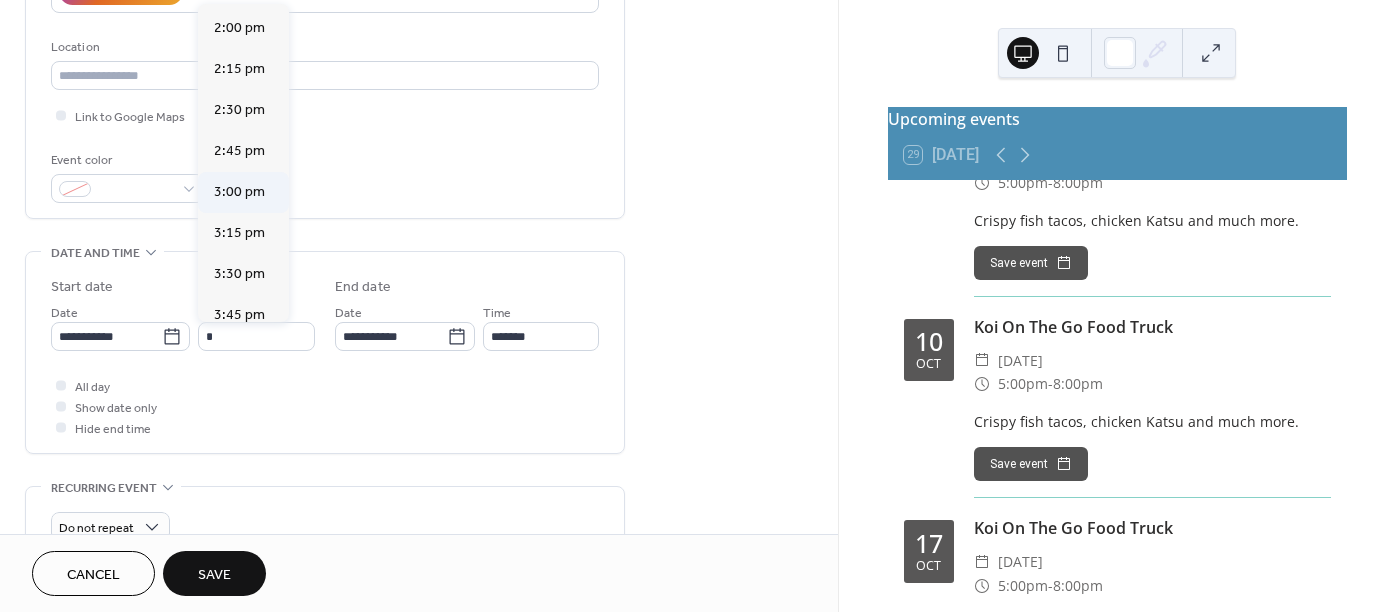 type on "*******" 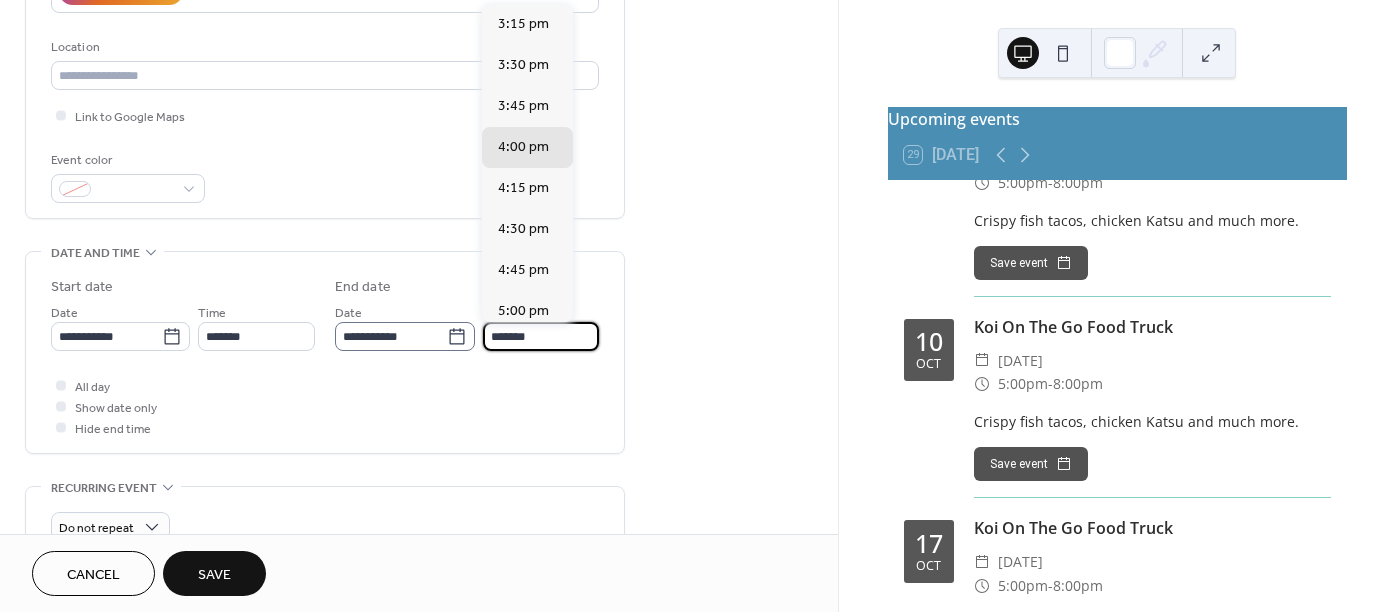 drag, startPoint x: 543, startPoint y: 338, endPoint x: 473, endPoint y: 338, distance: 70 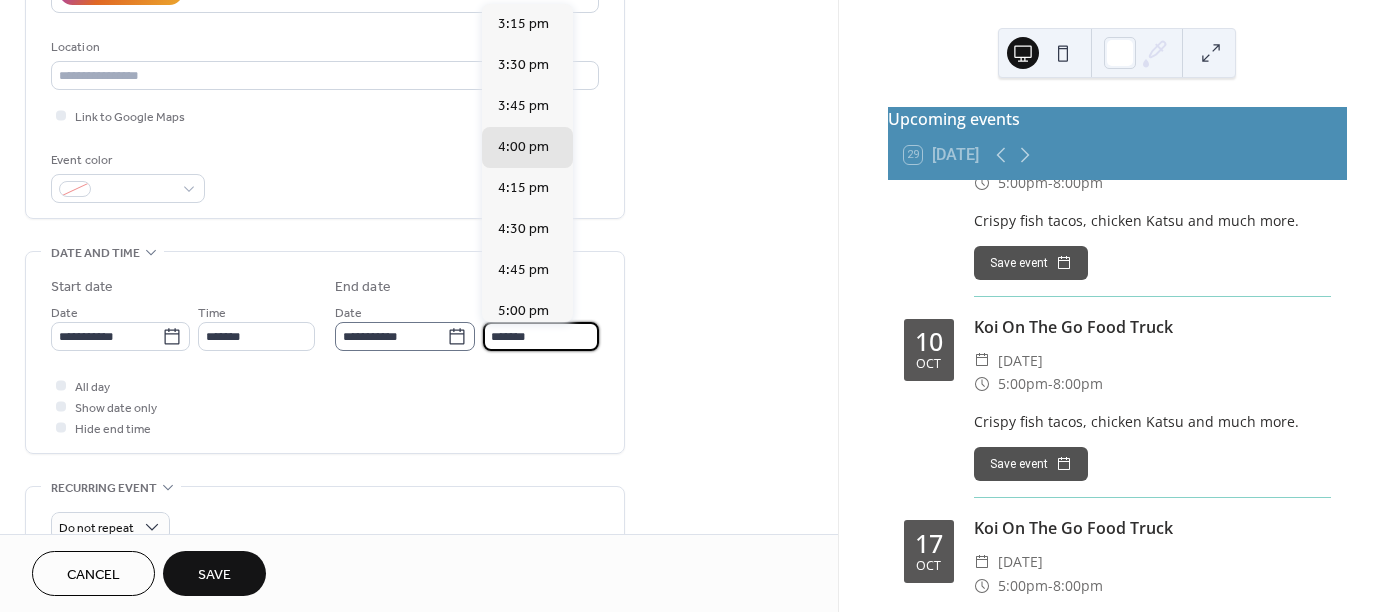 click on "**********" at bounding box center (467, 326) 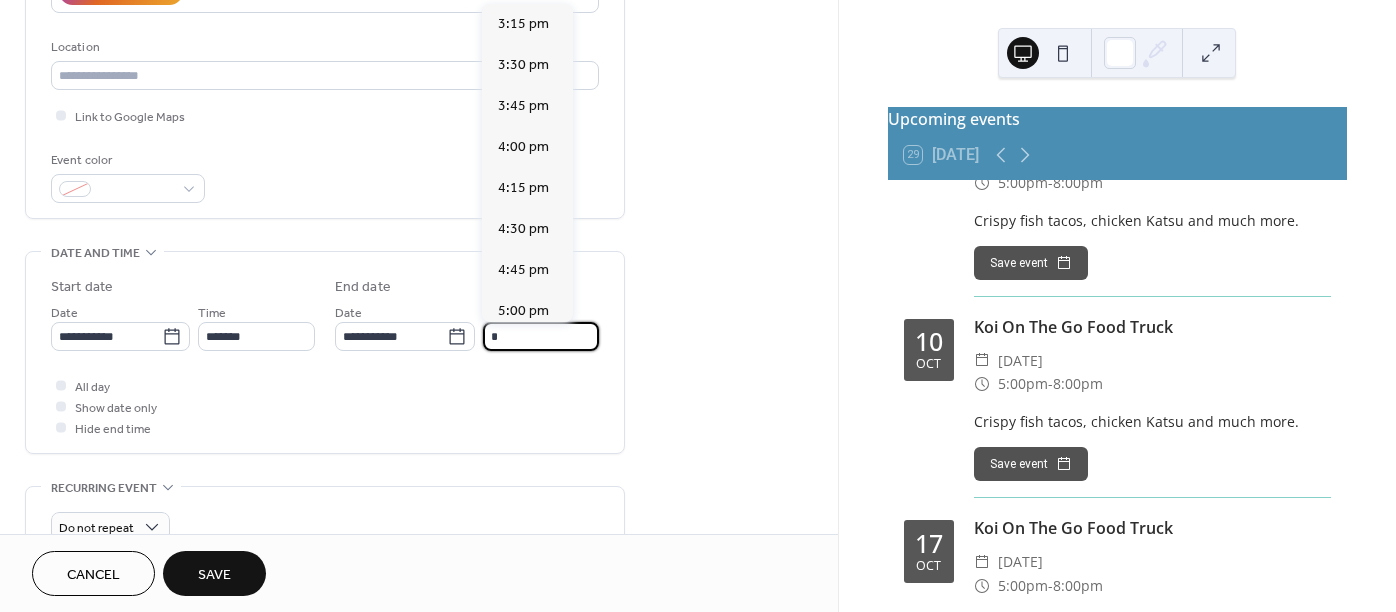 scroll, scrollTop: 451, scrollLeft: 0, axis: vertical 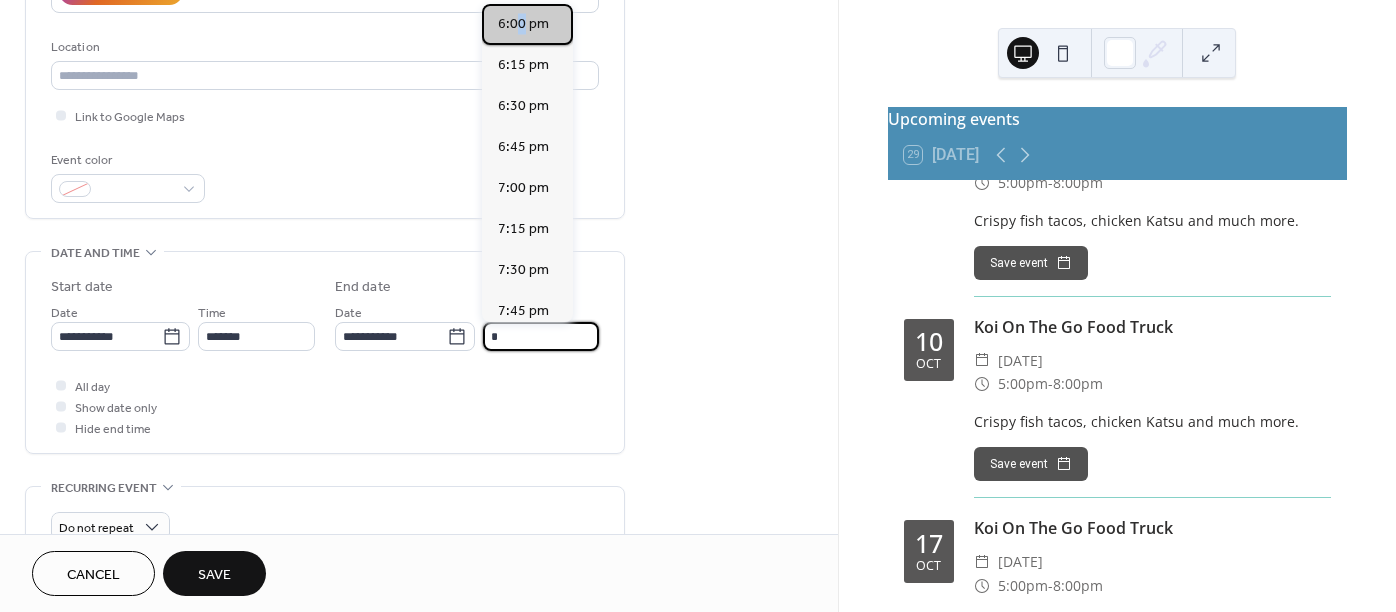 click on "6:00 pm" at bounding box center (523, 24) 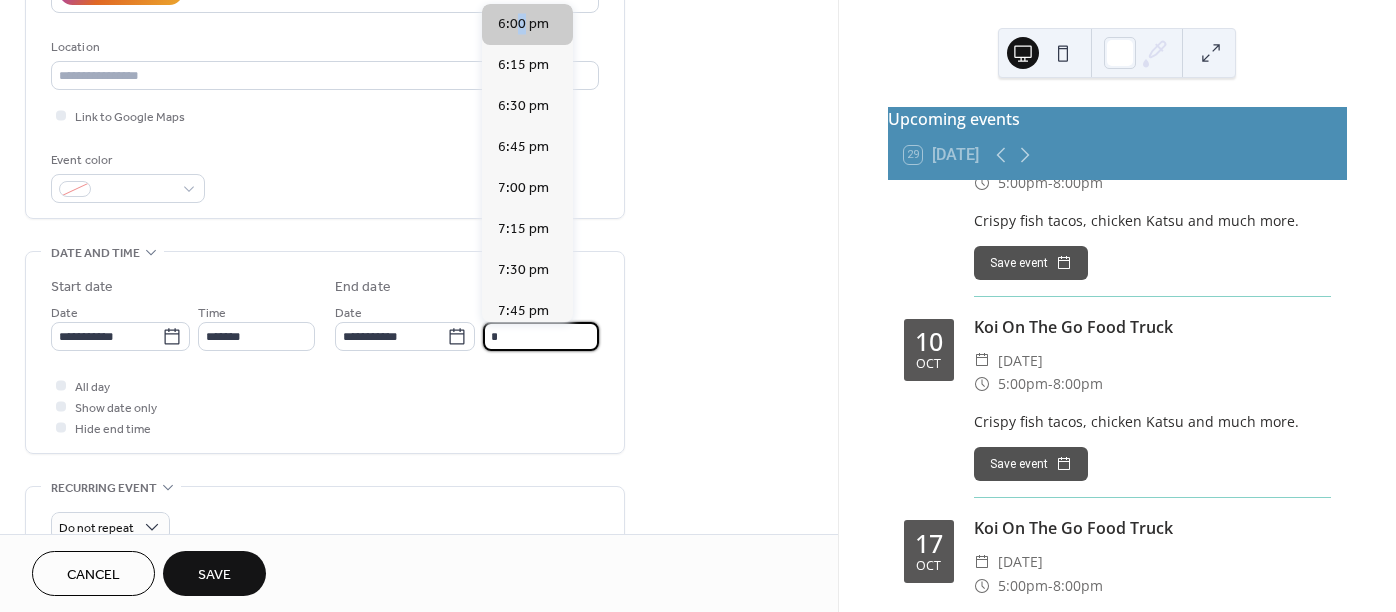 type on "*******" 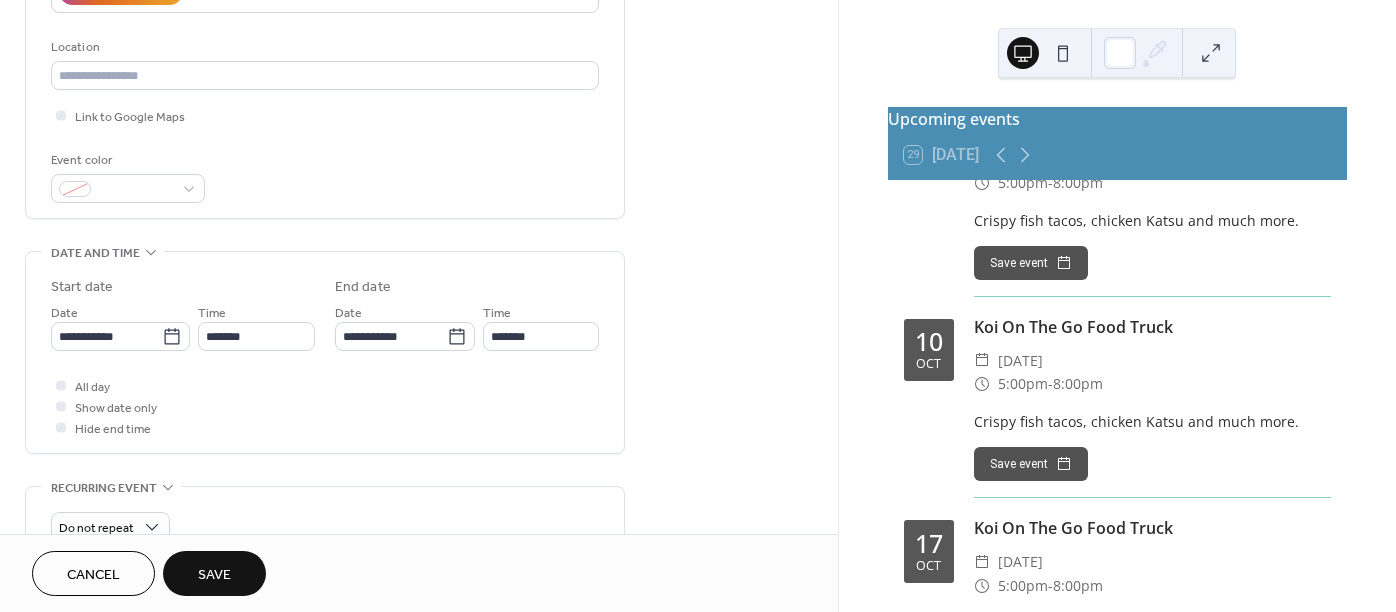 click on "All day Show date only Hide end time" at bounding box center [325, 406] 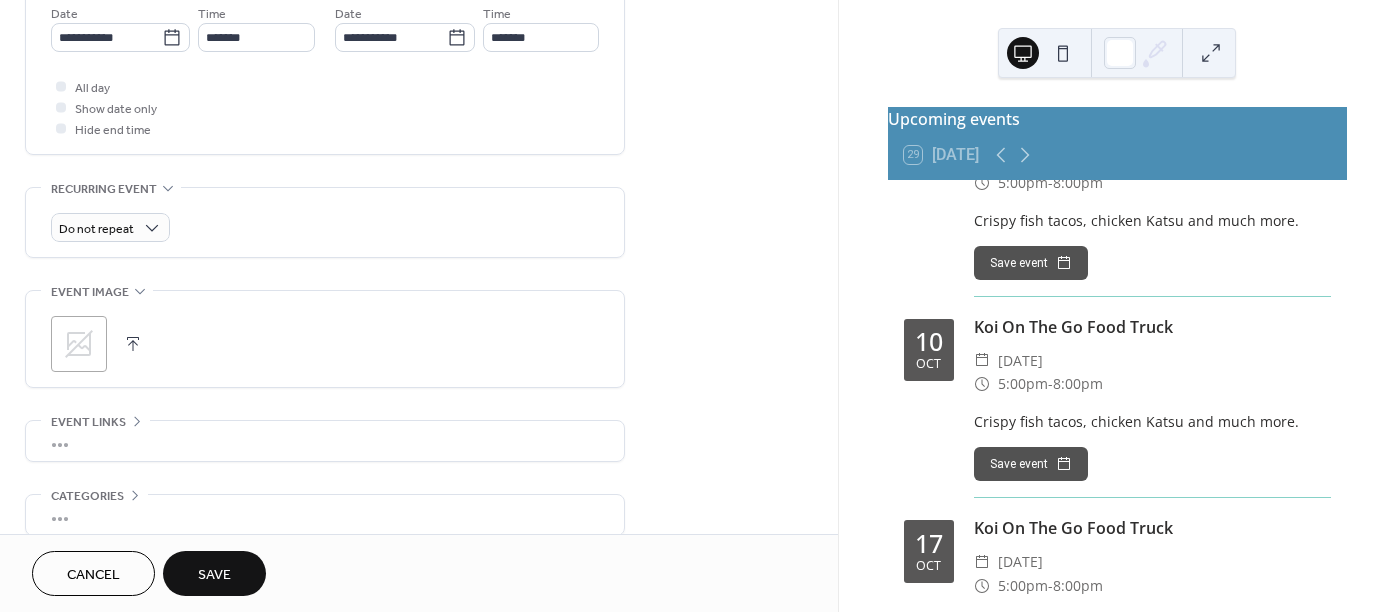 scroll, scrollTop: 700, scrollLeft: 0, axis: vertical 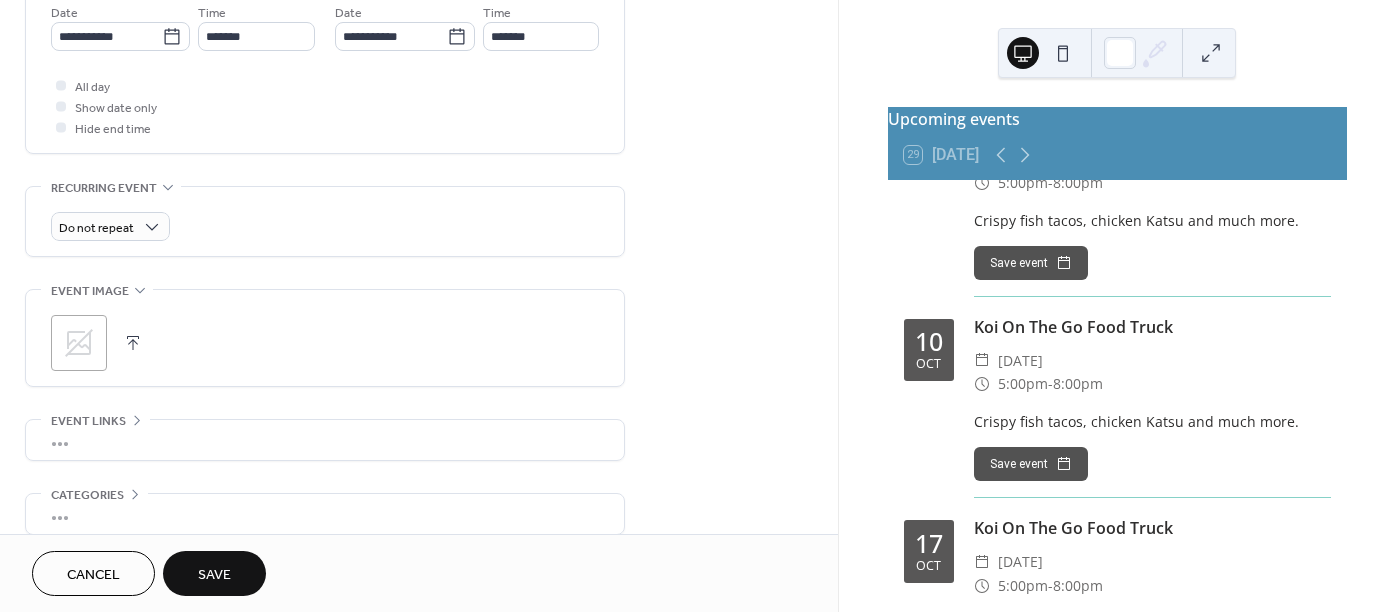 click on "Save" at bounding box center (214, 573) 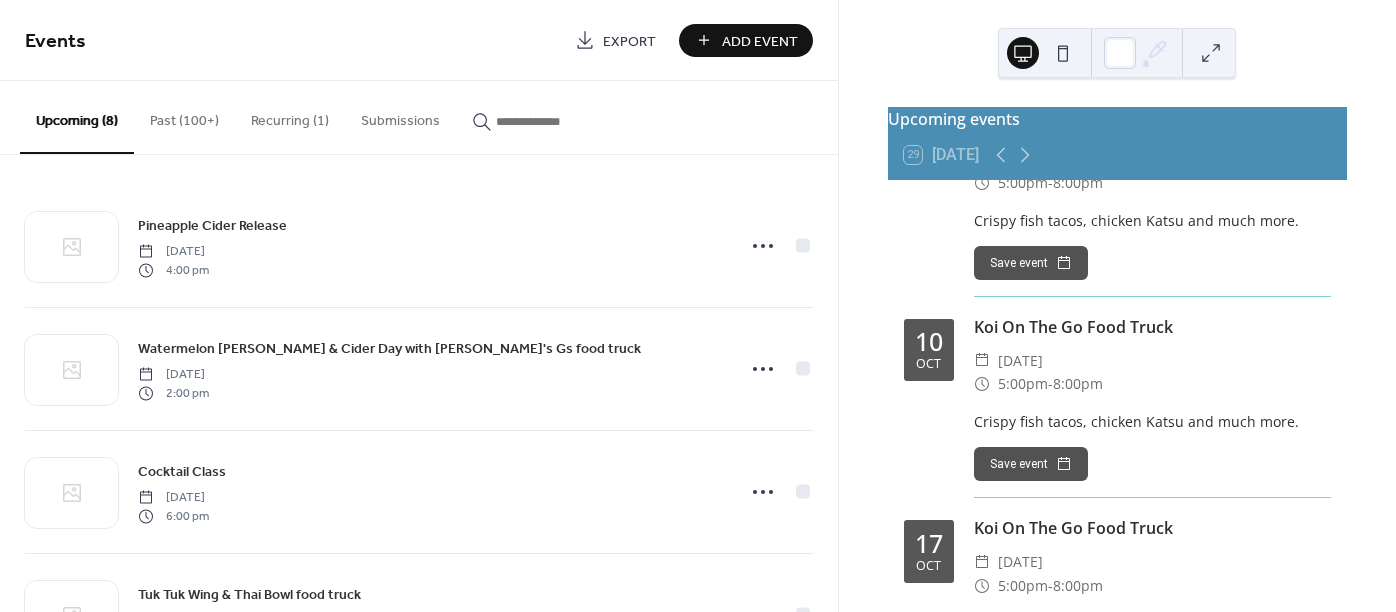 click on "Add Event" at bounding box center (760, 41) 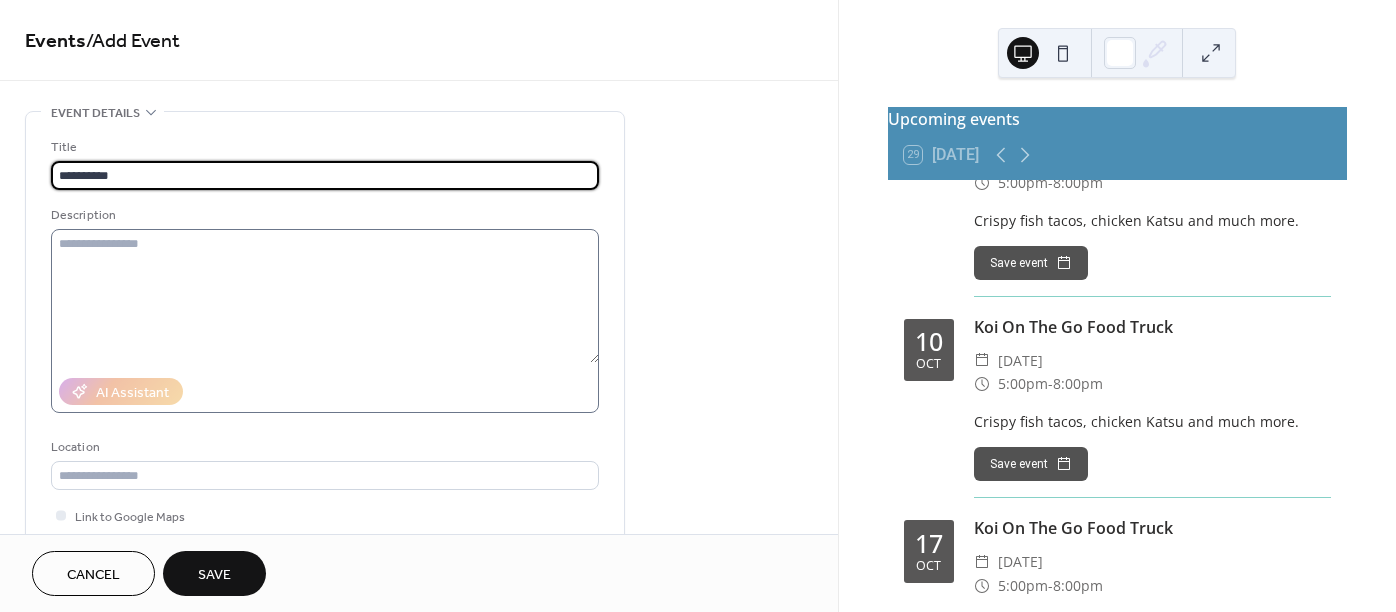 type on "*********" 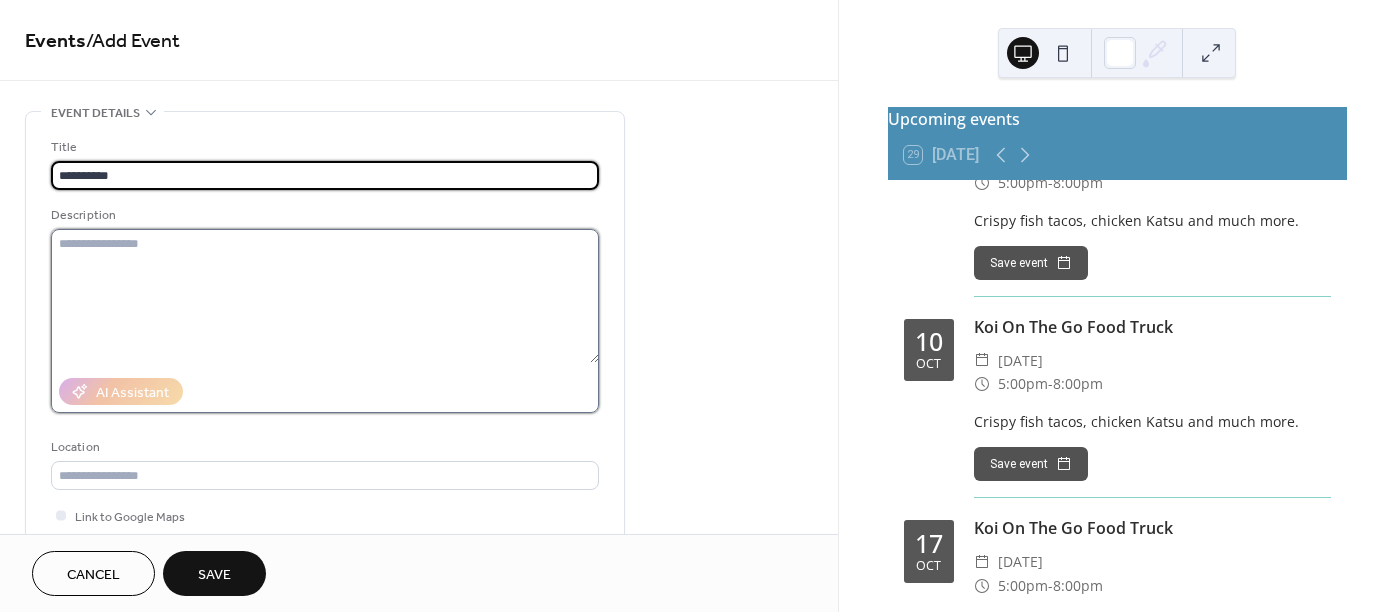 click at bounding box center (325, 296) 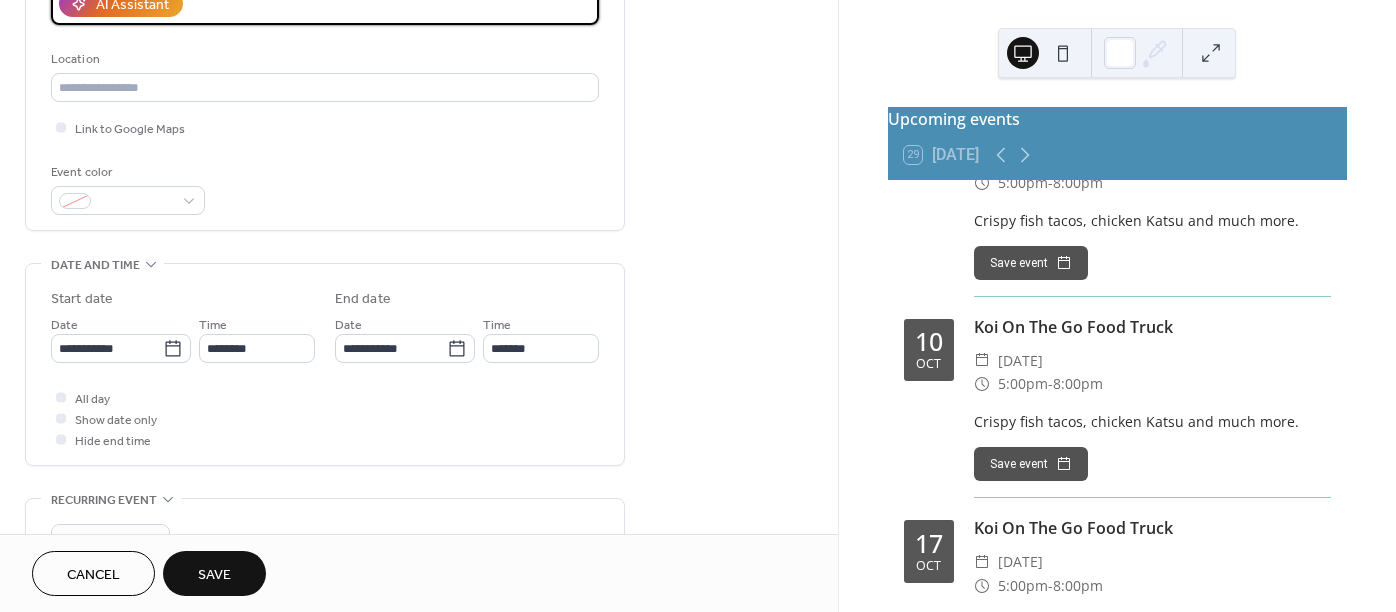 scroll, scrollTop: 400, scrollLeft: 0, axis: vertical 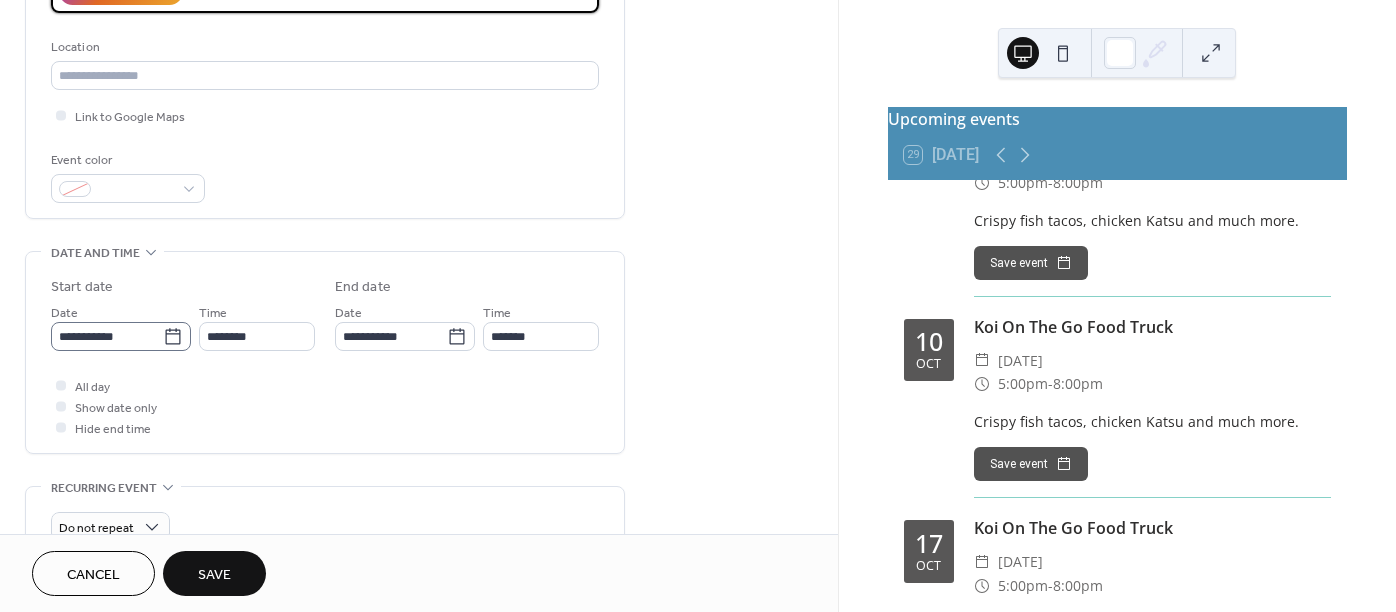 type on "**********" 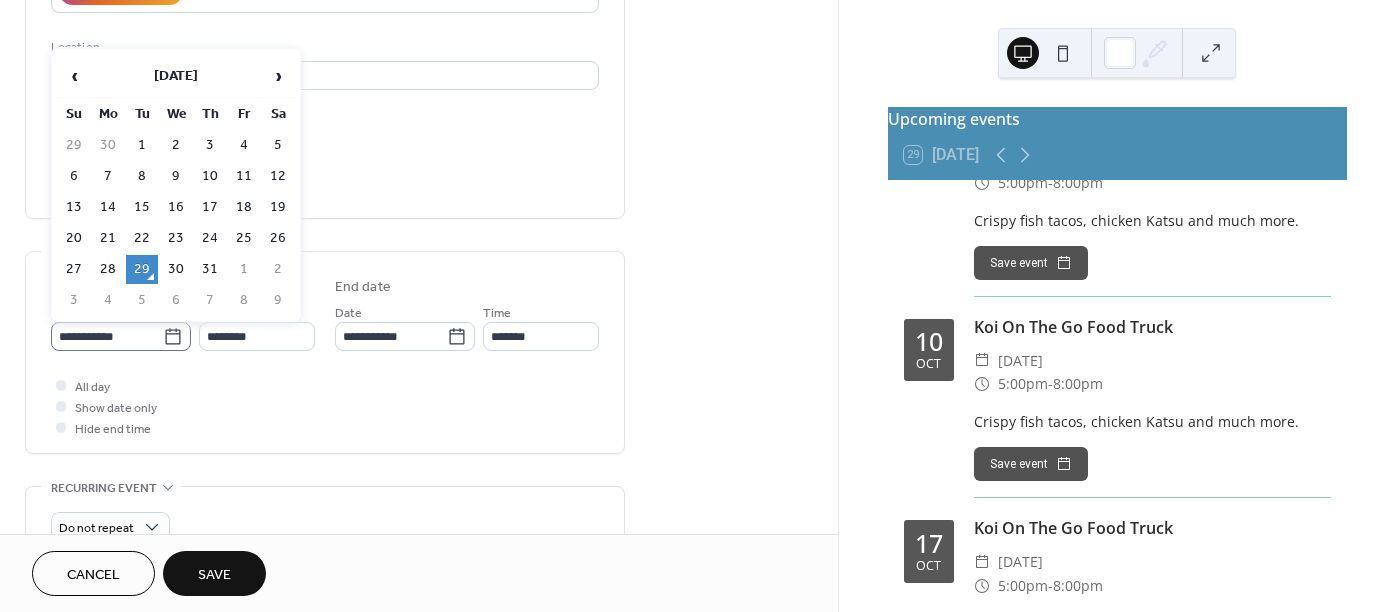 click 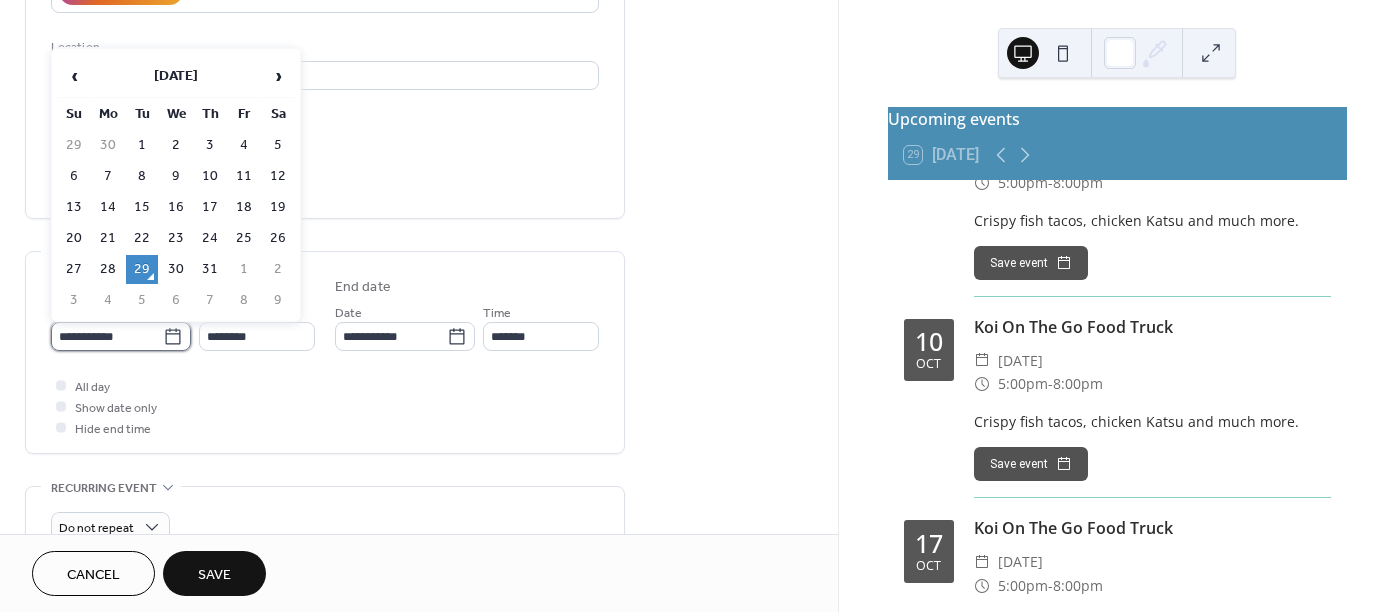 click on "**********" at bounding box center [107, 336] 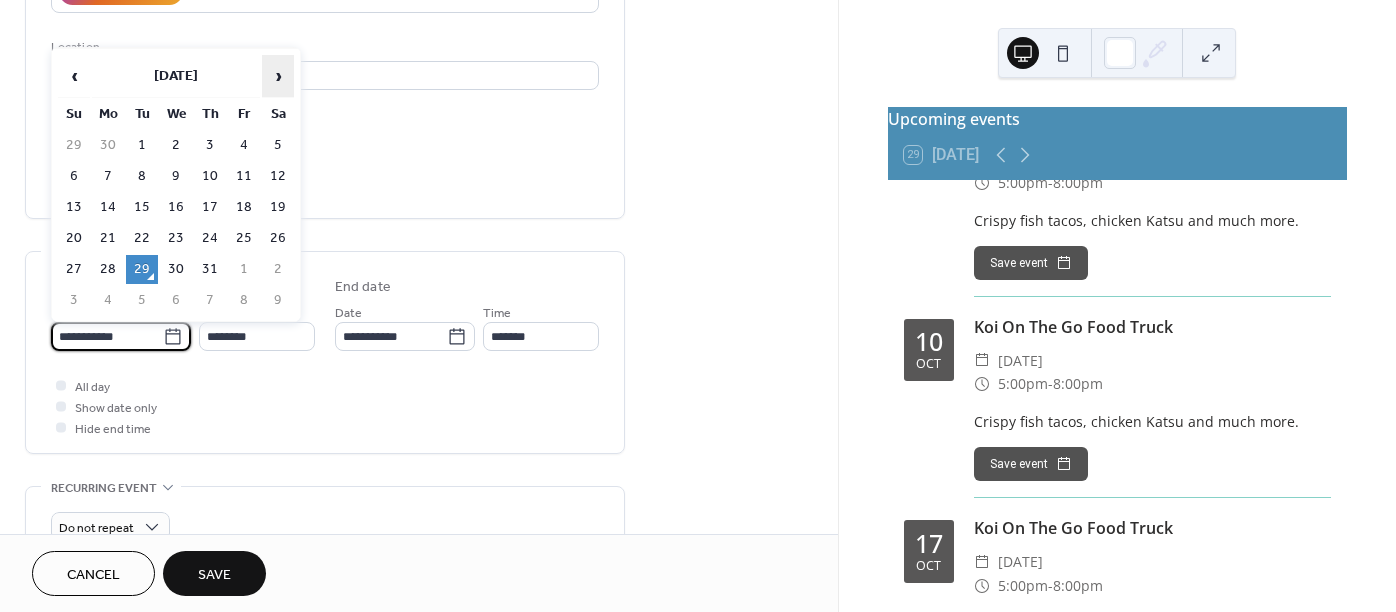 click on "›" at bounding box center [278, 76] 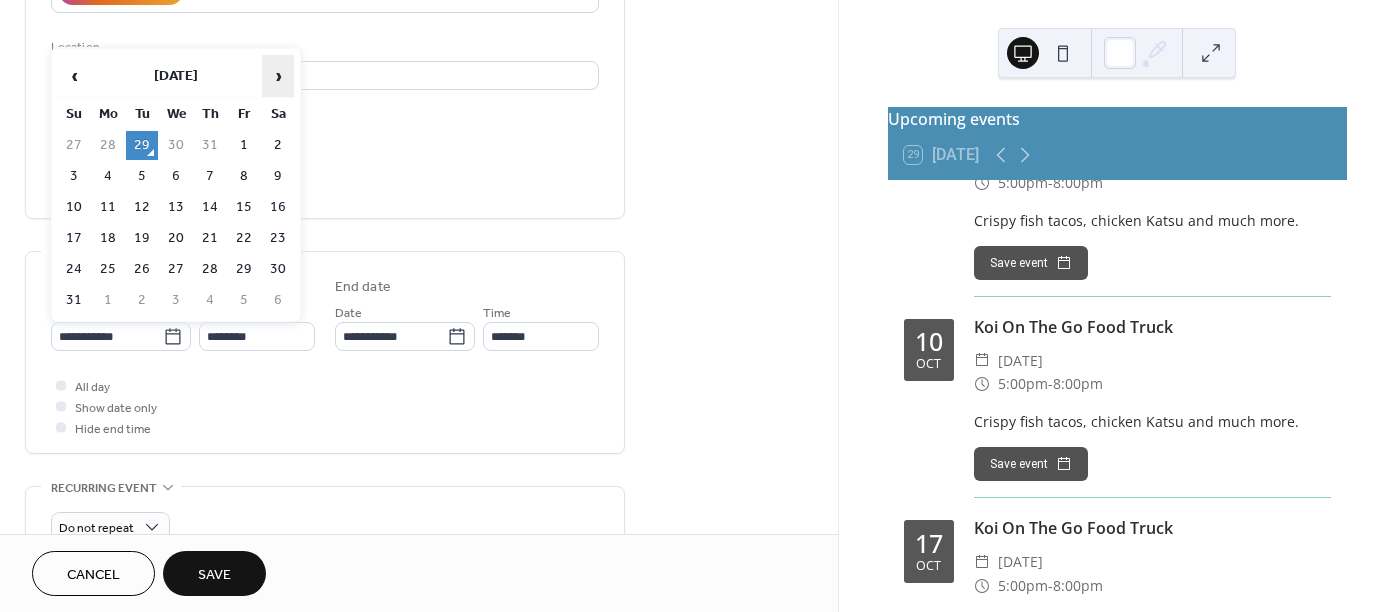 click on "›" at bounding box center [278, 76] 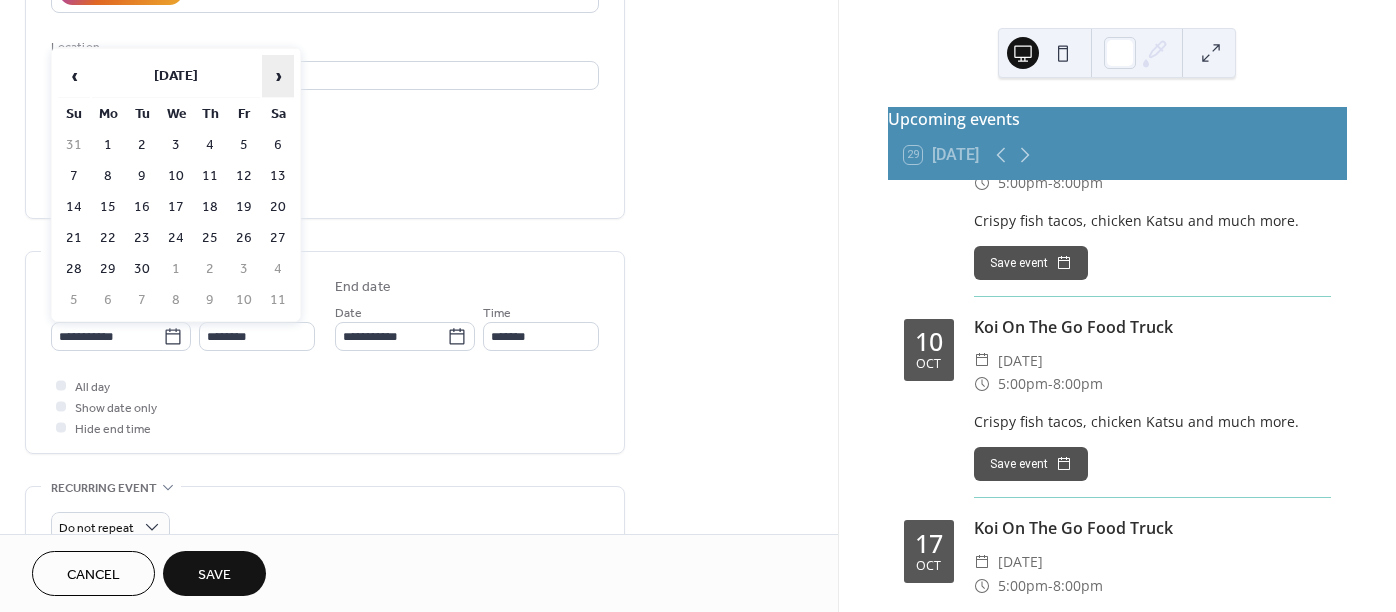 click on "›" at bounding box center [278, 76] 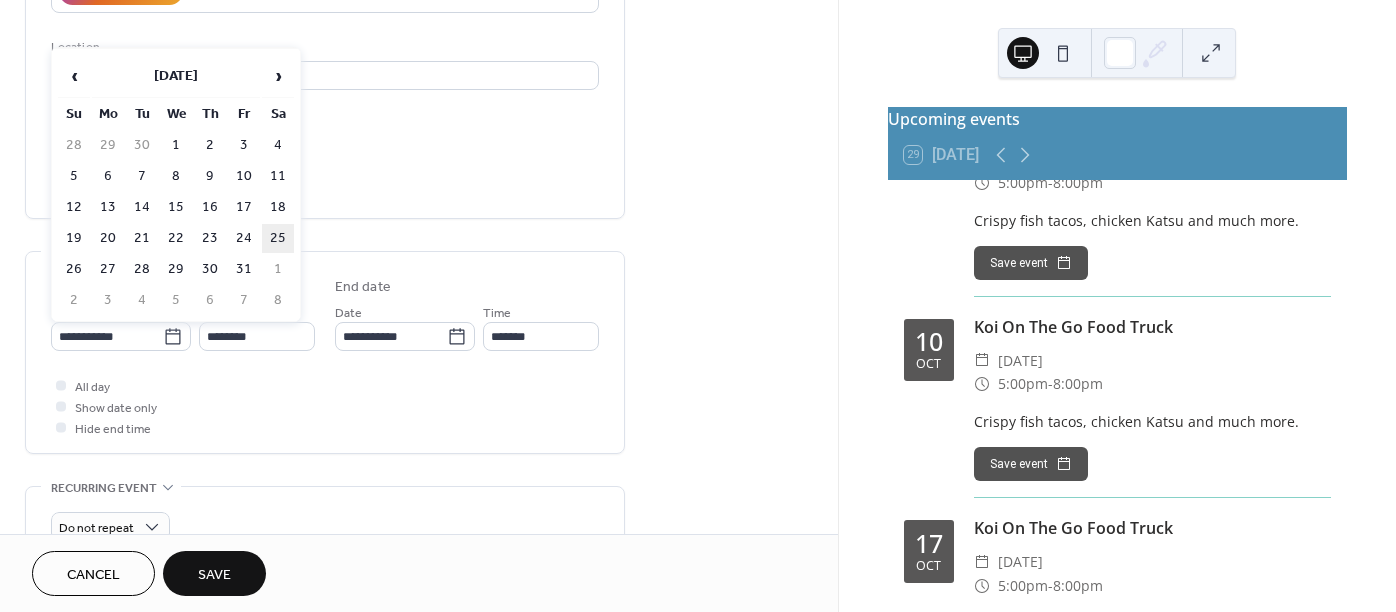 click on "25" at bounding box center (278, 238) 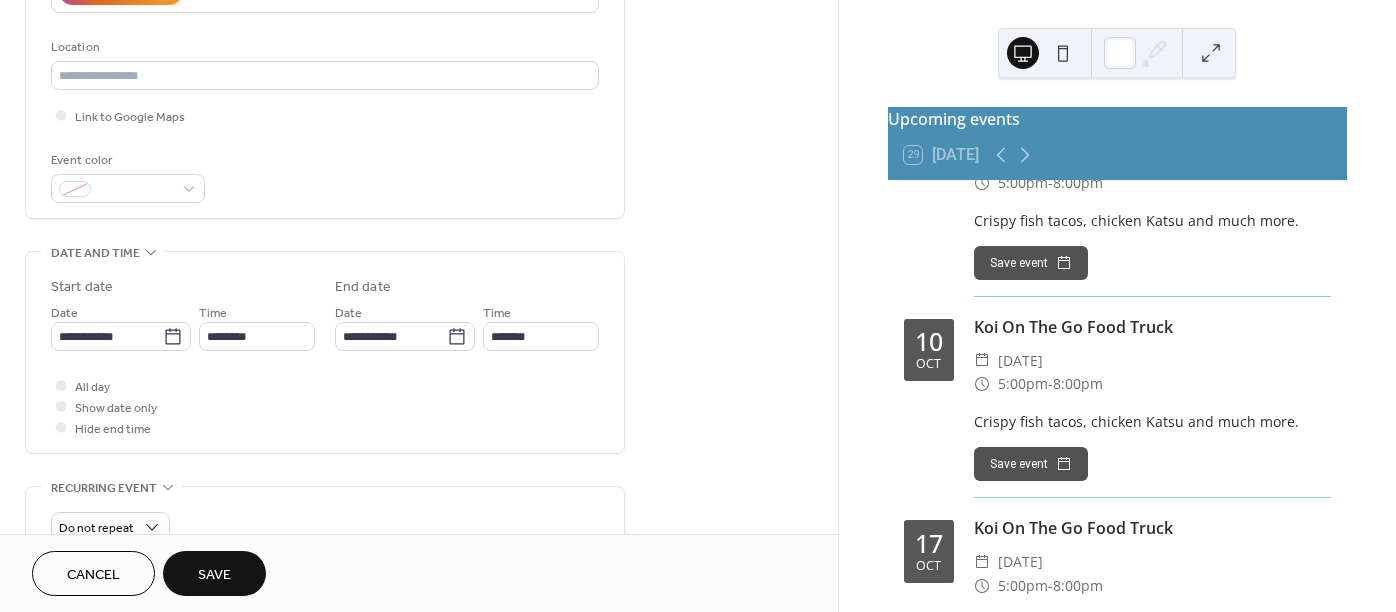type on "**********" 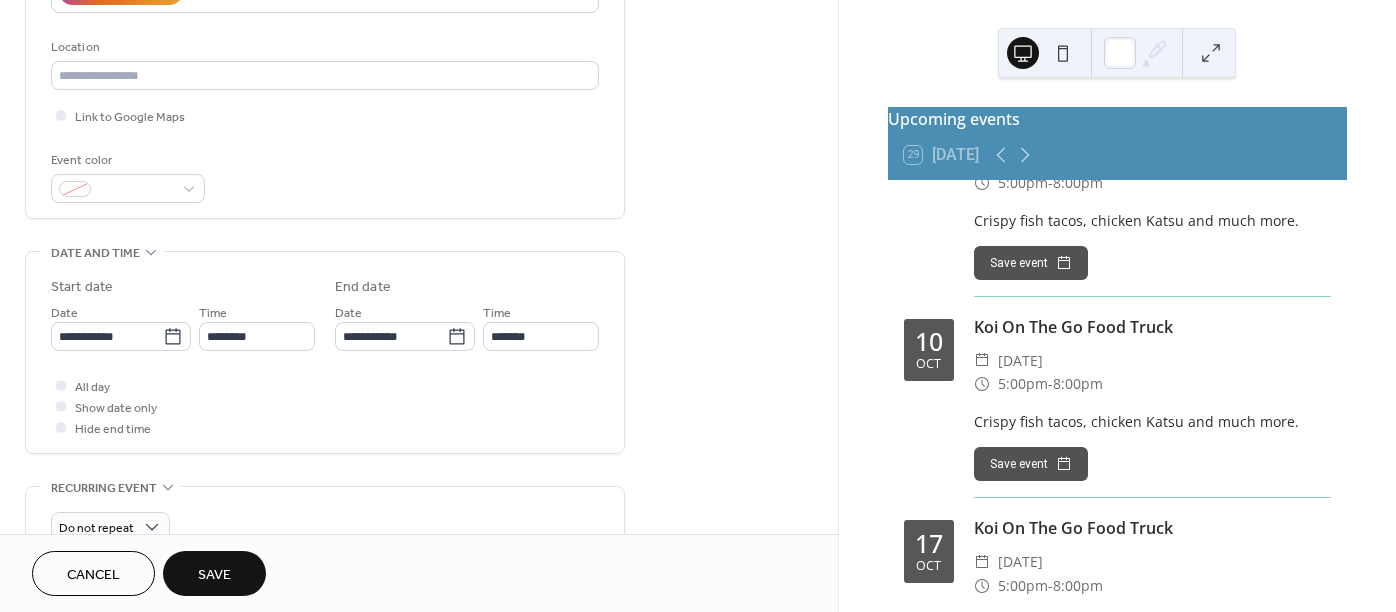 type on "**********" 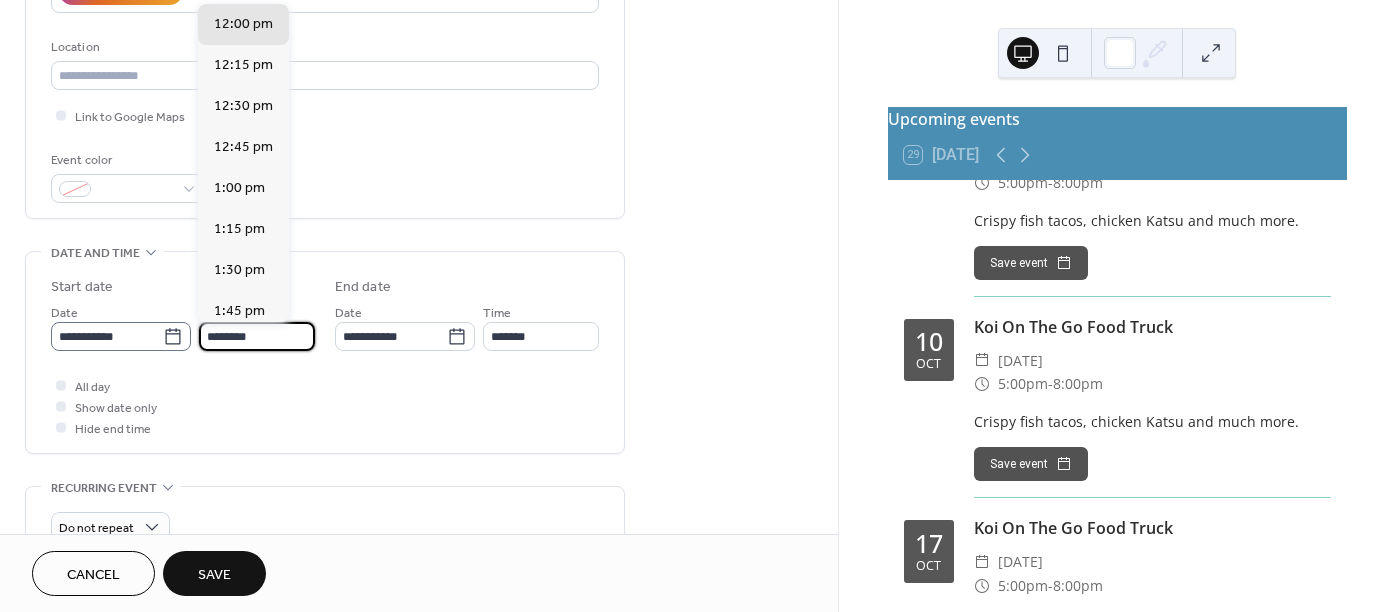 drag, startPoint x: 261, startPoint y: 335, endPoint x: 185, endPoint y: 328, distance: 76.321686 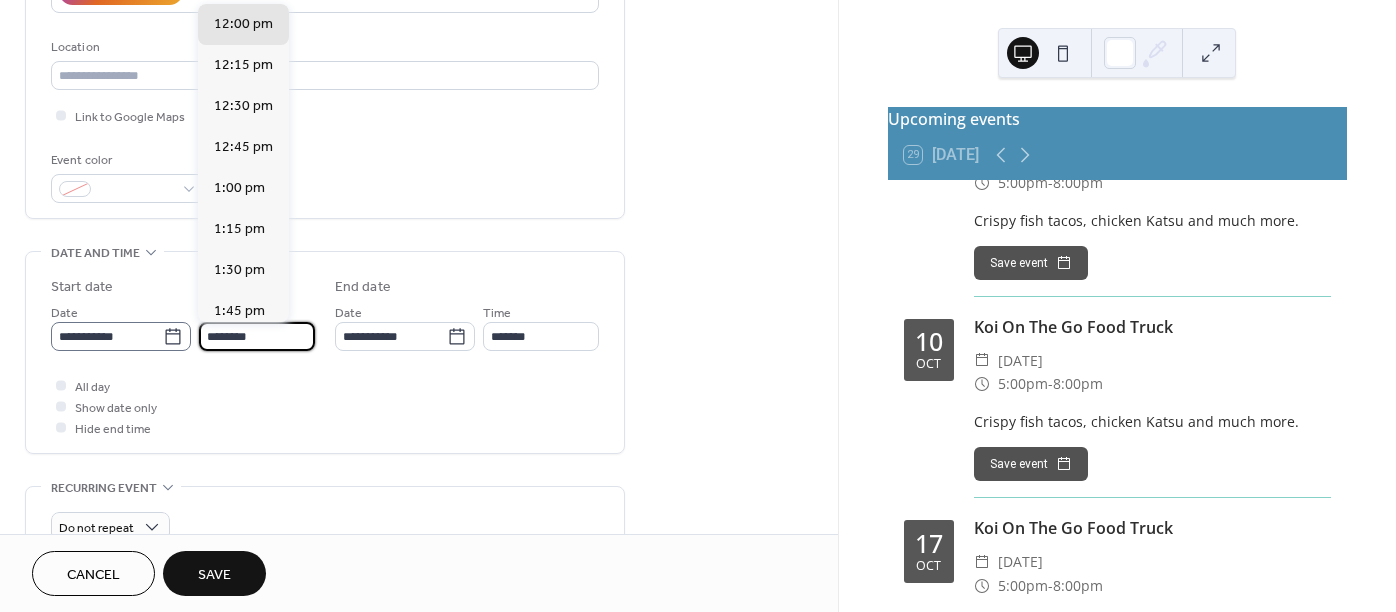 click on "**********" at bounding box center (183, 326) 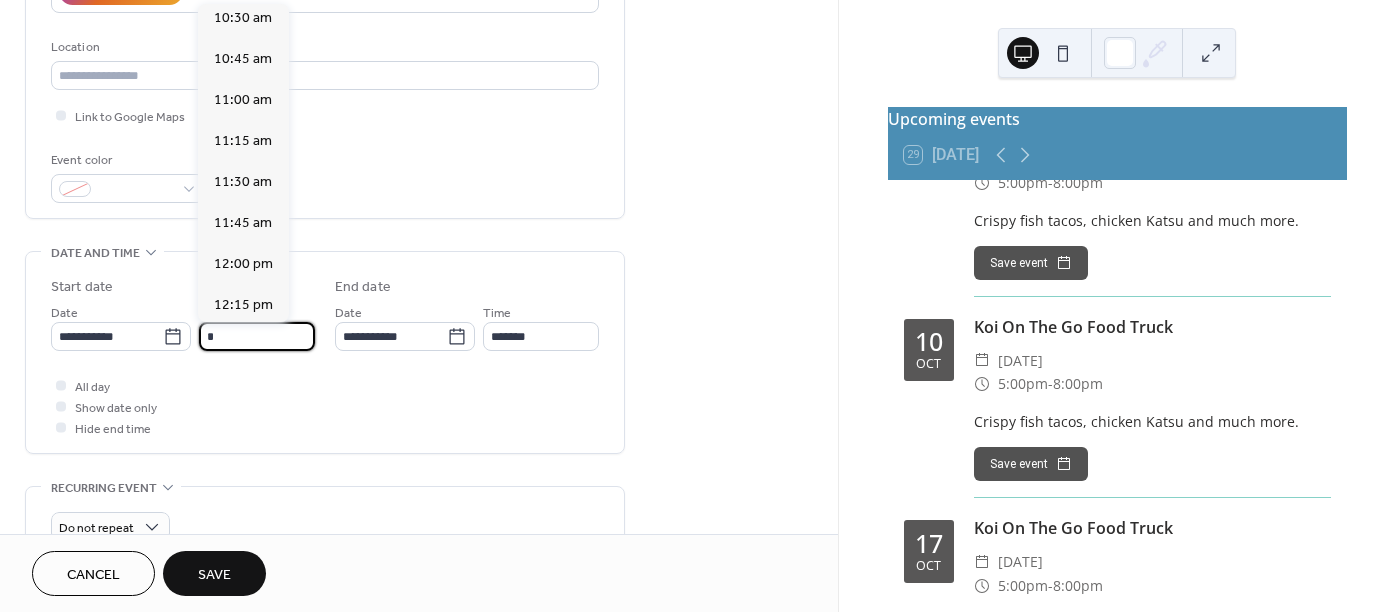 scroll, scrollTop: 2228, scrollLeft: 0, axis: vertical 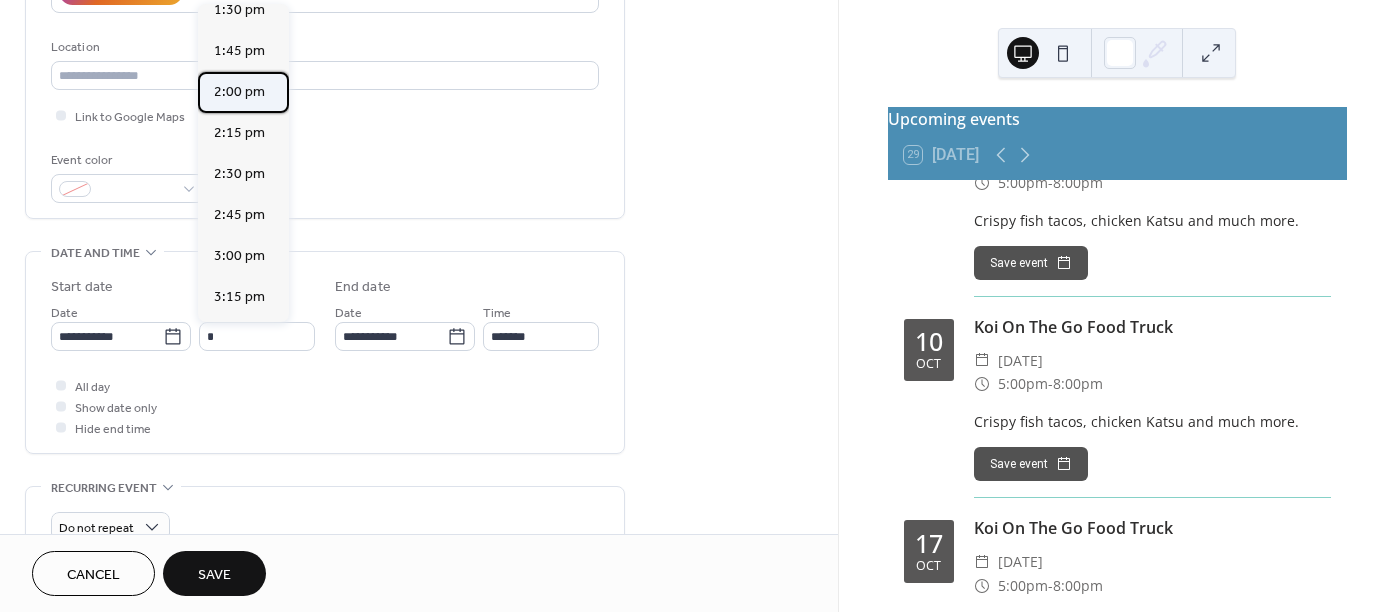 click on "2:00 pm" at bounding box center [239, 92] 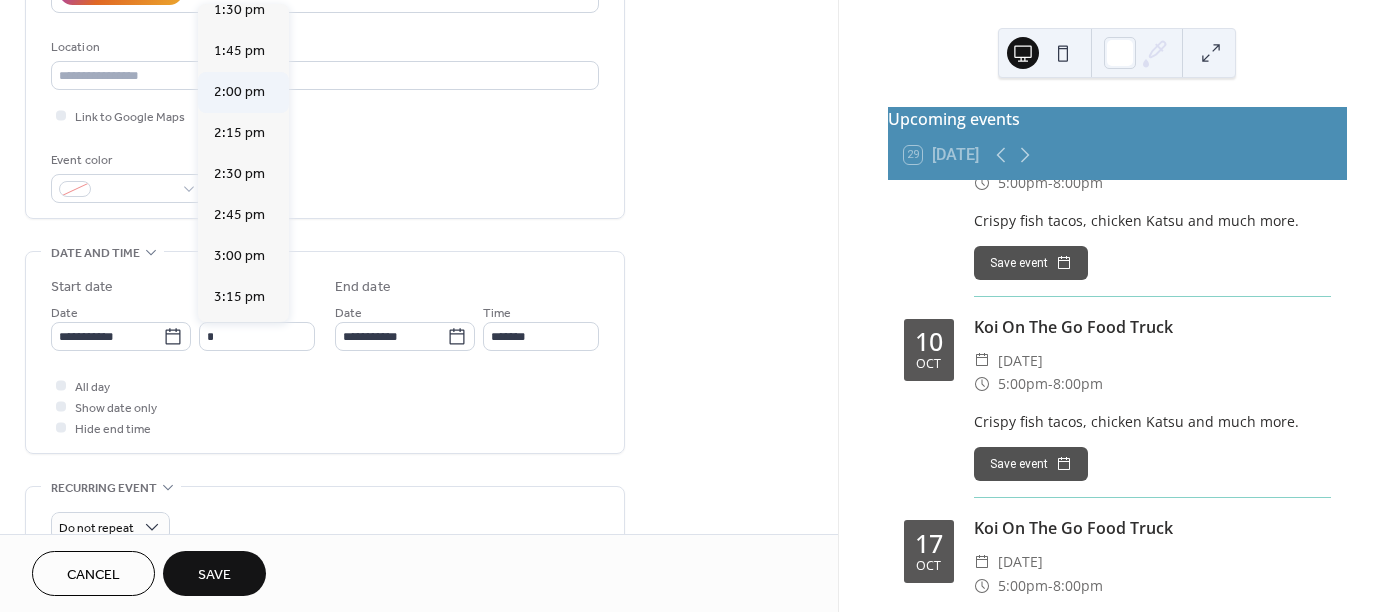 type on "*******" 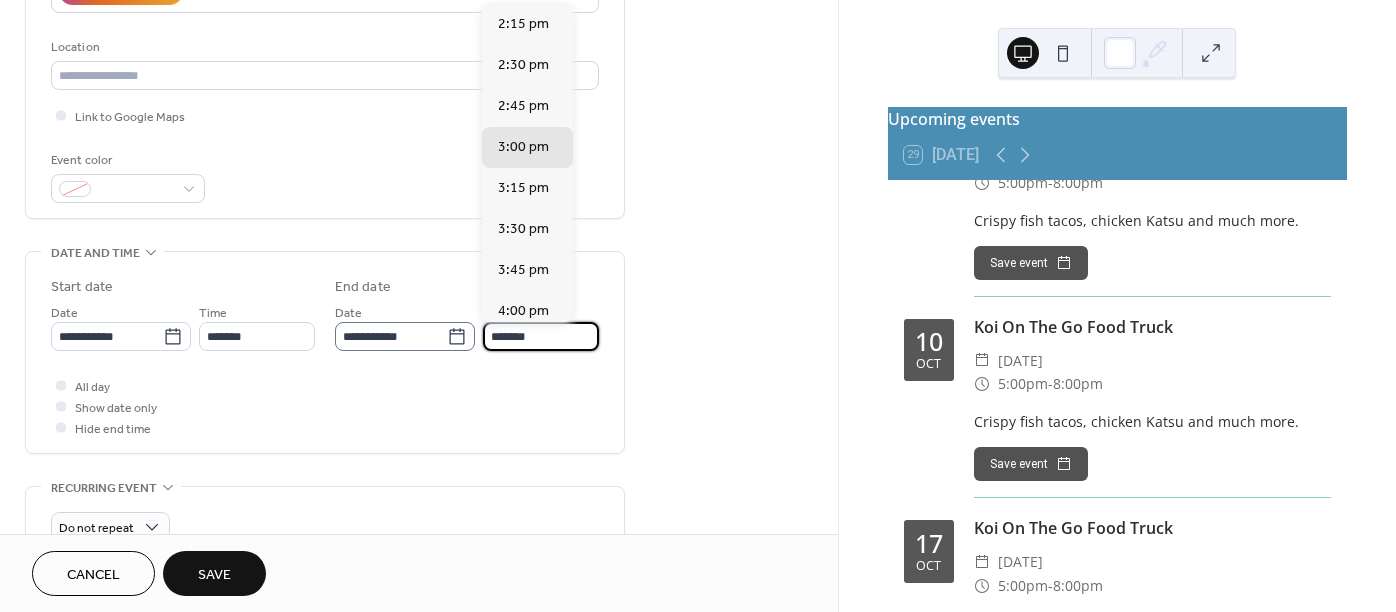 drag, startPoint x: 552, startPoint y: 329, endPoint x: 465, endPoint y: 336, distance: 87.28116 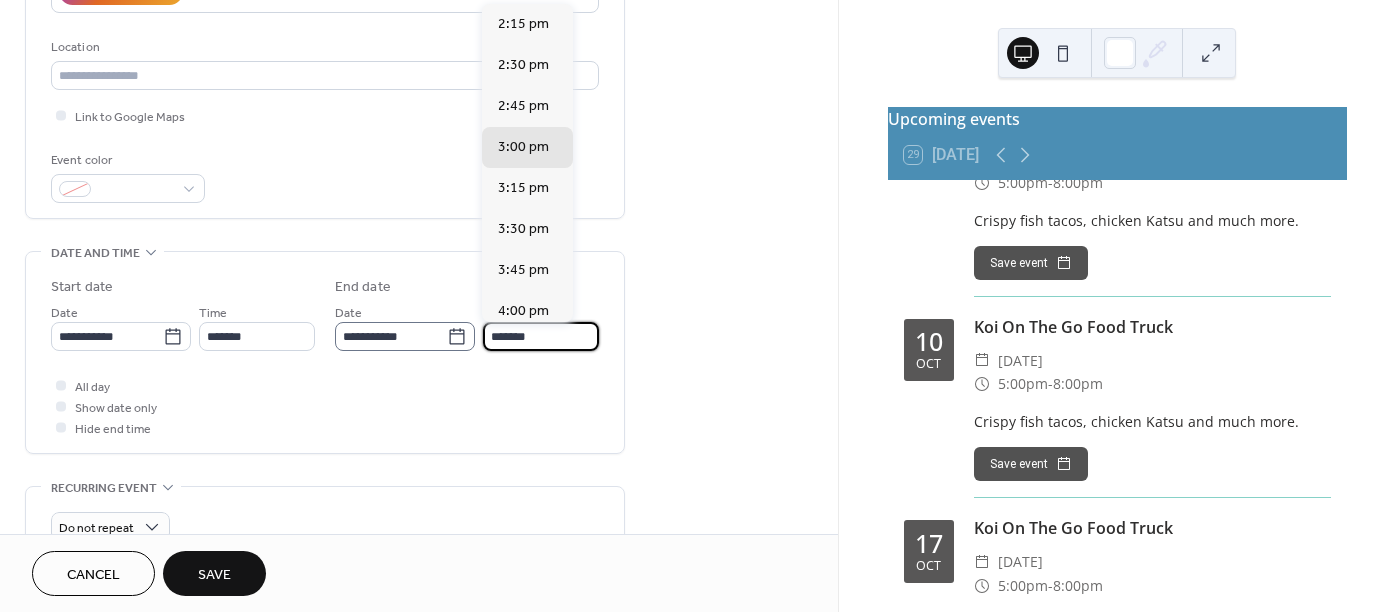 click on "**********" at bounding box center (467, 326) 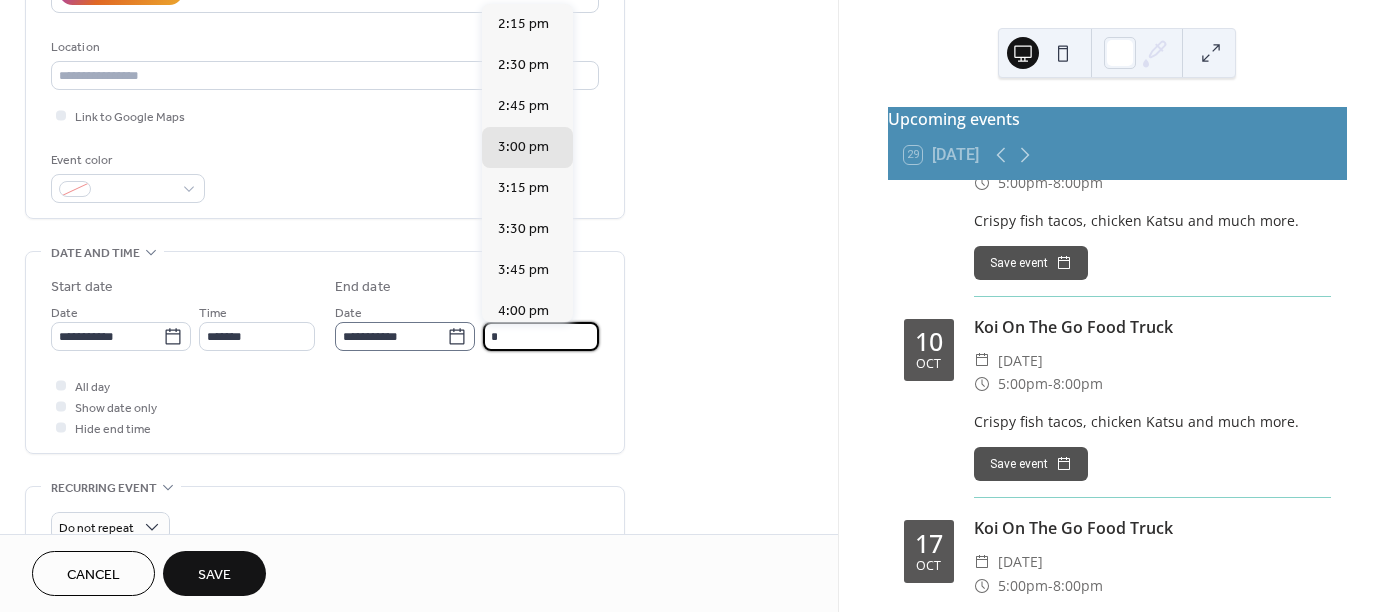 scroll, scrollTop: 1107, scrollLeft: 0, axis: vertical 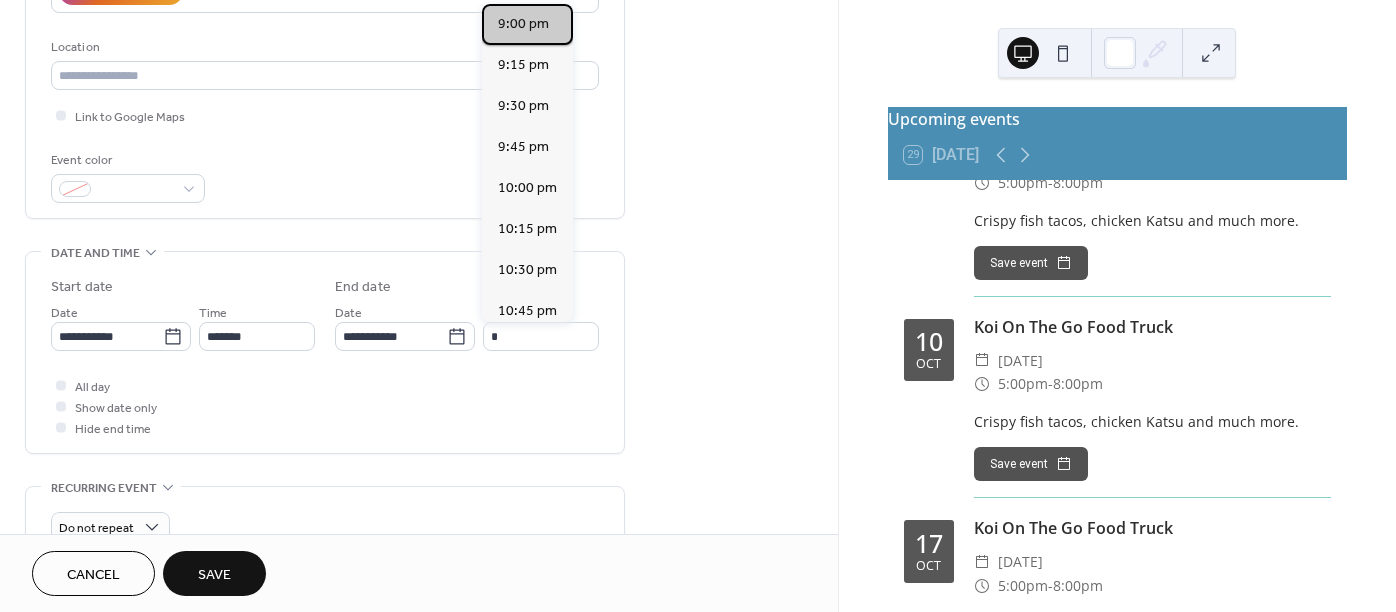 click on "9:00 pm" at bounding box center (523, 24) 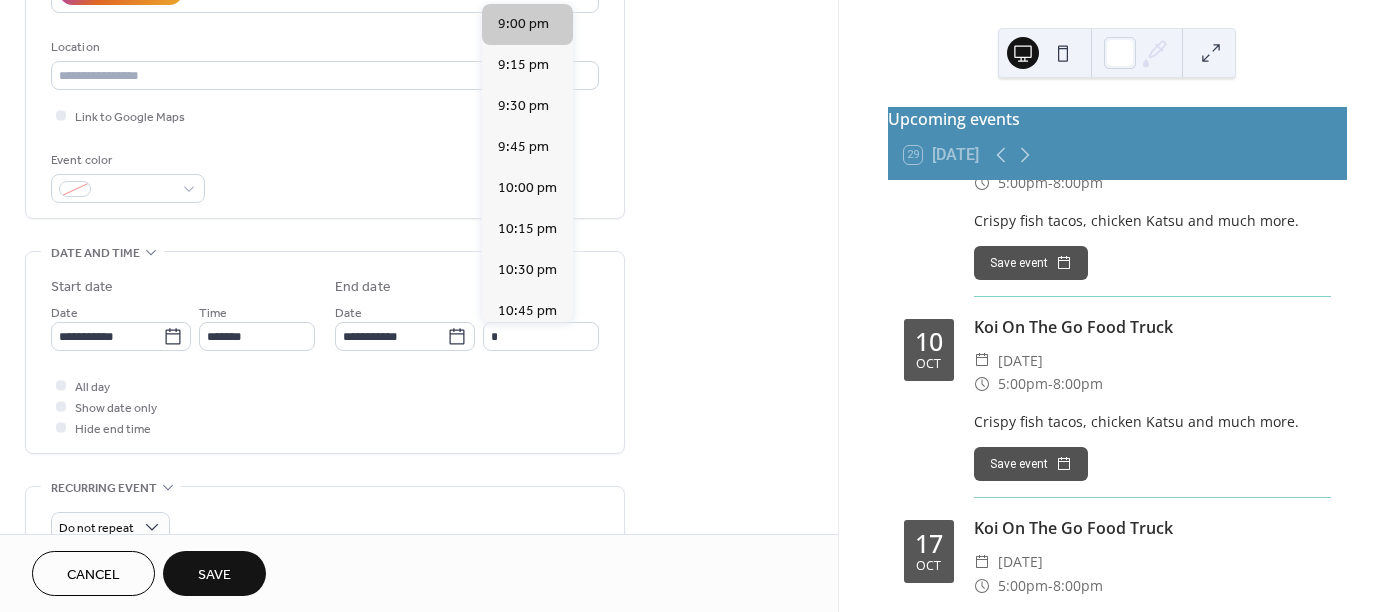 type on "*******" 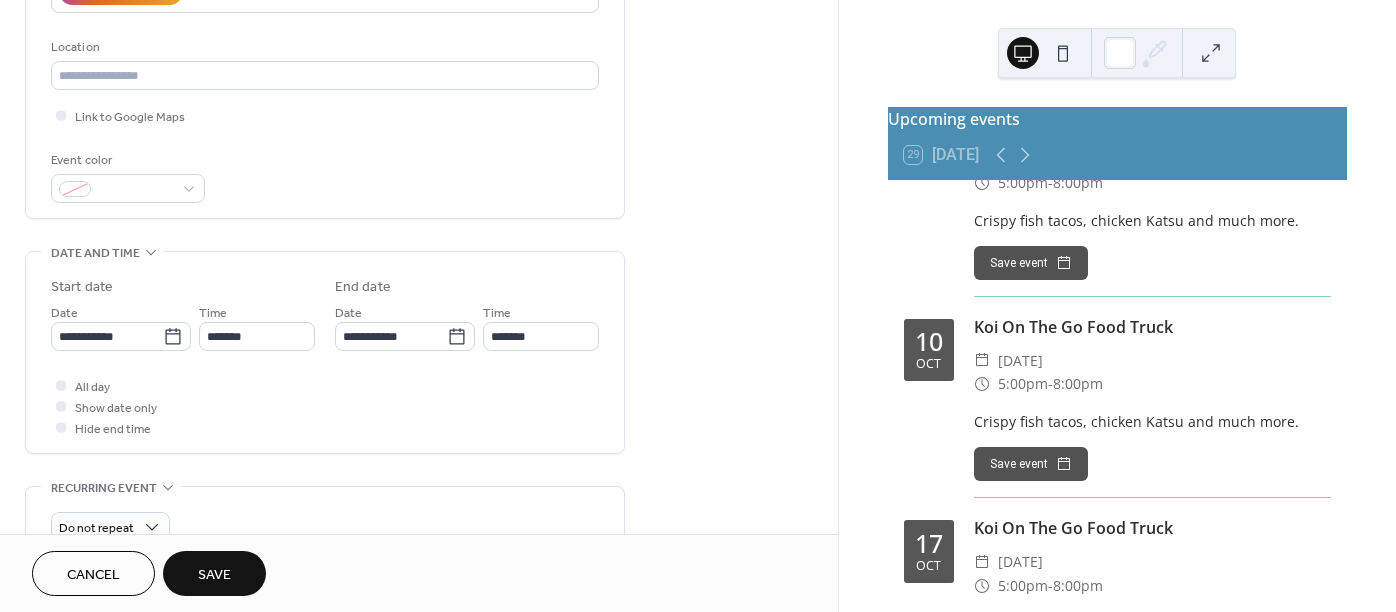 click on "**********" at bounding box center (325, 352) 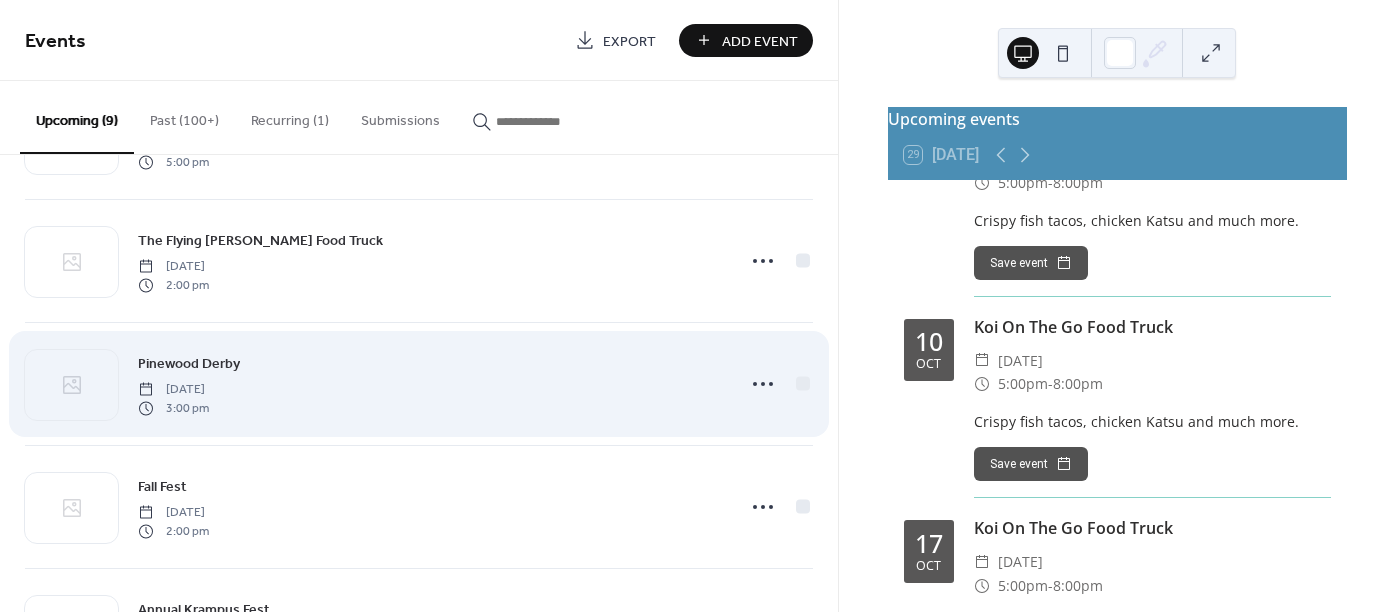 scroll, scrollTop: 709, scrollLeft: 0, axis: vertical 